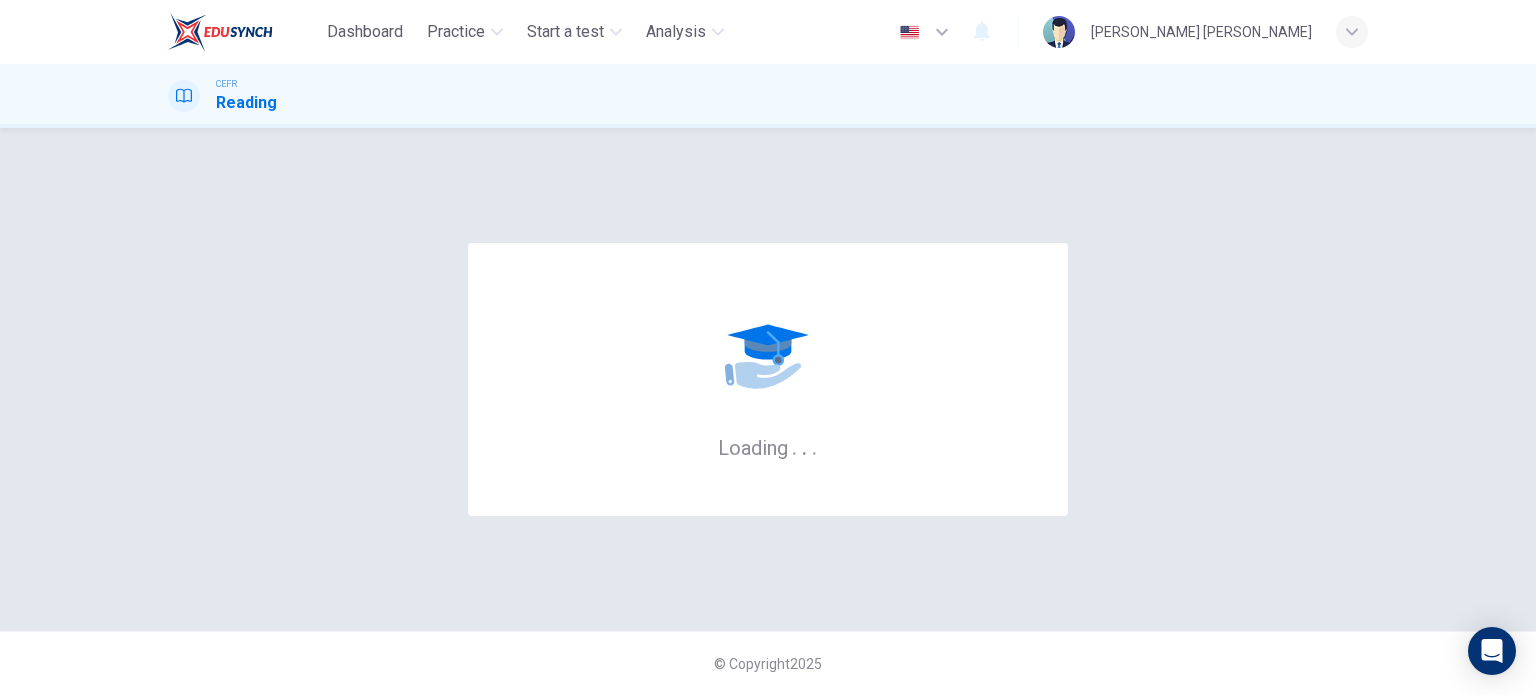 scroll, scrollTop: 0, scrollLeft: 0, axis: both 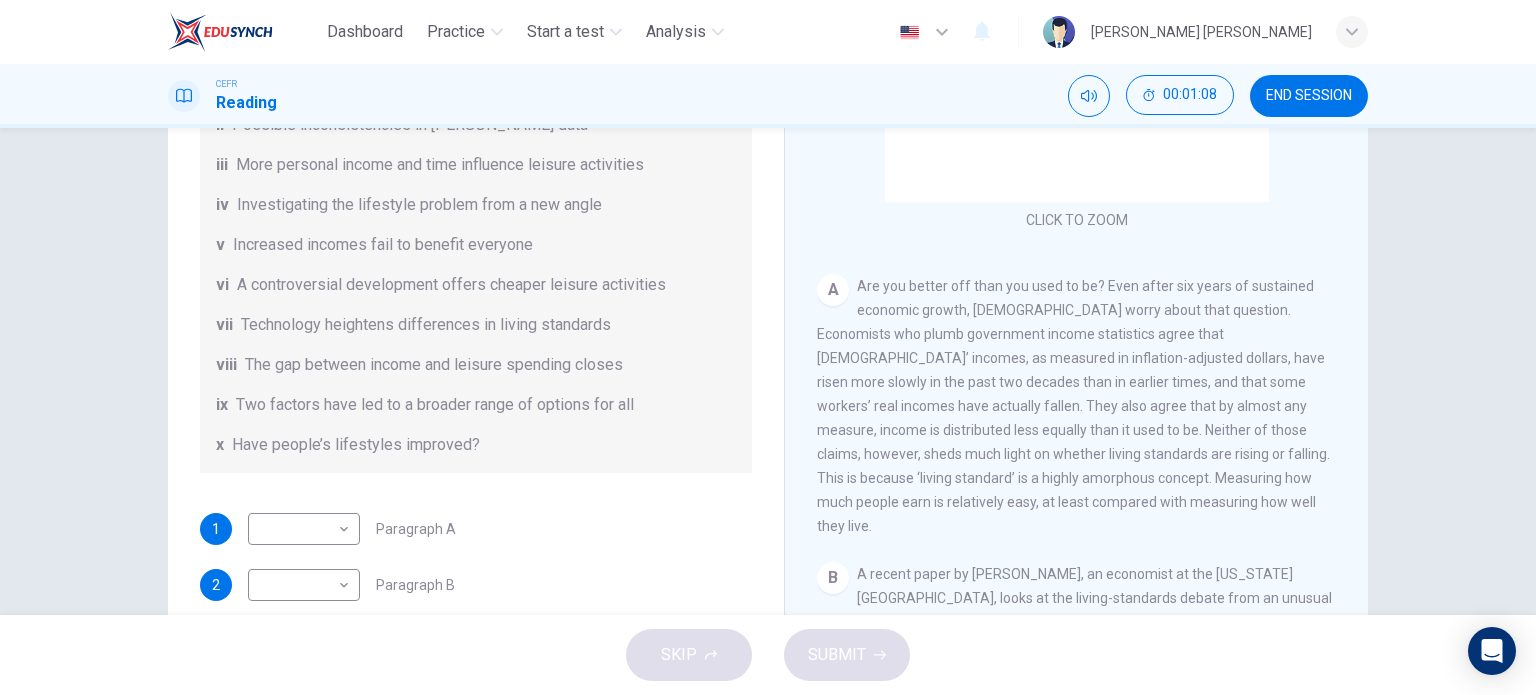 click on "Questions 1 - 7 The Reading Passage has nine paragraphs A-I.
From the list of headings below choose the most suitable heading for each paragraph.
Write the appropriate numbers (i-x) in the boxes below. List of Headings i Wide differences in leisure activities according to income ii Possible inconsistencies in [PERSON_NAME] data iii More personal income and time influence leisure activities iv Investigating the lifestyle problem from a new angle v Increased incomes fail to benefit everyone vi A controversial development offers cheaper leisure activities vii Technology heightens differences in living standards viii The gap between income and leisure spending closes ix Two factors have led to a broader range of options for all x Have people’s lifestyles improved? 1 ​ ​ Paragraph A 2 ​ ​ Paragraph B 3 ​ ​ Paragraph C 4 ​ ​ Paragraph D 5 ​ ​ Paragraph F 6 ​ ​ Paragraph G 7 ​ ​ Paragraph H" at bounding box center [476, 365] 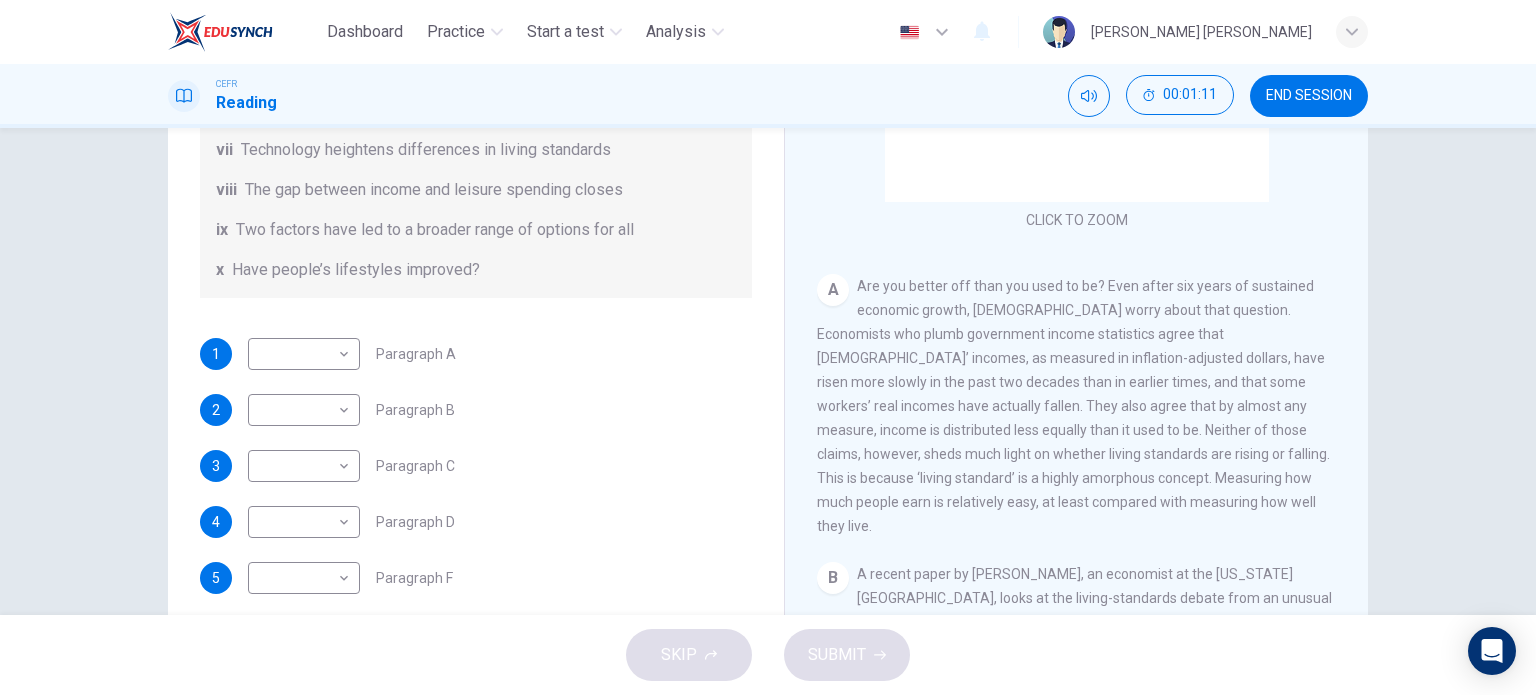 scroll, scrollTop: 416, scrollLeft: 0, axis: vertical 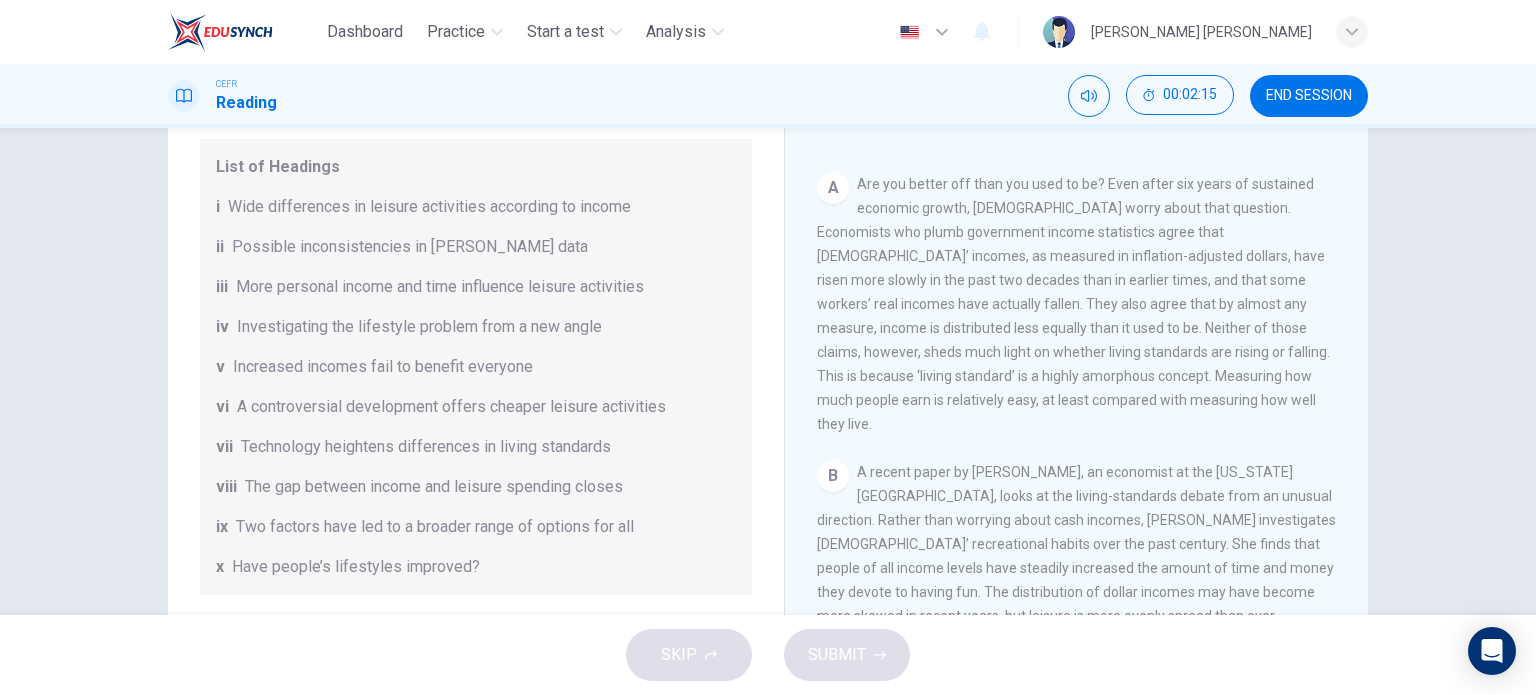 click on "Are you better off than you used to be? Even after six years of sustained economic growth, [DEMOGRAPHIC_DATA] worry about that question. Economists who plumb government income statistics agree that [DEMOGRAPHIC_DATA]’ incomes, as measured in inflation-adjusted dollars, have risen more slowly in the past two decades than in earlier times, and that some workers’ real incomes have actually fallen. They also agree that by almost any measure, income is distributed less equally than it used to be. Neither of those claims, however, sheds much light on whether living standards are rising or falling. This is because ‘living standard’ is a highly amorphous concept. Measuring how much people earn is relatively easy, at least compared with measuring how well they live." at bounding box center (1073, 304) 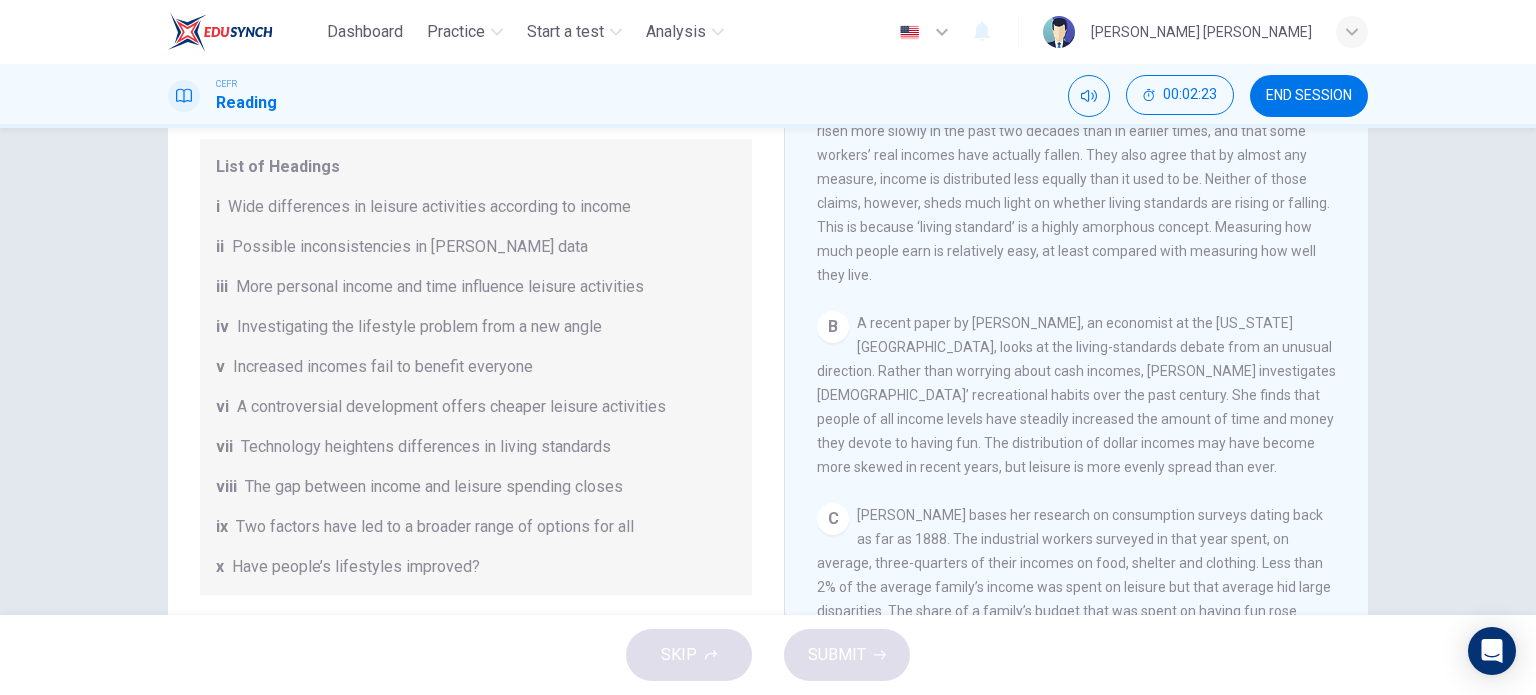 scroll, scrollTop: 424, scrollLeft: 0, axis: vertical 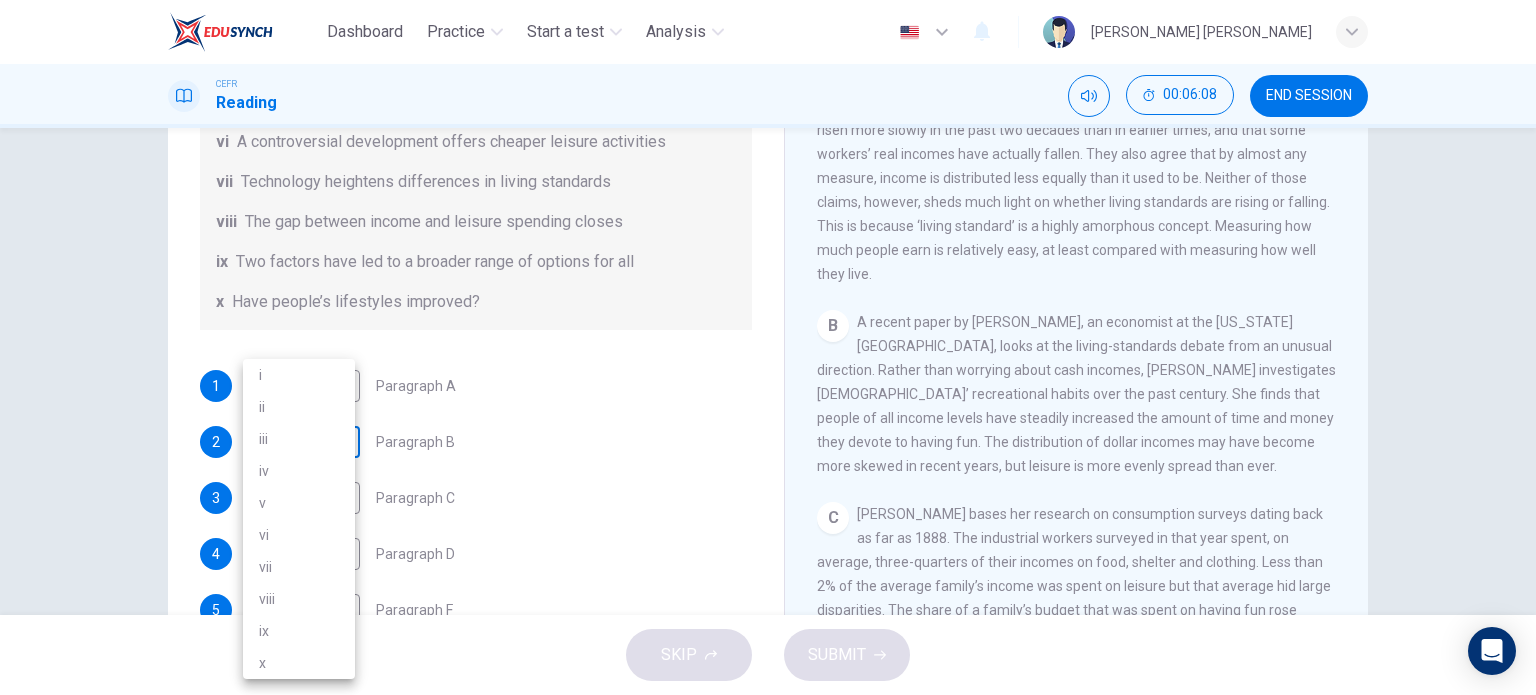 click on "Dashboard Practice Start a test Analysis English en ​ [PERSON_NAME] [PERSON_NAME] CEFR Reading 00:06:08 END SESSION Questions 1 - 7 The Reading Passage has nine paragraphs A-I.
From the list of headings below choose the most suitable heading for each paragraph.
Write the appropriate numbers (i-x) in the boxes below. List of Headings i Wide differences in leisure activities according to income ii Possible inconsistencies in [PERSON_NAME] data iii More personal income and time influence leisure activities iv Investigating the lifestyle problem from a new angle v Increased incomes fail to benefit everyone vi A controversial development offers cheaper leisure activities vii Technology heightens differences in living standards viii The gap between income and leisure spending closes ix Two factors have led to a broader range of options for all x Have people’s lifestyles improved? 1 ​ ​ Paragraph A 2 ​ ​ Paragraph B 3 ​ ​ Paragraph C 4 ​ ​ Paragraph D 5 ​ ​ Paragraph F 6 ​ 7" at bounding box center (768, 347) 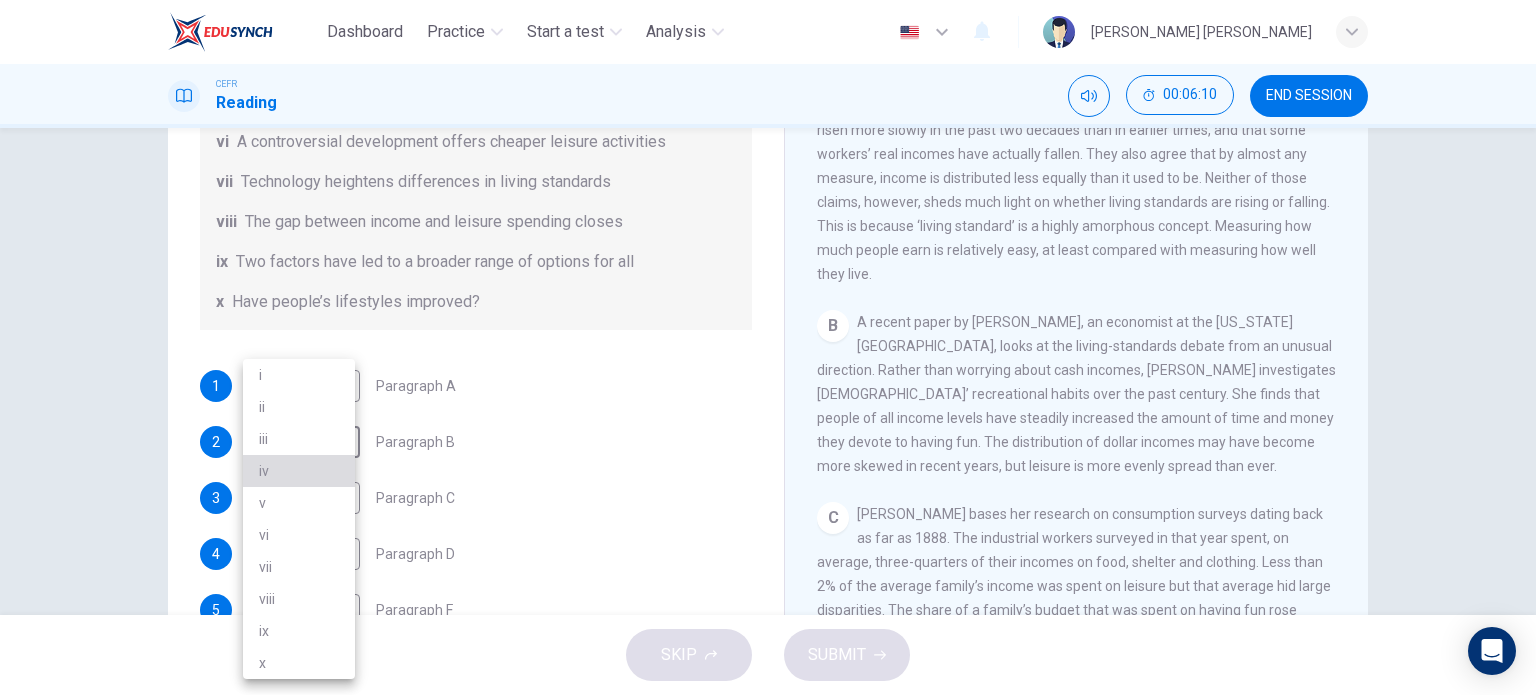 click on "iv" at bounding box center [299, 471] 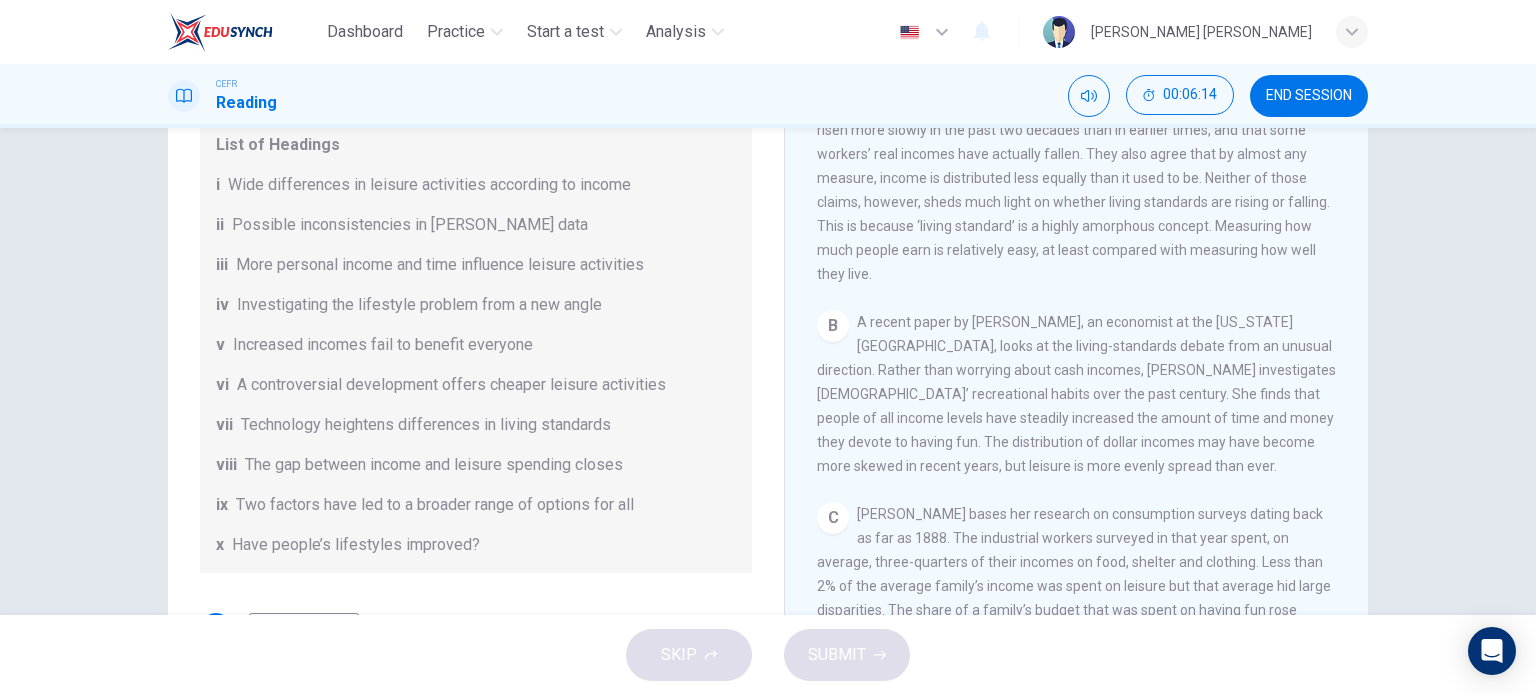scroll, scrollTop: 26, scrollLeft: 0, axis: vertical 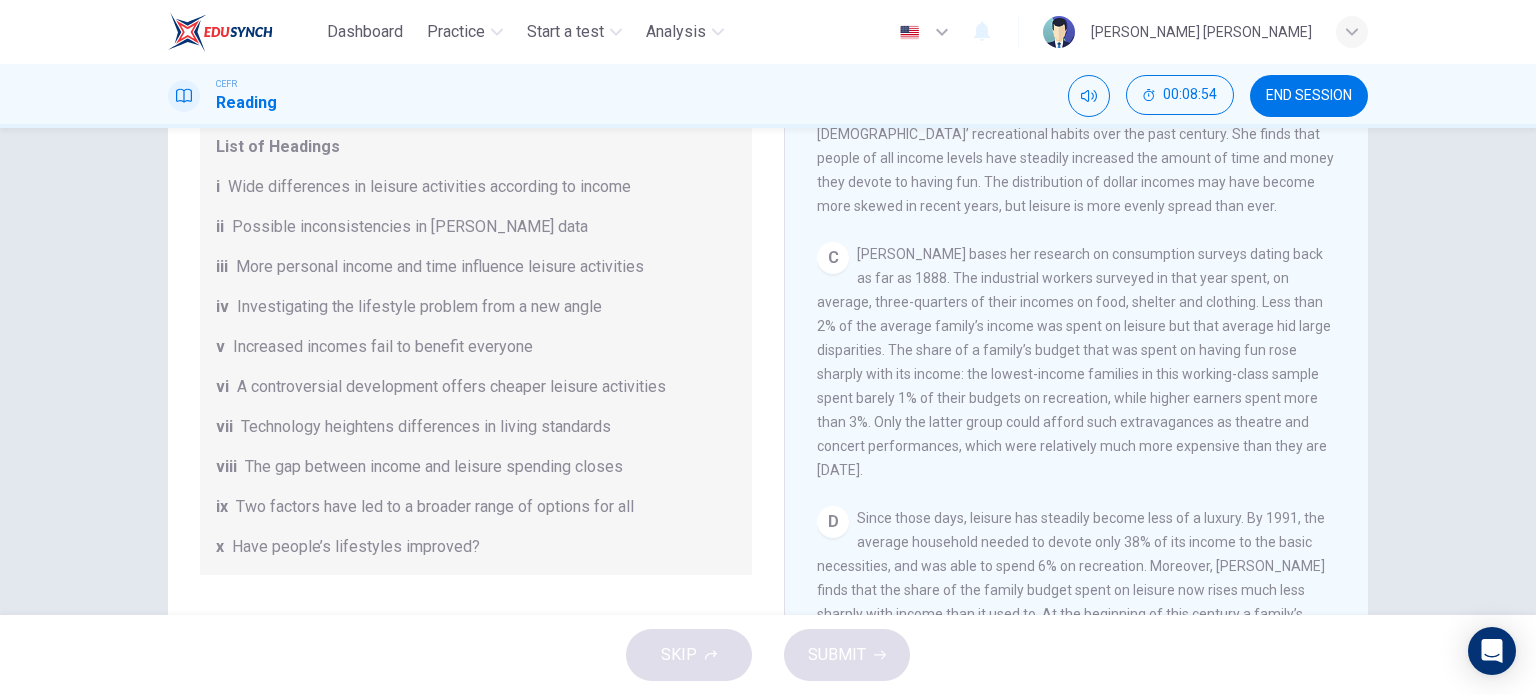 drag, startPoint x: 813, startPoint y: 347, endPoint x: 899, endPoint y: 395, distance: 98.48858 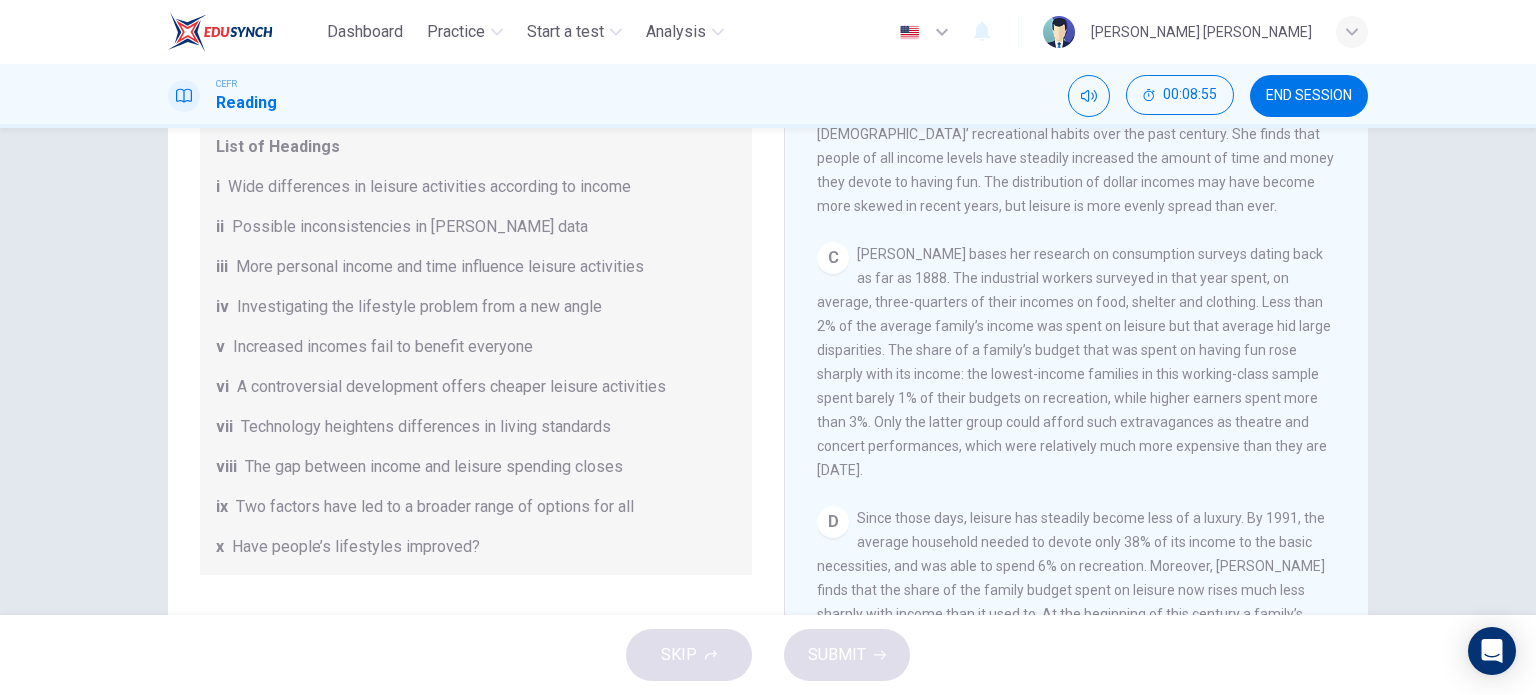 click on "[PERSON_NAME] bases her research on consumption surveys dating back as far as 1888. The industrial workers surveyed in that year spent, on average, three-quarters of their incomes on food, shelter and clothing. Less than 2% of the average family’s income was spent on leisure but that average hid large disparities. The share of a family’s budget that was spent on having fun rose sharply with its income: the lowest-income families in this working-class sample spent barely 1% of their budgets on recreation, while higher earners spent more than 3%. Only the latter group could afford such extravagances as theatre and concert performances, which were relatively much more expensive than they are [DATE]." at bounding box center [1074, 362] 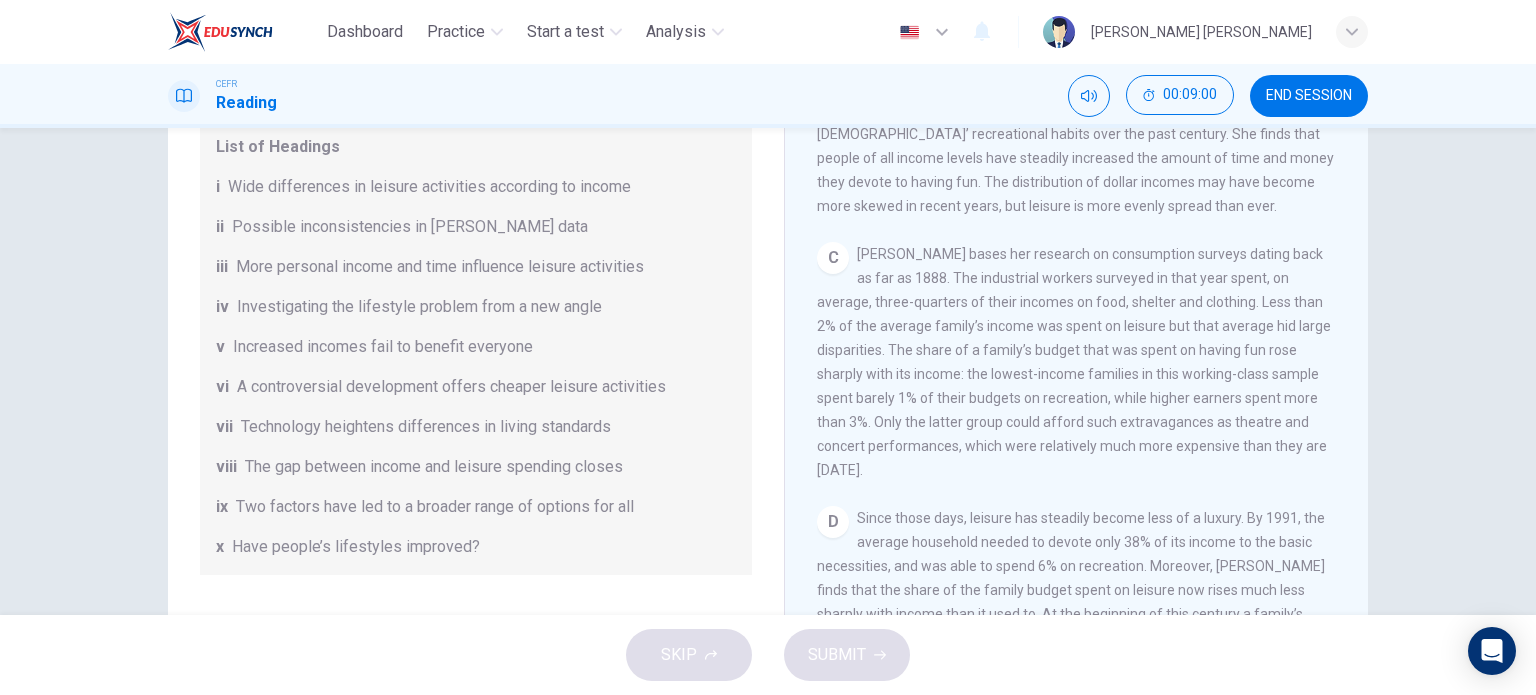 drag, startPoint x: 879, startPoint y: 340, endPoint x: 851, endPoint y: 471, distance: 133.95895 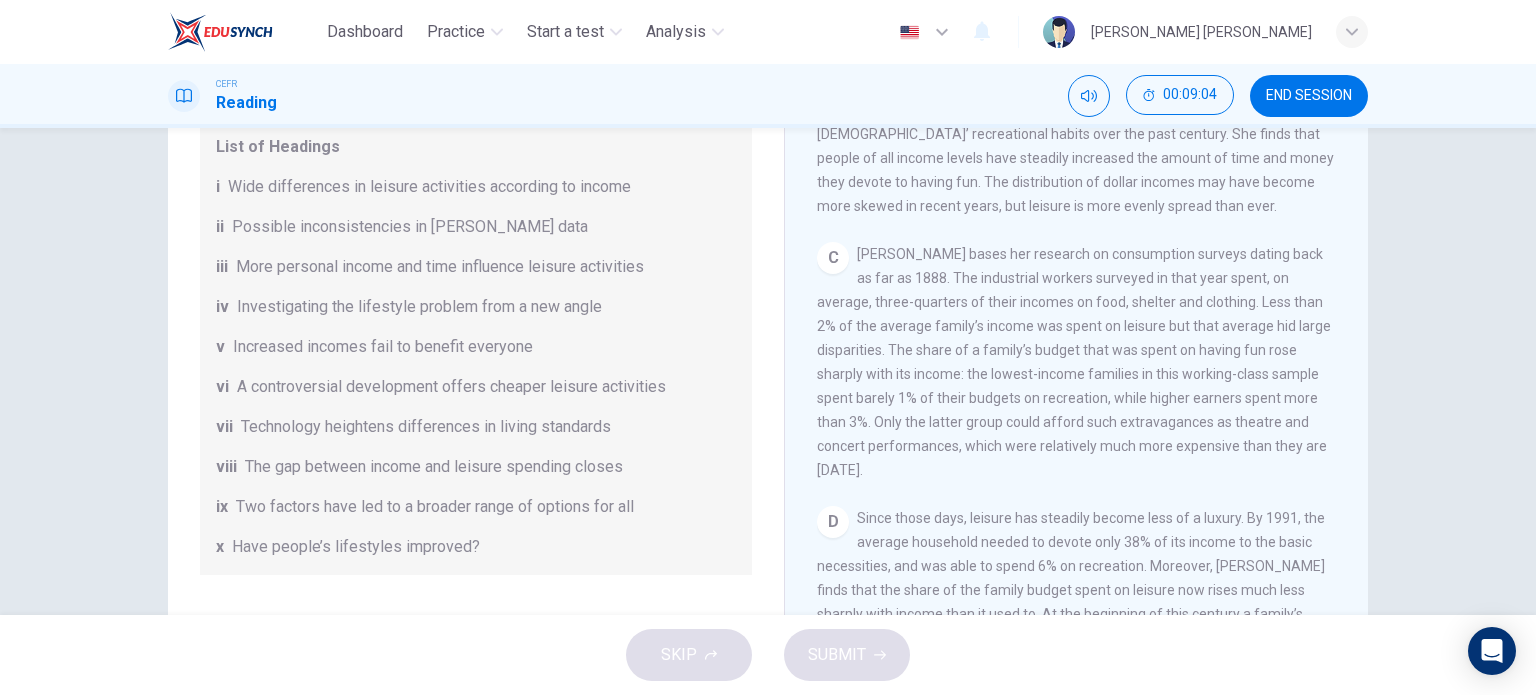 drag, startPoint x: 885, startPoint y: 339, endPoint x: 887, endPoint y: 387, distance: 48.04165 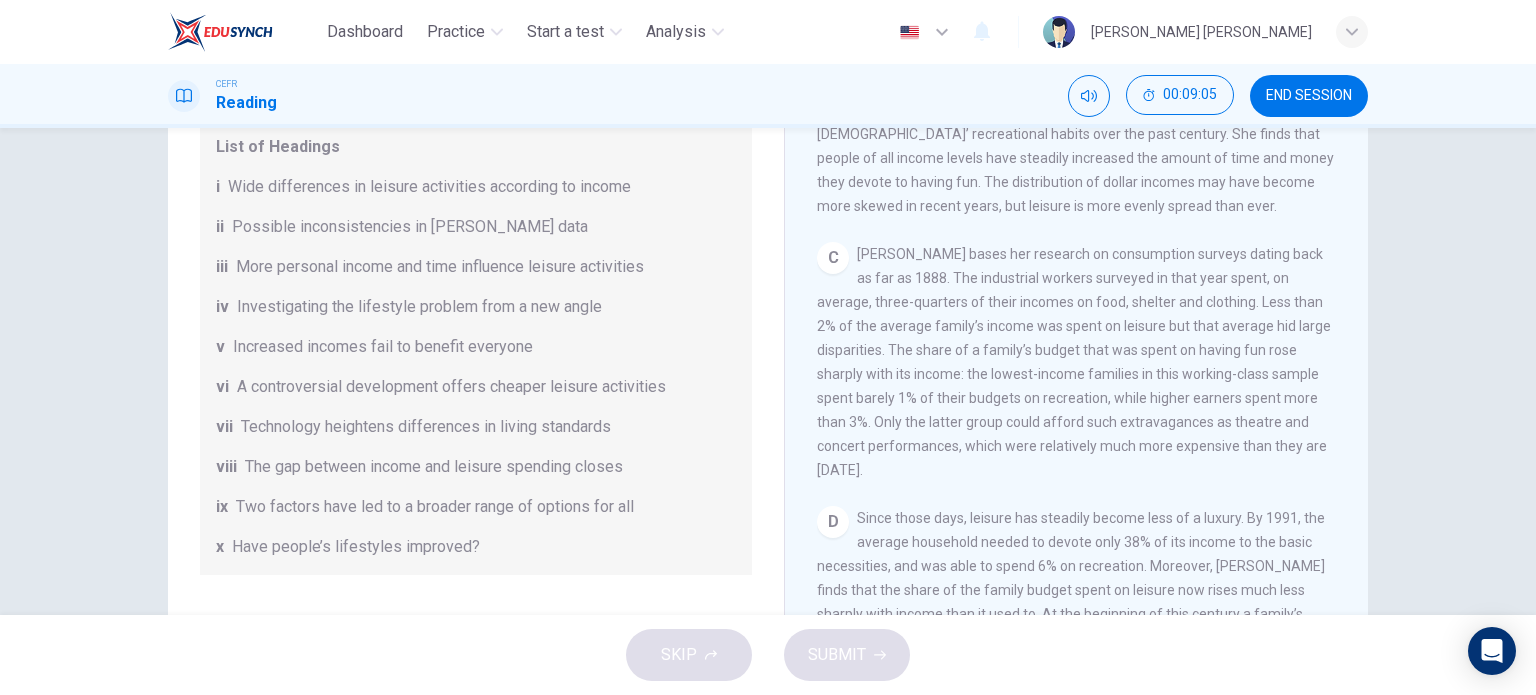 click on "[PERSON_NAME] bases her research on consumption surveys dating back as far as 1888. The industrial workers surveyed in that year spent, on average, three-quarters of their incomes on food, shelter and clothing. Less than 2% of the average family’s income was spent on leisure but that average hid large disparities. The share of a family’s budget that was spent on having fun rose sharply with its income: the lowest-income families in this working-class sample spent barely 1% of their budgets on recreation, while higher earners spent more than 3%. Only the latter group could afford such extravagances as theatre and concert performances, which were relatively much more expensive than they are [DATE]." at bounding box center [1074, 362] 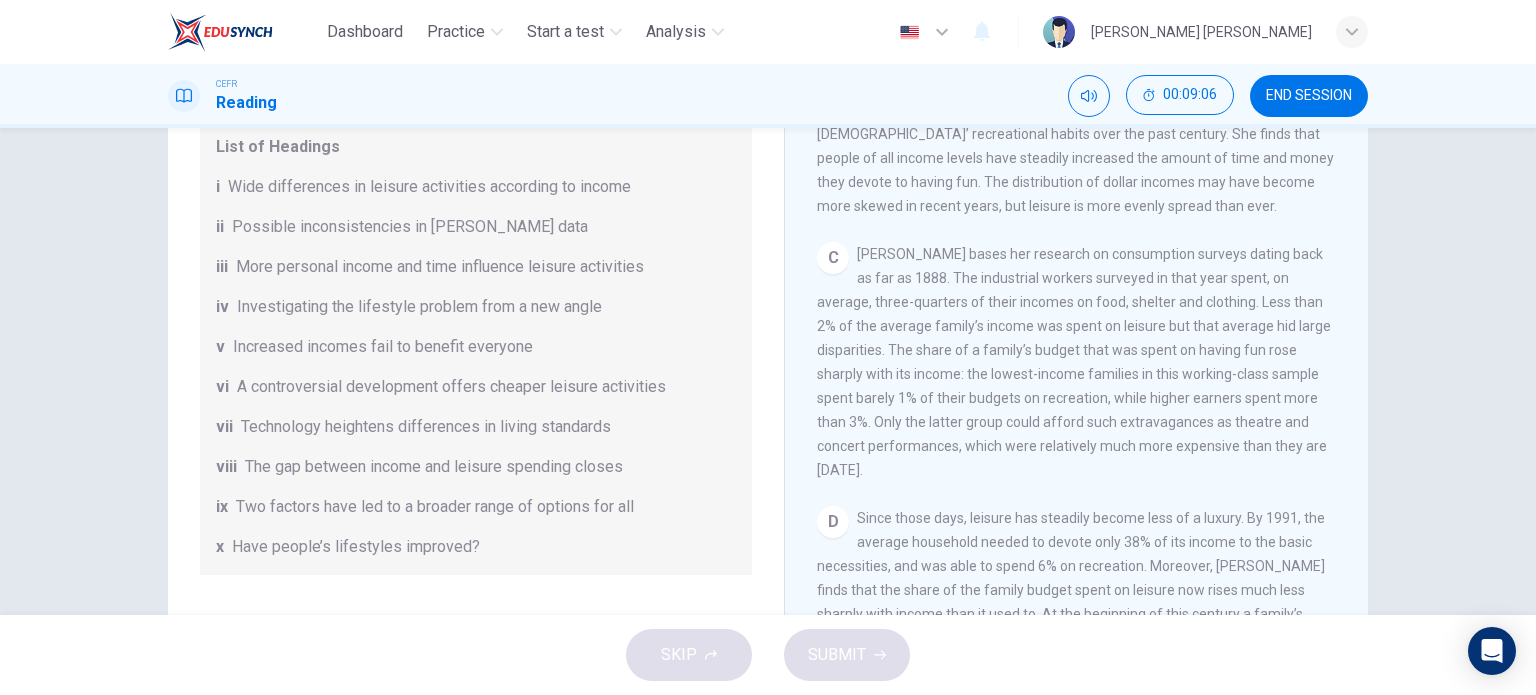 drag, startPoint x: 887, startPoint y: 387, endPoint x: 884, endPoint y: 349, distance: 38.118237 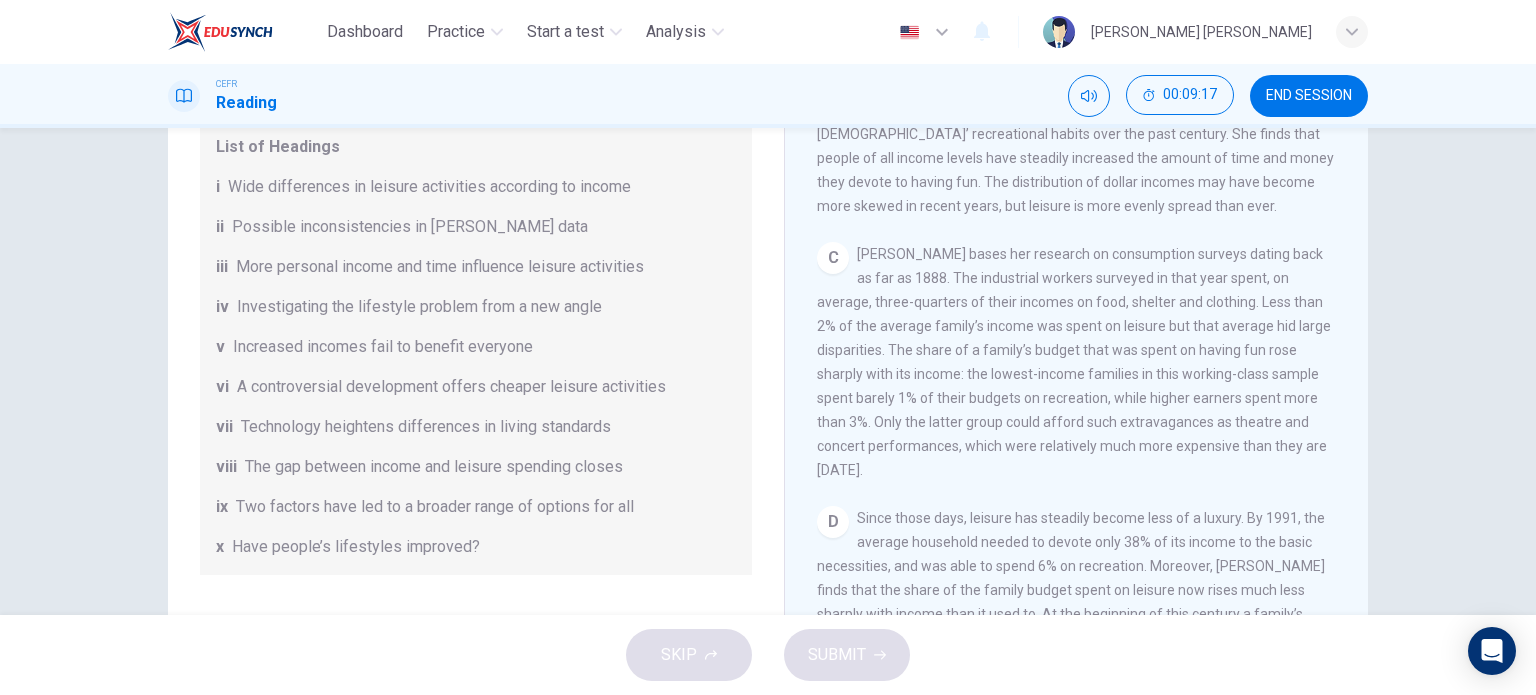 drag, startPoint x: 884, startPoint y: 349, endPoint x: 824, endPoint y: 525, distance: 185.94623 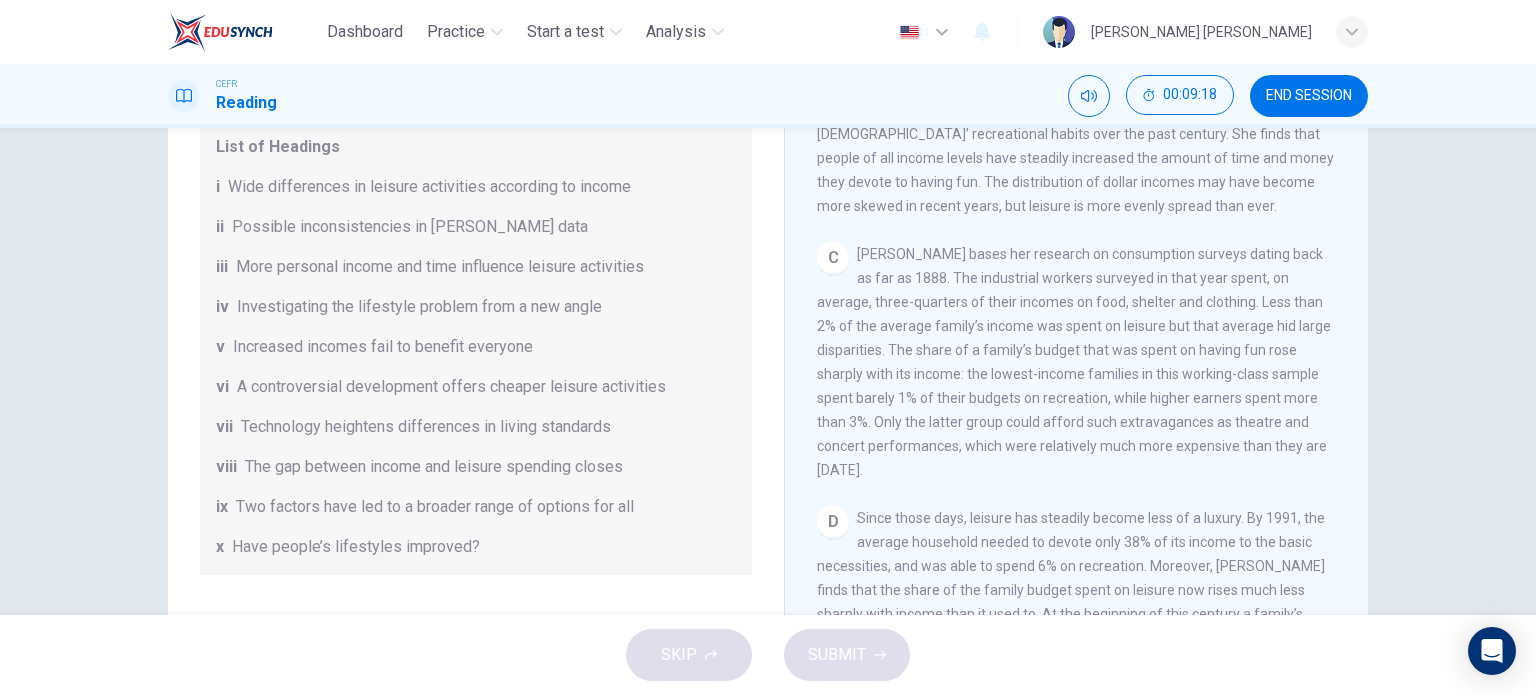 click on "D" at bounding box center [833, 522] 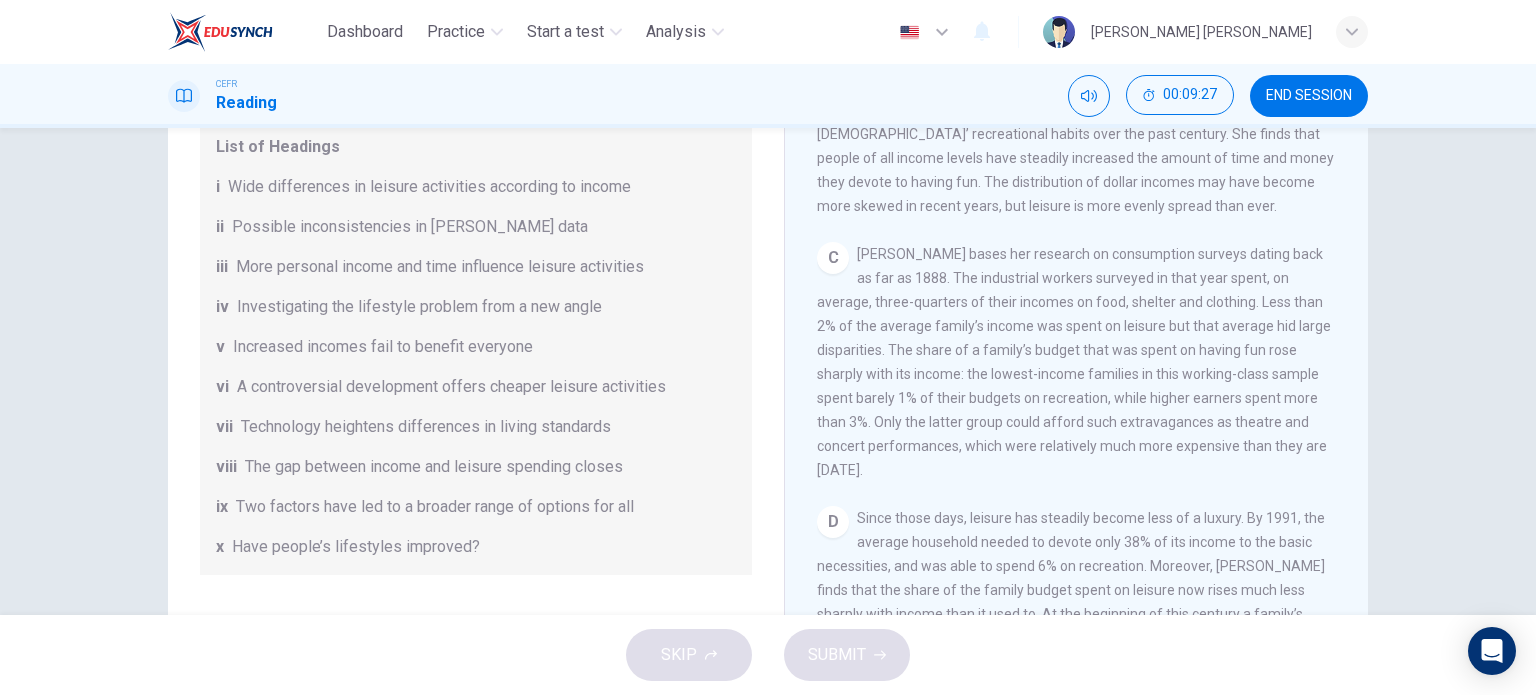 click on "D" at bounding box center [833, 522] 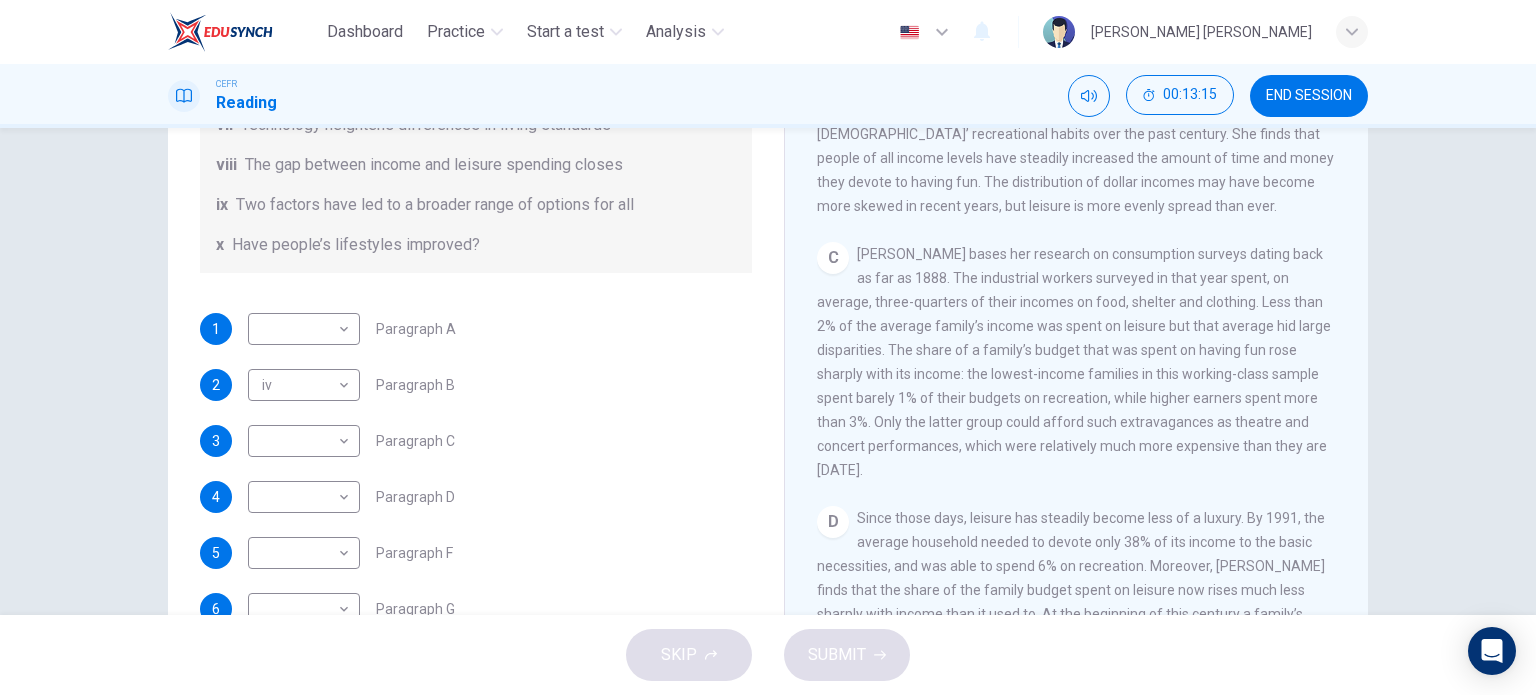 scroll, scrollTop: 330, scrollLeft: 0, axis: vertical 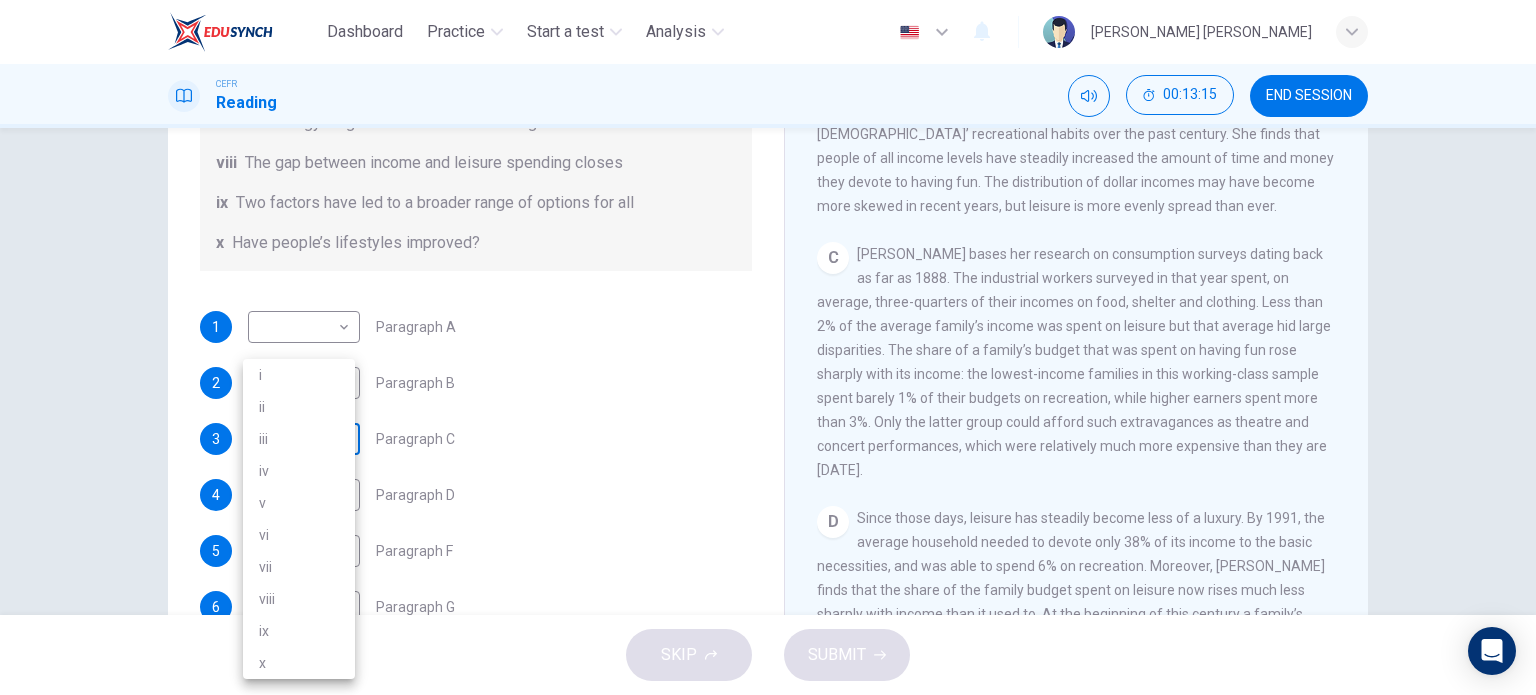 click on "Dashboard Practice Start a test Analysis English en ​ [PERSON_NAME] [PERSON_NAME] CEFR Reading 00:13:15 END SESSION Questions 1 - 7 The Reading Passage has nine paragraphs A-I.
From the list of headings below choose the most suitable heading for each paragraph.
Write the appropriate numbers (i-x) in the boxes below. List of Headings i Wide differences in leisure activities according to income ii Possible inconsistencies in [PERSON_NAME] data iii More personal income and time influence leisure activities iv Investigating the lifestyle problem from a new angle v Increased incomes fail to benefit everyone vi A controversial development offers cheaper leisure activities vii Technology heightens differences in living standards viii The gap between income and leisure spending closes ix Two factors have led to a broader range of options for all x Have people’s lifestyles improved? 1 ​ ​ Paragraph A 2 iv iv ​ Paragraph B 3 ​ ​ Paragraph C 4 ​ ​ Paragraph D 5 ​ ​ Paragraph F 6 ​" at bounding box center (768, 347) 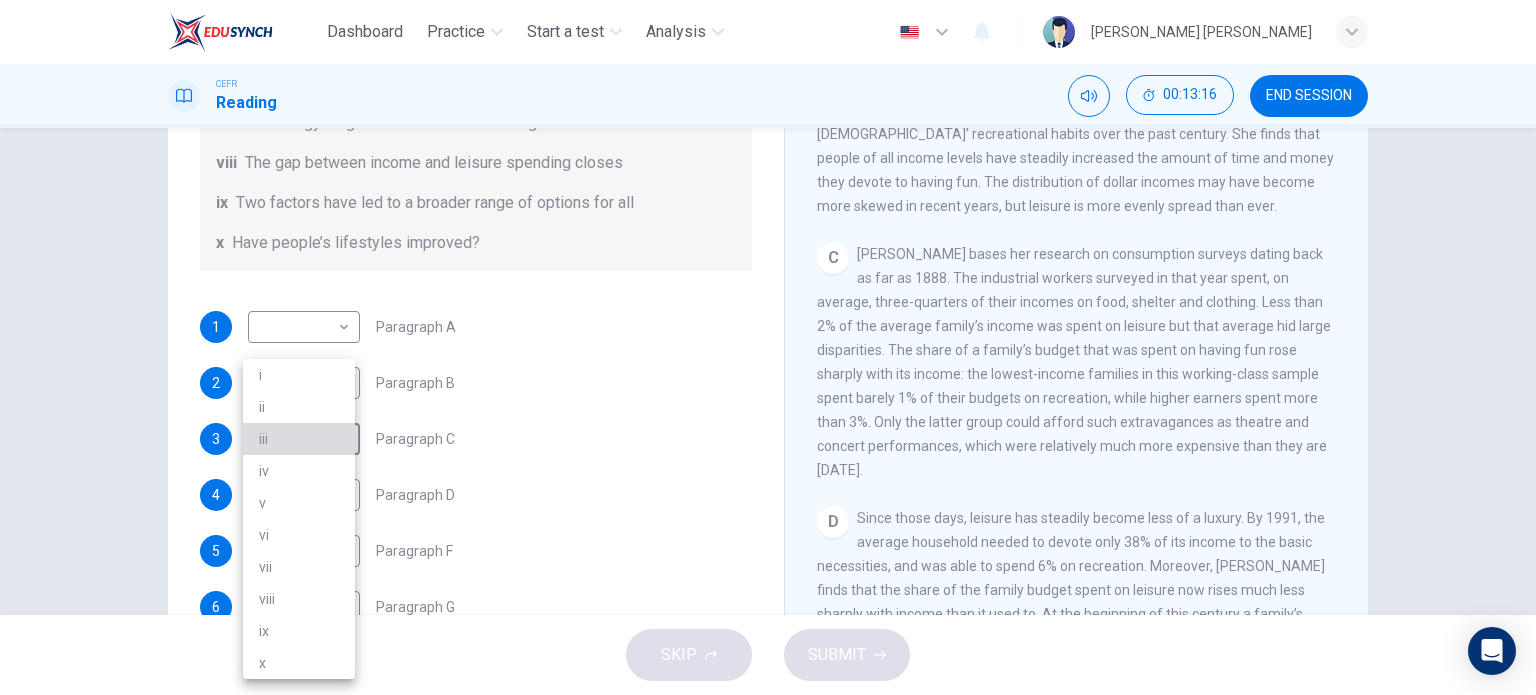 click on "iii" at bounding box center (299, 439) 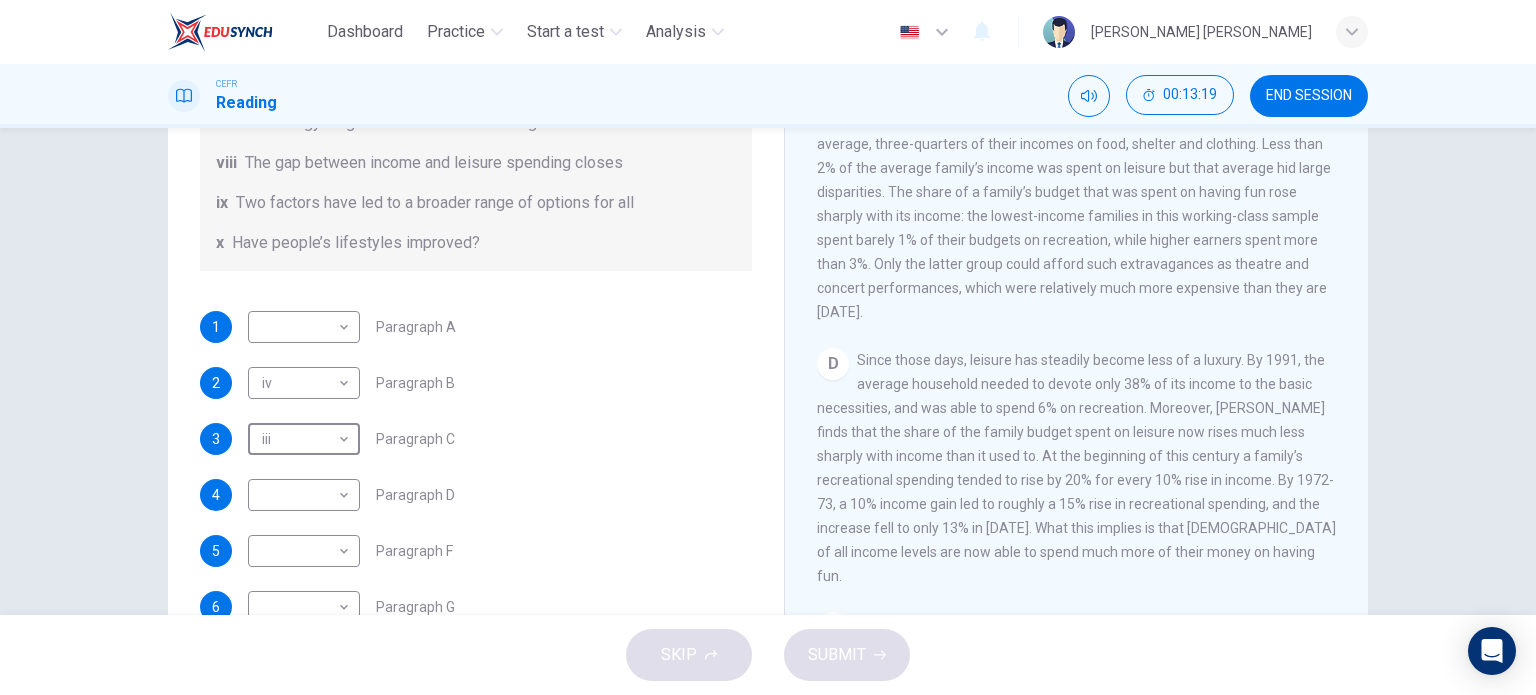 scroll, scrollTop: 891, scrollLeft: 0, axis: vertical 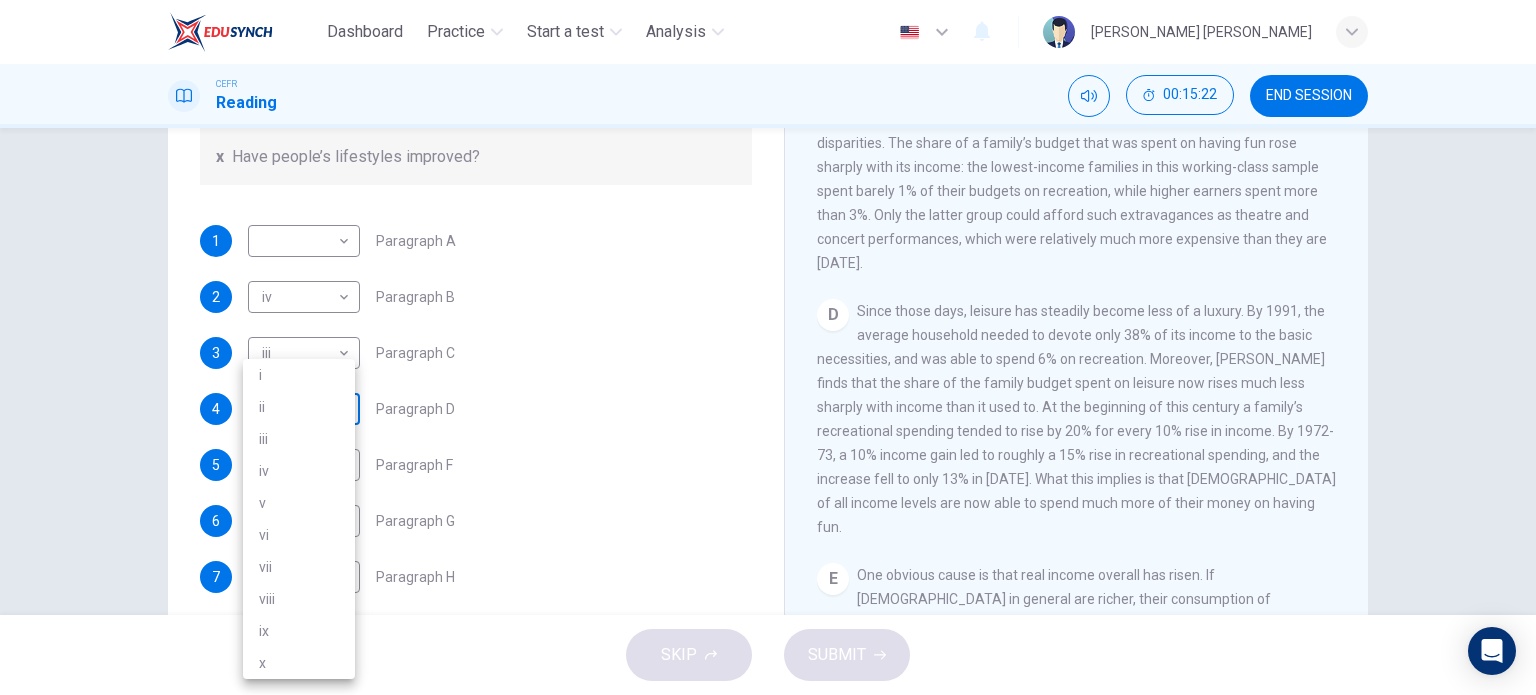 click on "Dashboard Practice Start a test Analysis English en ​ [PERSON_NAME] [PERSON_NAME] CEFR Reading 00:15:22 END SESSION Questions 1 - 7 The Reading Passage has nine paragraphs A-I.
From the list of headings below choose the most suitable heading for each paragraph.
Write the appropriate numbers (i-x) in the boxes below. List of Headings i Wide differences in leisure activities according to income ii Possible inconsistencies in [PERSON_NAME] data iii More personal income and time influence leisure activities iv Investigating the lifestyle problem from a new angle v Increased incomes fail to benefit everyone vi A controversial development offers cheaper leisure activities vii Technology heightens differences in living standards viii The gap between income and leisure spending closes ix Two factors have led to a broader range of options for all x Have people’s lifestyles improved? 1 ​ ​ Paragraph A 2 iv iv ​ Paragraph B 3 iii iii ​ Paragraph C 4 ​ ​ Paragraph D 5 ​ ​ Paragraph F 6" at bounding box center [768, 347] 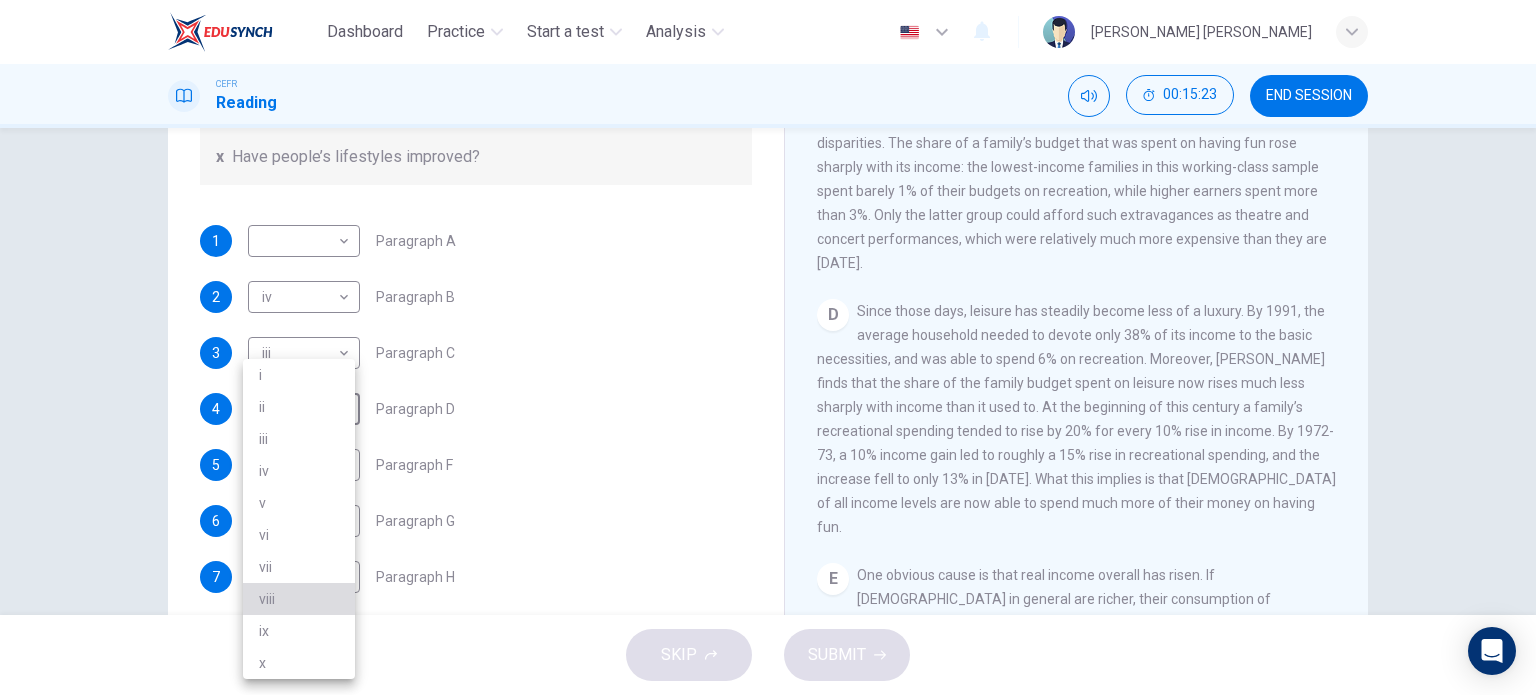 click on "viii" at bounding box center [299, 599] 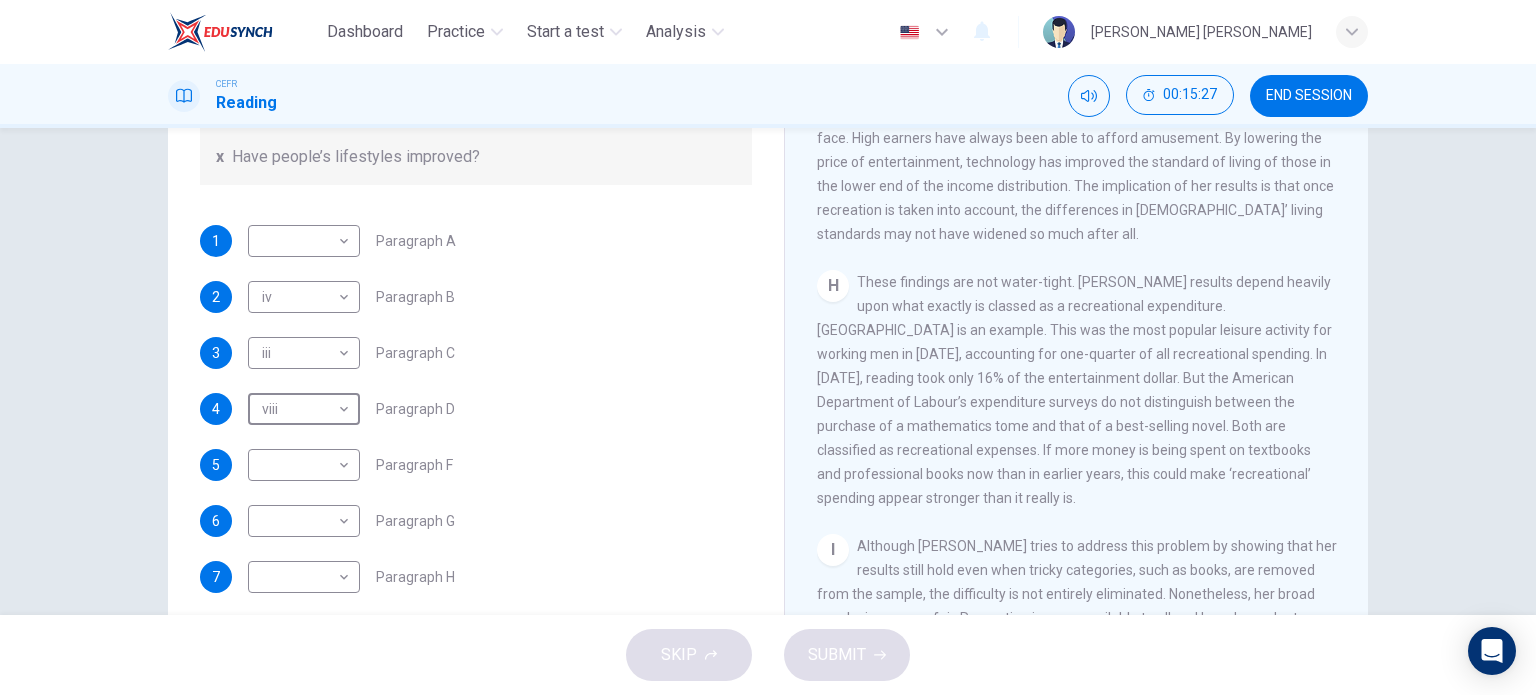 scroll, scrollTop: 1889, scrollLeft: 0, axis: vertical 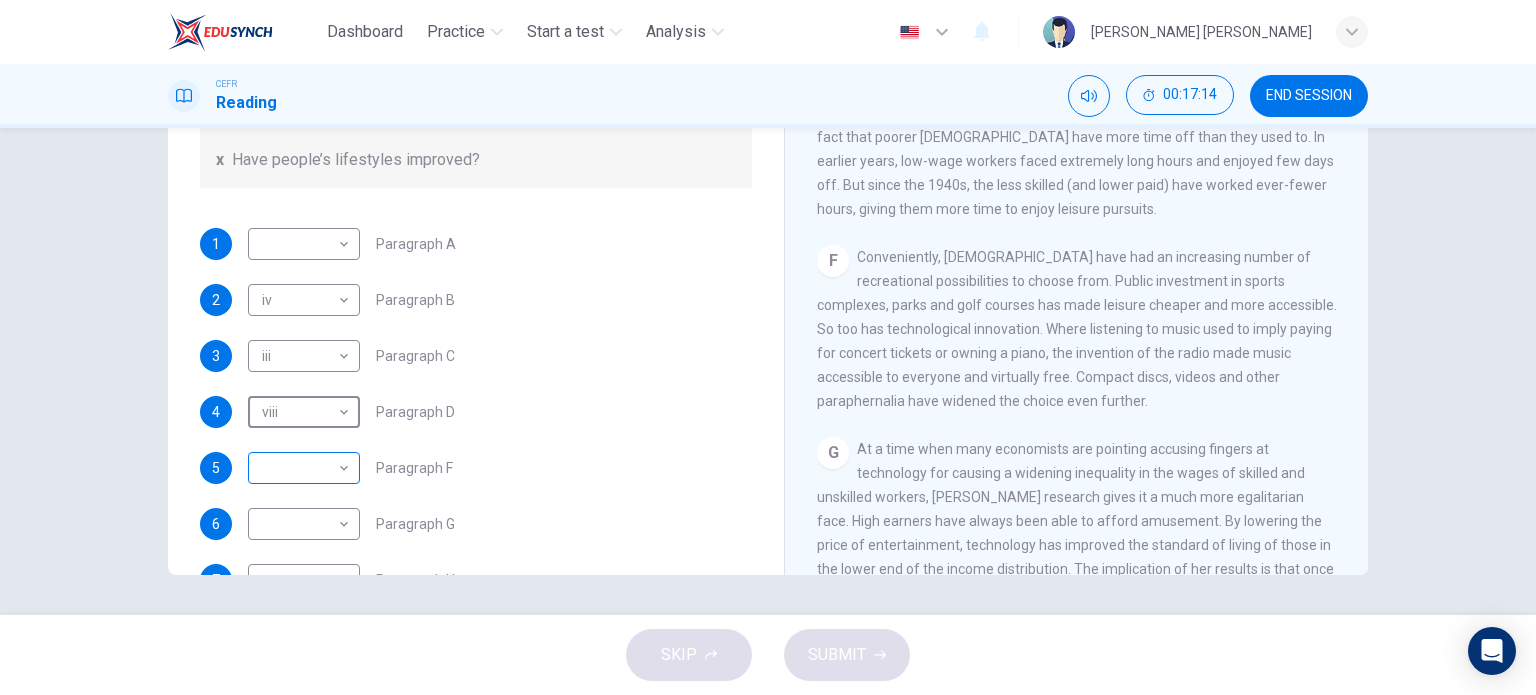 click on "Dashboard Practice Start a test Analysis English en ​ [PERSON_NAME] [PERSON_NAME] CEFR Reading 00:17:14 END SESSION Questions 1 - 7 The Reading Passage has nine paragraphs A-I.
From the list of headings below choose the most suitable heading for each paragraph.
Write the appropriate numbers (i-x) in the boxes below. List of Headings i Wide differences in leisure activities according to income ii Possible inconsistencies in [PERSON_NAME] data iii More personal income and time influence leisure activities iv Investigating the lifestyle problem from a new angle v Increased incomes fail to benefit everyone vi A controversial development offers cheaper leisure activities vii Technology heightens differences in living standards viii The gap between income and leisure spending closes ix Two factors have led to a broader range of options for all x Have people’s lifestyles improved? 1 ​ ​ Paragraph A 2 iv iv ​ Paragraph B 3 iii iii ​ Paragraph C 4 viii viii ​ Paragraph D 5 ​ ​ 6 ​ 7" at bounding box center [768, 347] 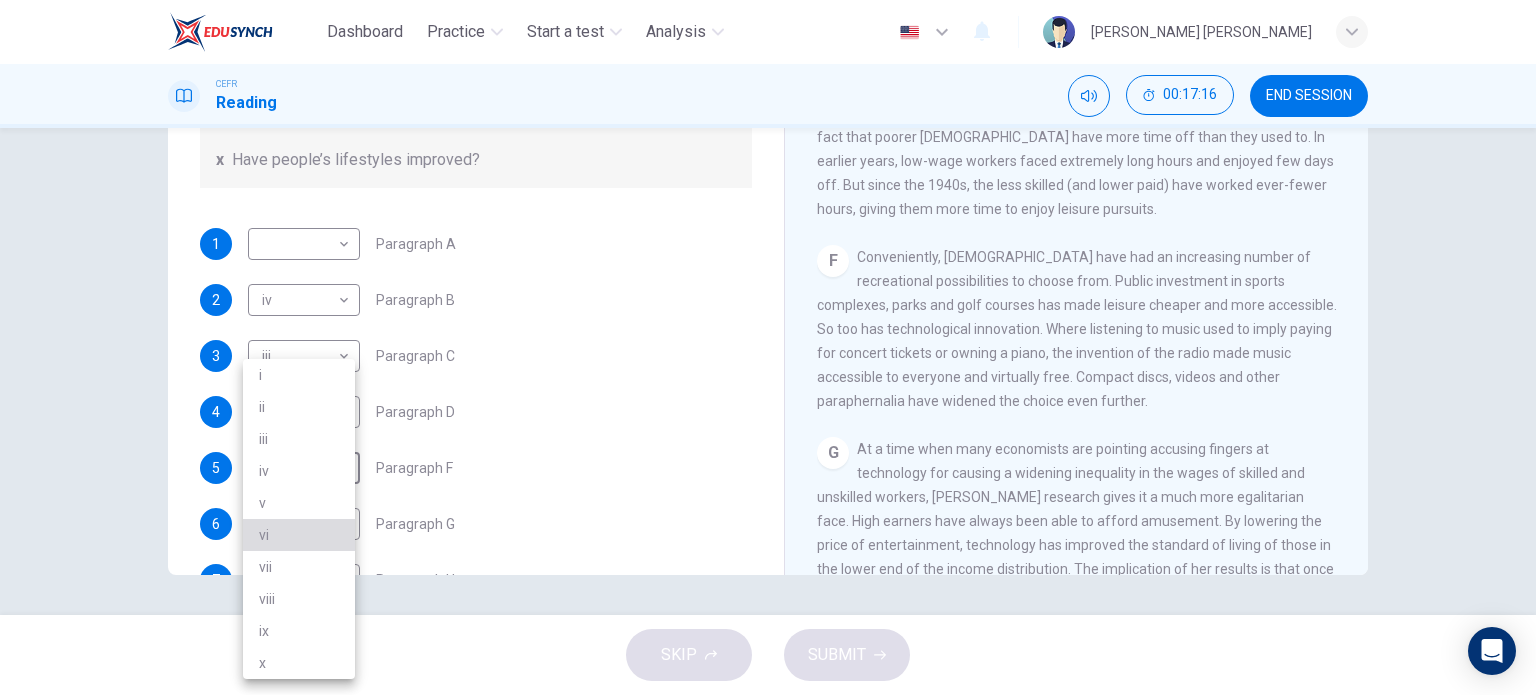 click on "vi" at bounding box center (299, 535) 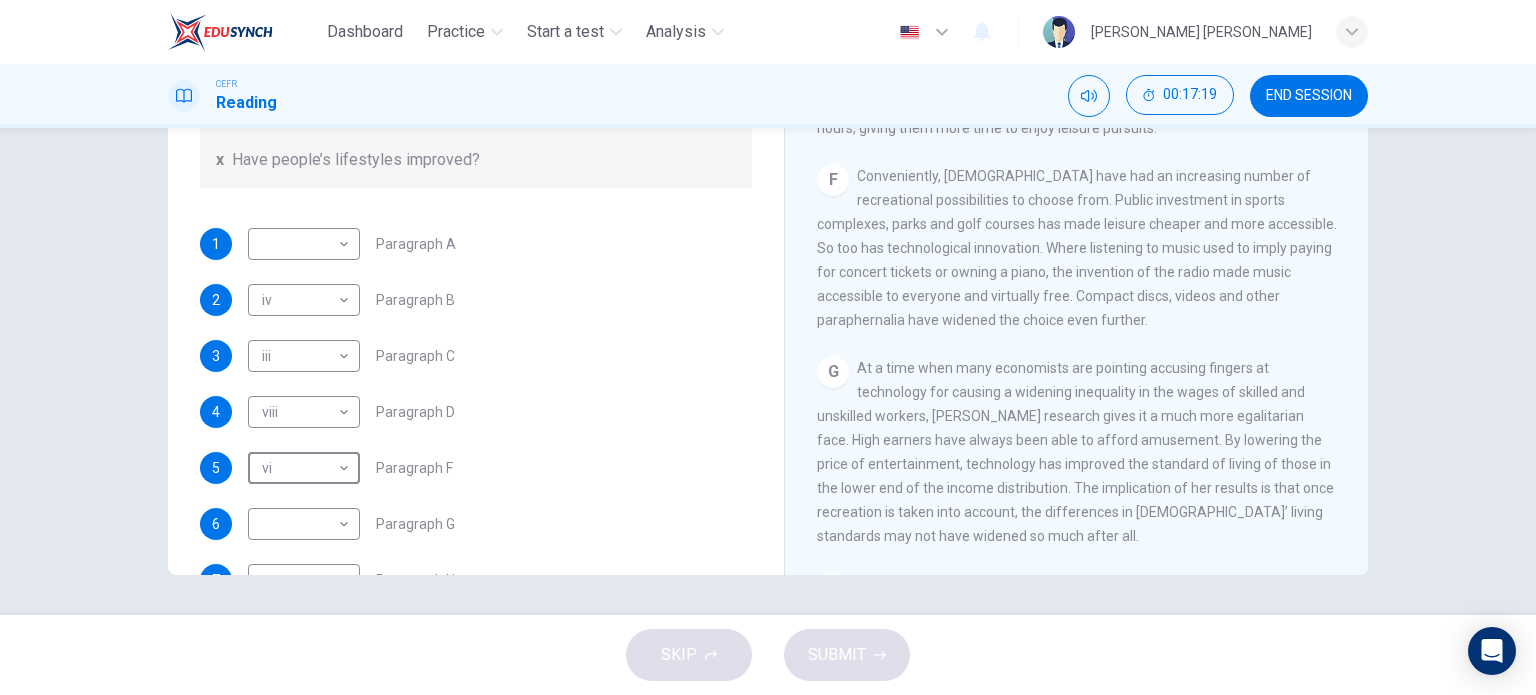 scroll, scrollTop: 1478, scrollLeft: 0, axis: vertical 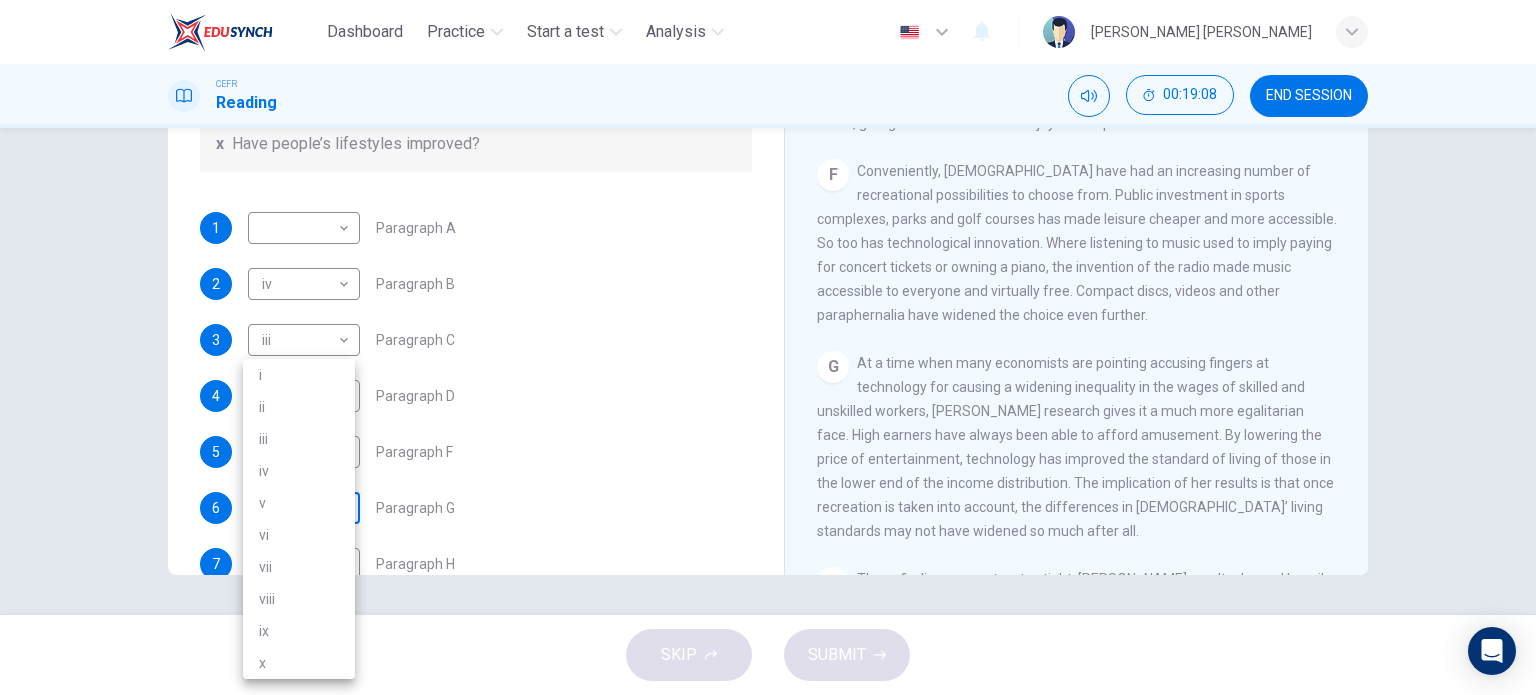 click on "Dashboard Practice Start a test Analysis English en ​ [PERSON_NAME] [PERSON_NAME] CEFR Reading 00:19:08 END SESSION Questions 1 - 7 The Reading Passage has nine paragraphs A-I.
From the list of headings below choose the most suitable heading for each paragraph.
Write the appropriate numbers (i-x) in the boxes below. List of Headings i Wide differences in leisure activities according to income ii Possible inconsistencies in [PERSON_NAME] data iii More personal income and time influence leisure activities iv Investigating the lifestyle problem from a new angle v Increased incomes fail to benefit everyone vi A controversial development offers cheaper leisure activities vii Technology heightens differences in living standards viii The gap between income and leisure spending closes ix Two factors have led to a broader range of options for all x Have people’s lifestyles improved? 1 ​ ​ Paragraph A 2 iv iv ​ Paragraph B 3 iii iii ​ Paragraph C 4 viii viii ​ Paragraph D 5 vi vi ​ 6 ​" at bounding box center [768, 347] 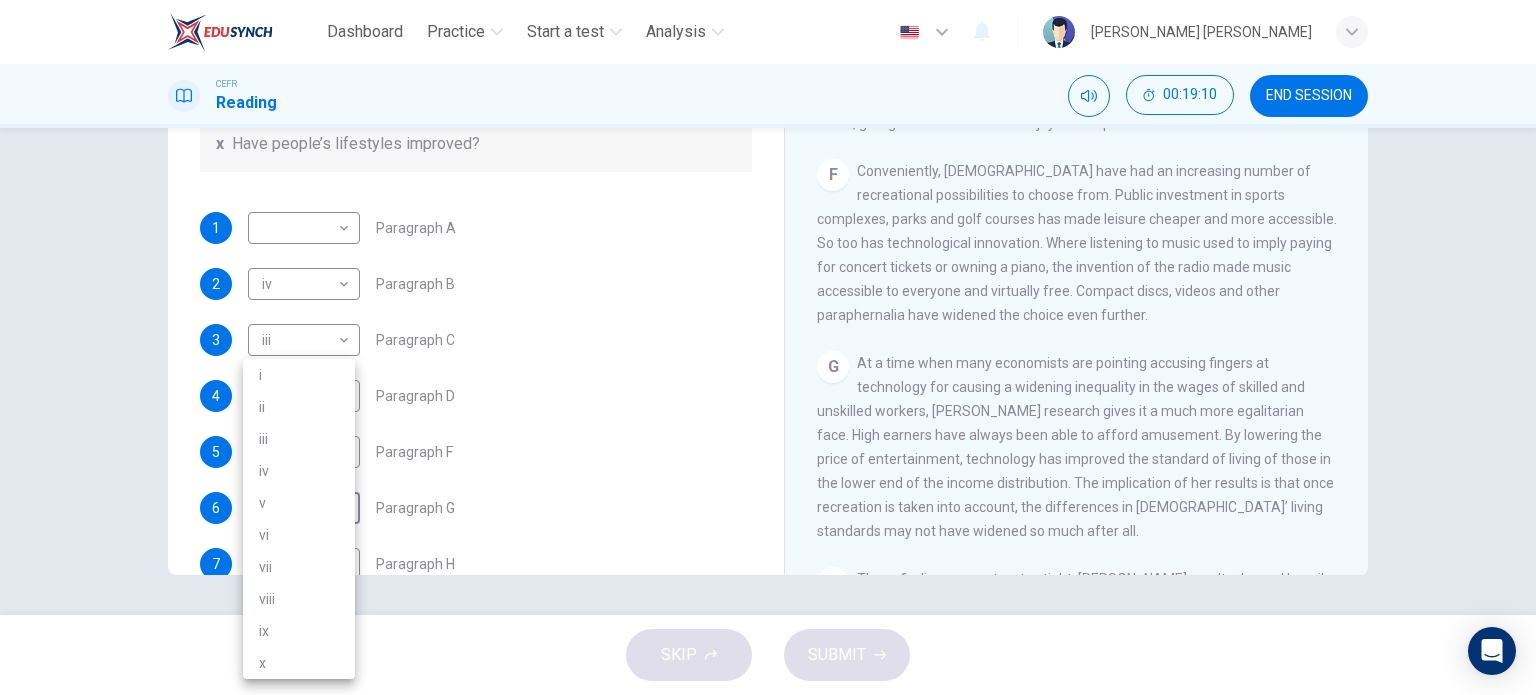 click on "i" at bounding box center [299, 375] 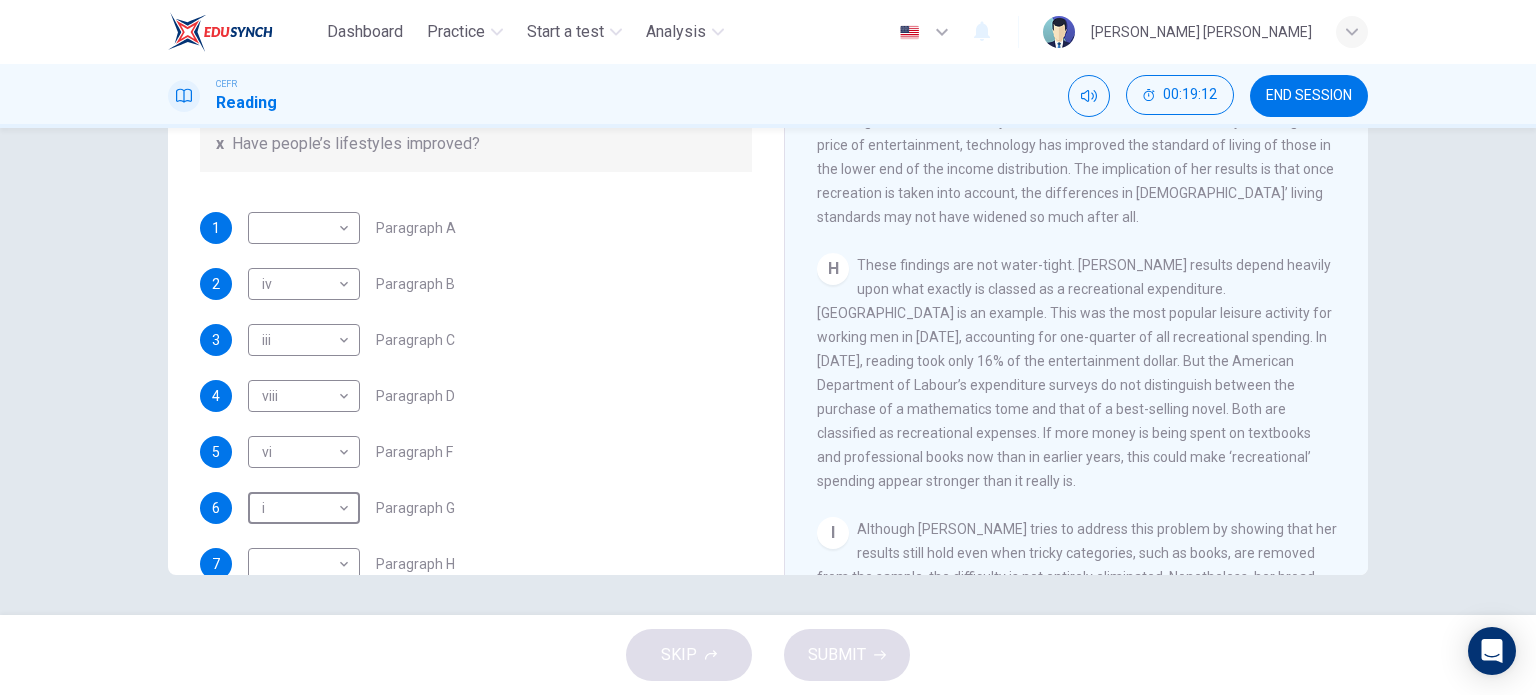 scroll, scrollTop: 1794, scrollLeft: 0, axis: vertical 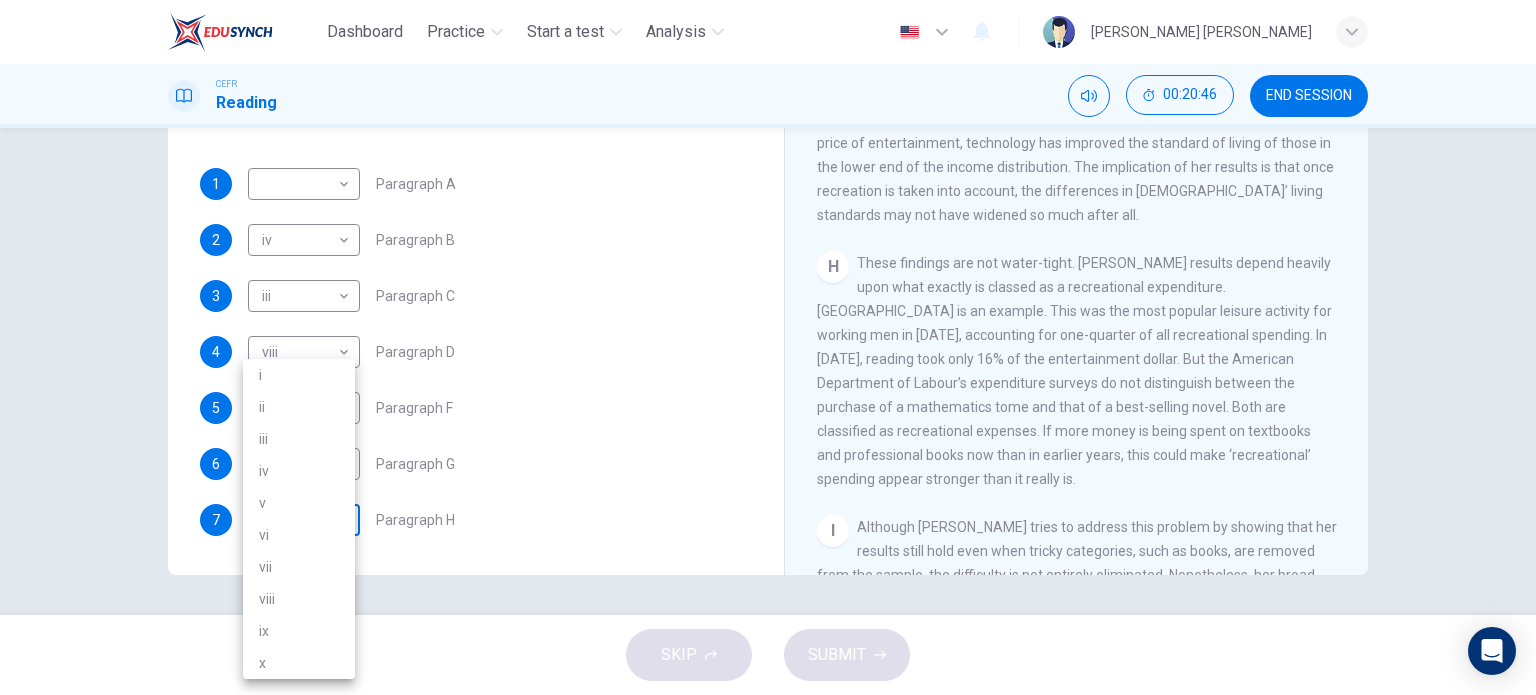click on "Dashboard Practice Start a test Analysis English en ​ [PERSON_NAME] [PERSON_NAME] CEFR Reading 00:20:46 END SESSION Questions 1 - 7 The Reading Passage has nine paragraphs A-I.
From the list of headings below choose the most suitable heading for each paragraph.
Write the appropriate numbers (i-x) in the boxes below. List of Headings i Wide differences in leisure activities according to income ii Possible inconsistencies in [PERSON_NAME] data iii More personal income and time influence leisure activities iv Investigating the lifestyle problem from a new angle v Increased incomes fail to benefit everyone vi A controversial development offers cheaper leisure activities vii Technology heightens differences in living standards viii The gap between income and leisure spending closes ix Two factors have led to a broader range of options for all x Have people’s lifestyles improved? 1 ​ ​ Paragraph A 2 iv iv ​ Paragraph B 3 iii iii ​ Paragraph C 4 viii viii ​ Paragraph D 5 vi vi ​ 6 i i" at bounding box center [768, 347] 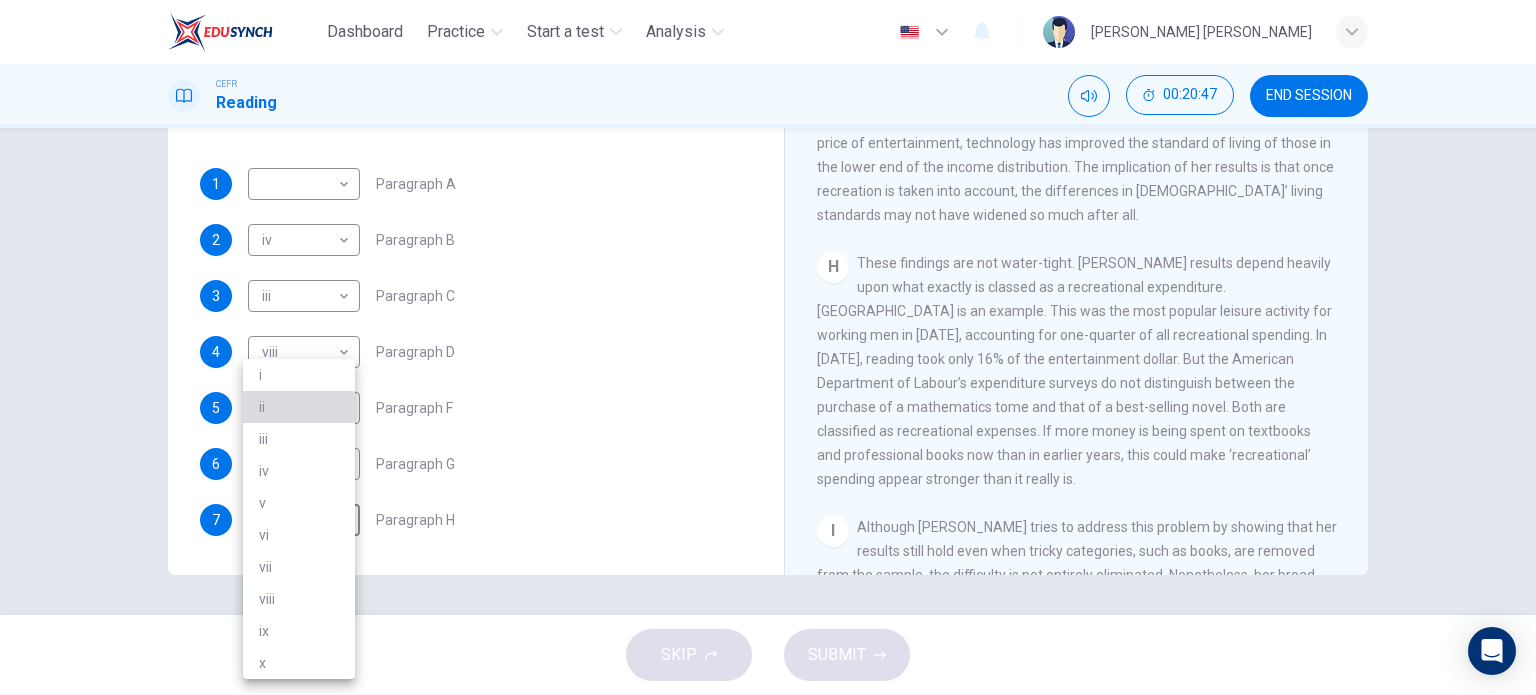 click on "ii" at bounding box center (299, 407) 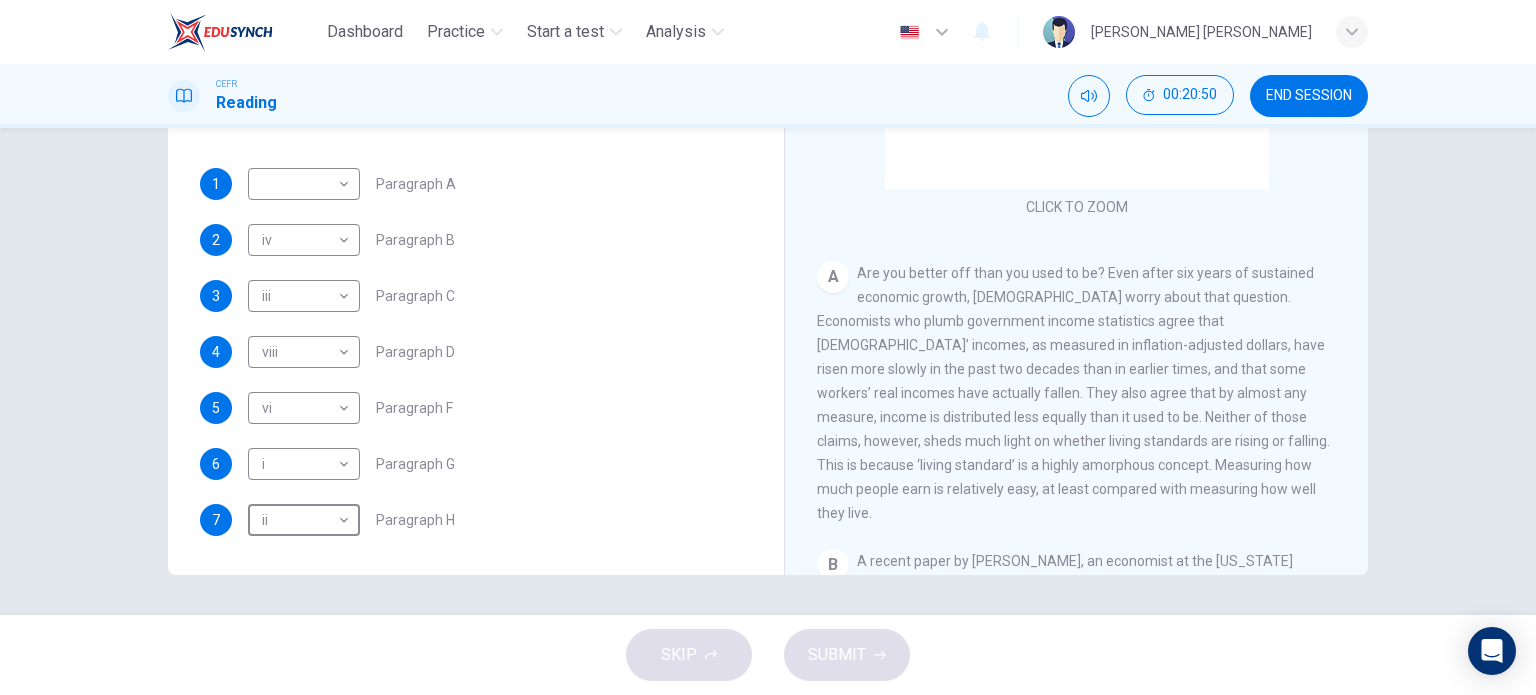 scroll, scrollTop: 126, scrollLeft: 0, axis: vertical 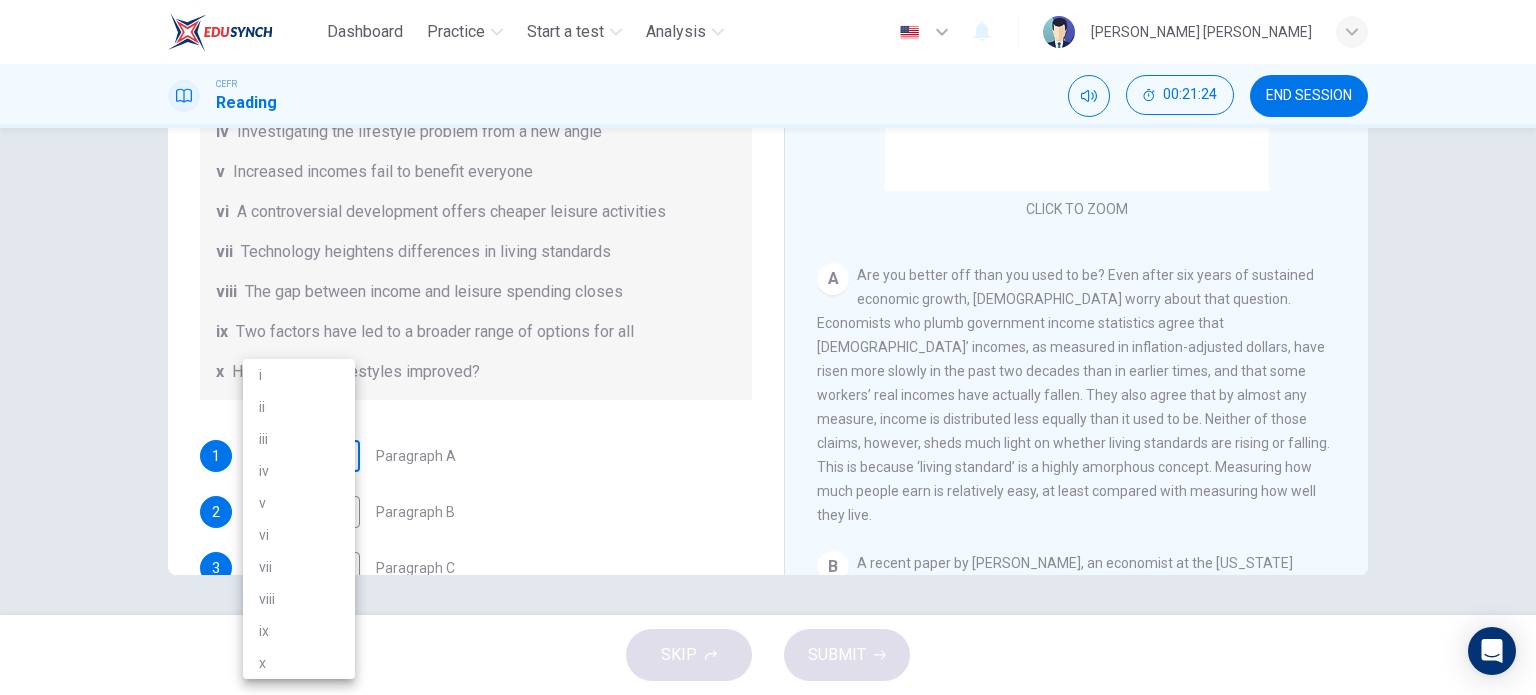 click on "Dashboard Practice Start a test Analysis English en ​ [PERSON_NAME] [PERSON_NAME] CEFR Reading 00:21:24 END SESSION Questions 1 - 7 The Reading Passage has nine paragraphs A-I.
From the list of headings below choose the most suitable heading for each paragraph.
Write the appropriate numbers (i-x) in the boxes below. List of Headings i Wide differences in leisure activities according to income ii Possible inconsistencies in [PERSON_NAME] data iii More personal income and time influence leisure activities iv Investigating the lifestyle problem from a new angle v Increased incomes fail to benefit everyone vi A controversial development offers cheaper leisure activities vii Technology heightens differences in living standards viii The gap between income and leisure spending closes ix Two factors have led to a broader range of options for all x Have people’s lifestyles improved? 1 ​ ​ Paragraph A 2 iv iv ​ Paragraph B 3 iii iii ​ Paragraph C 4 viii viii ​ Paragraph D 5 vi vi ​ 6 i i" at bounding box center [768, 347] 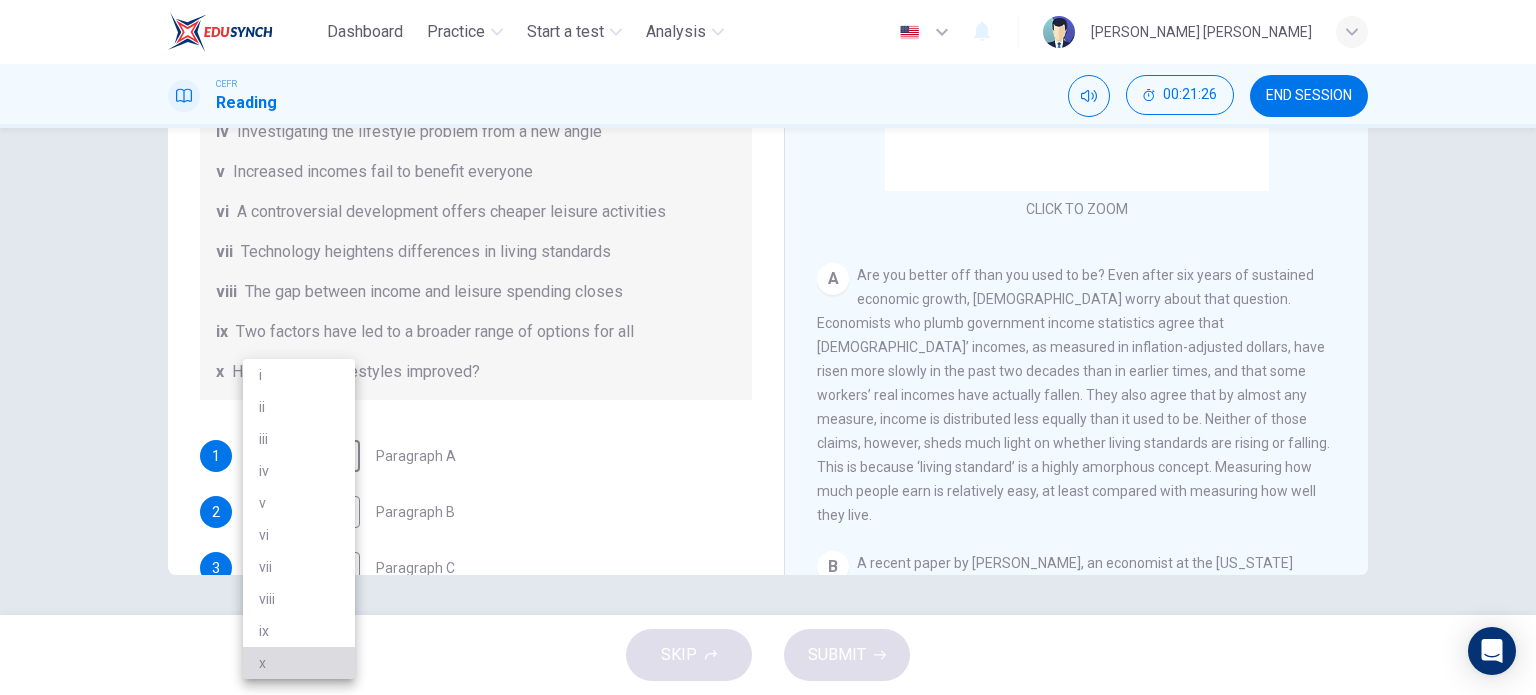 click on "x" at bounding box center [299, 663] 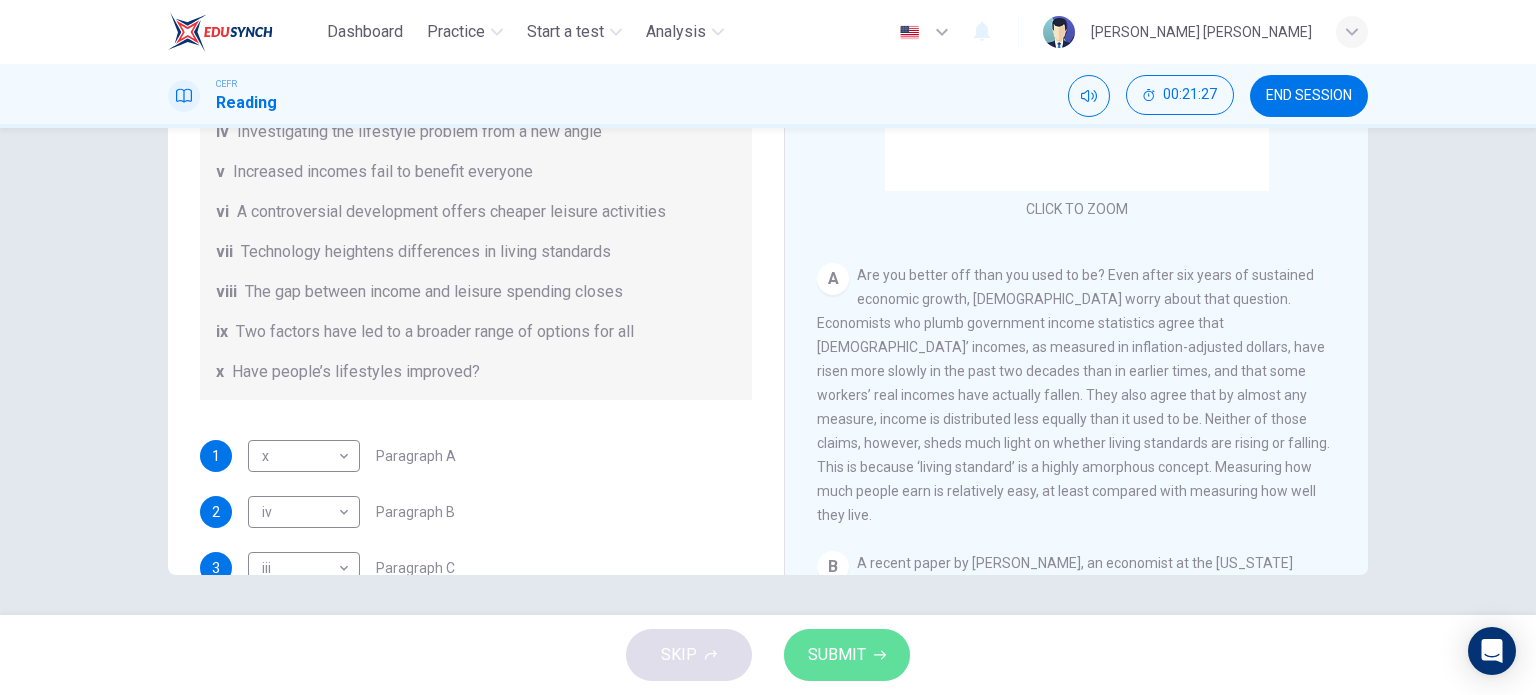 click on "SUBMIT" at bounding box center (847, 655) 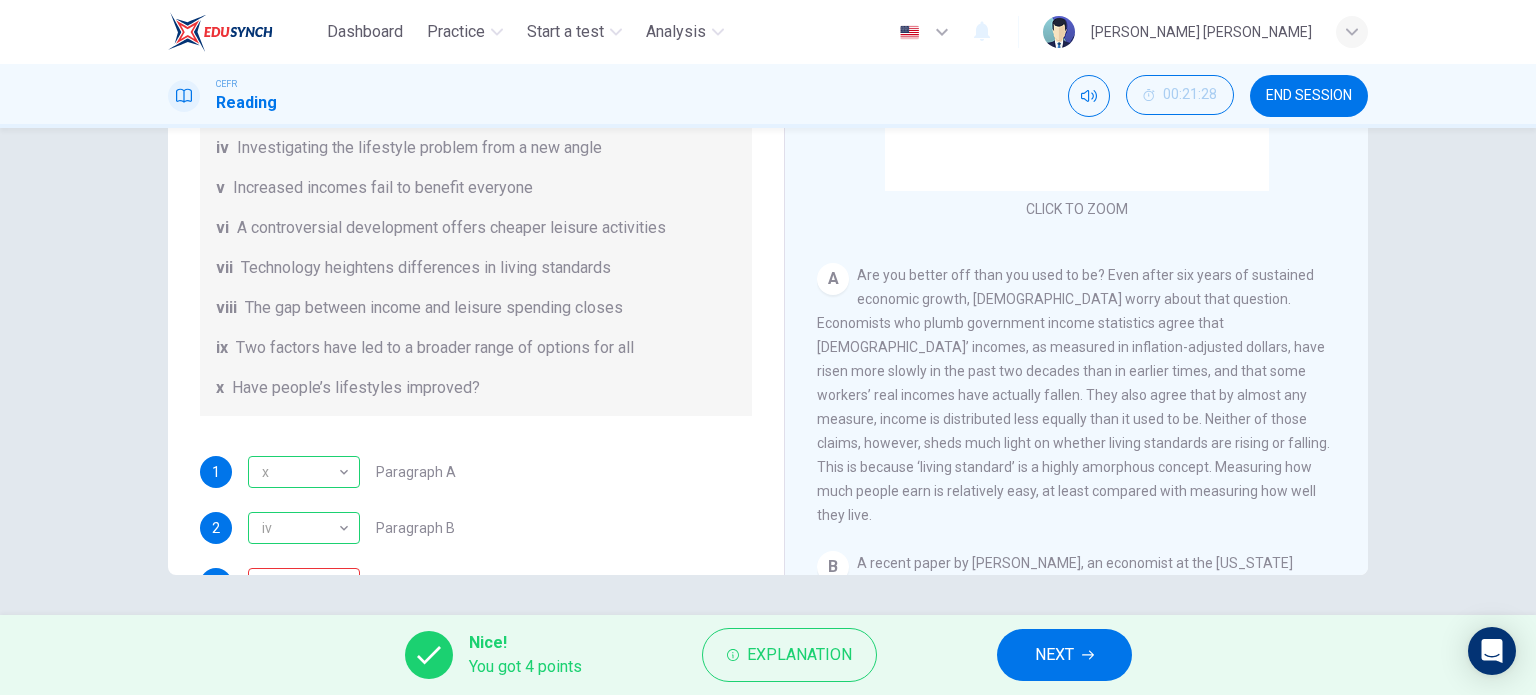 scroll, scrollTop: 0, scrollLeft: 0, axis: both 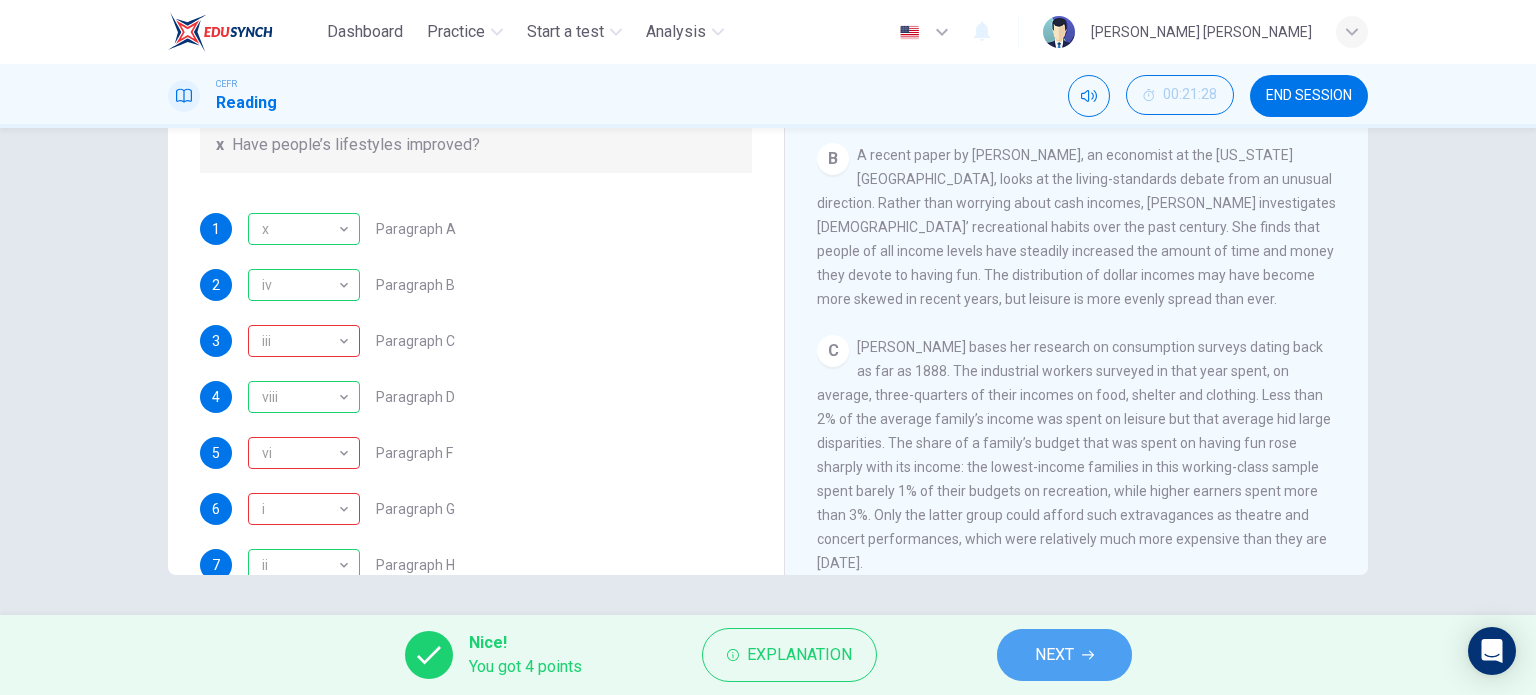 click on "NEXT" at bounding box center [1064, 655] 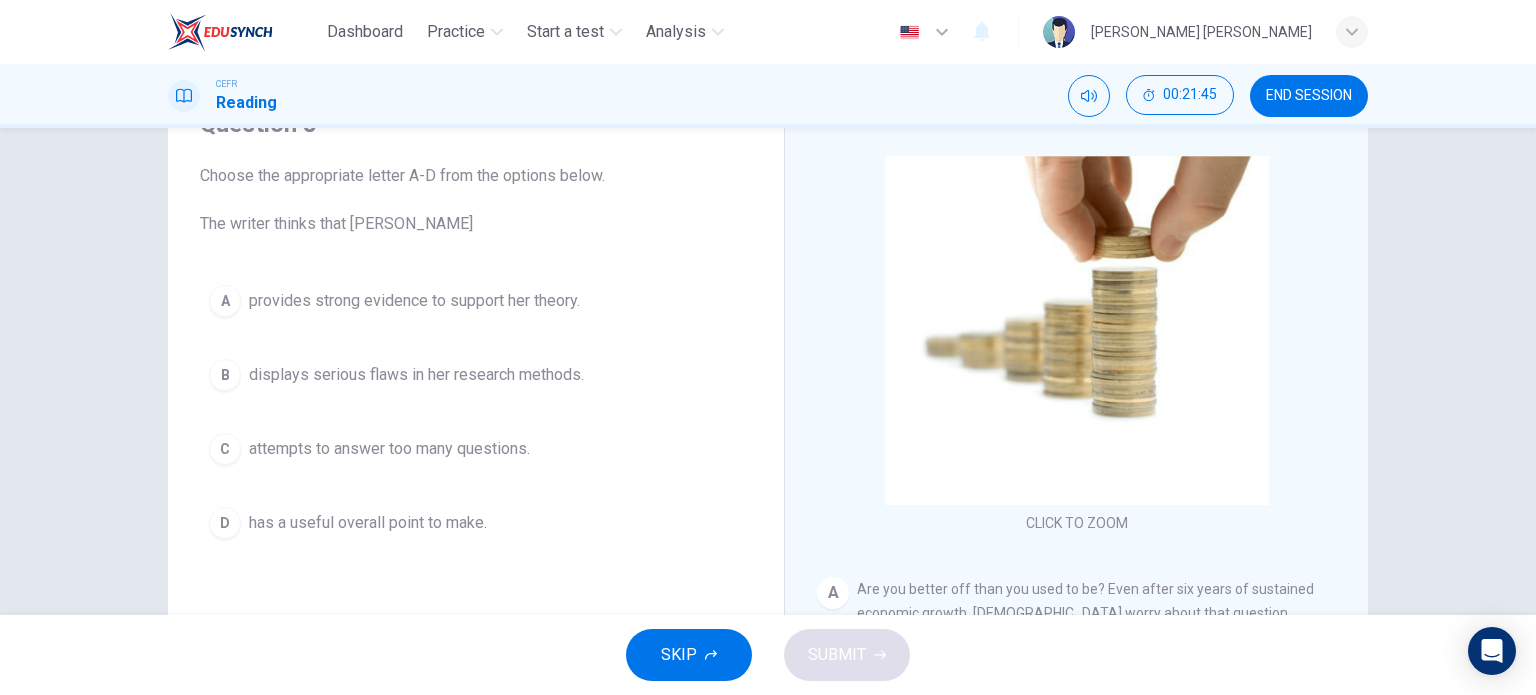 scroll, scrollTop: 100, scrollLeft: 0, axis: vertical 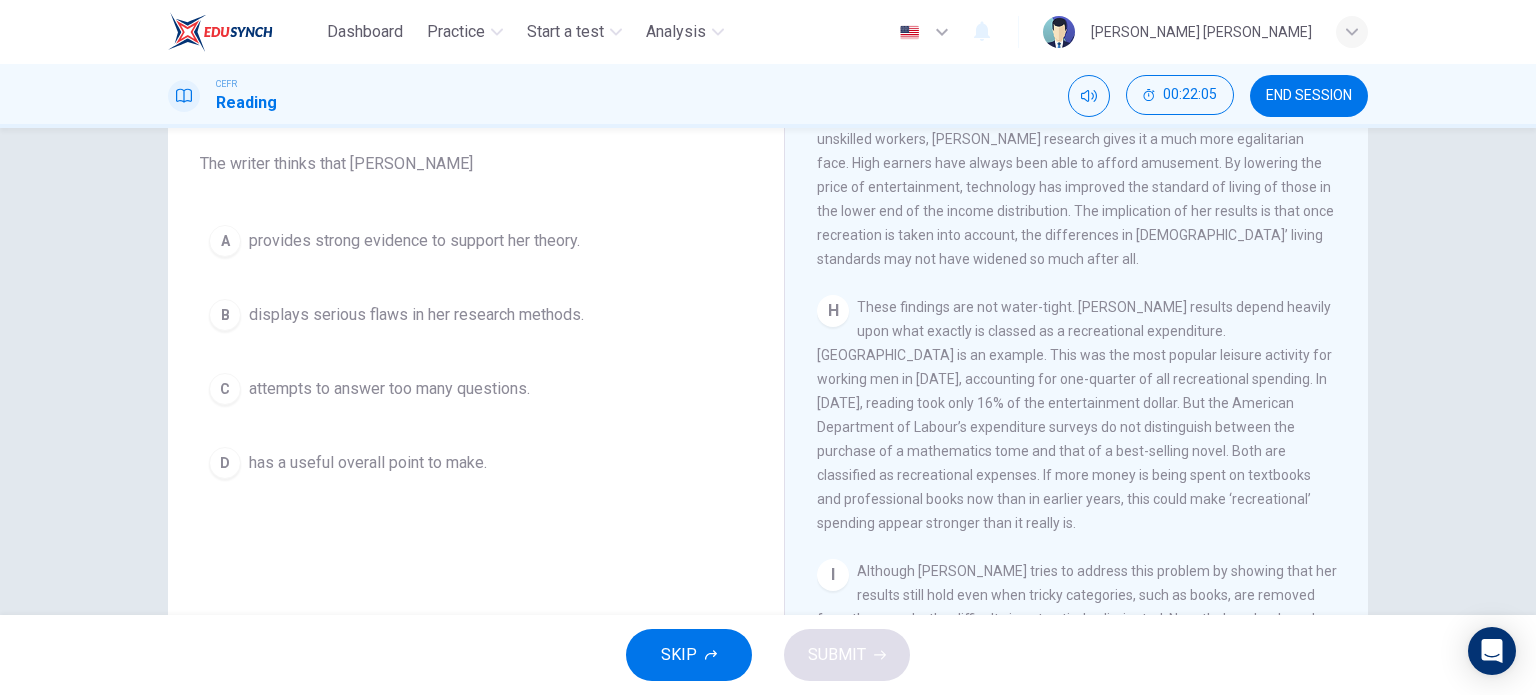 click on "D has a useful overall point to make." at bounding box center (476, 463) 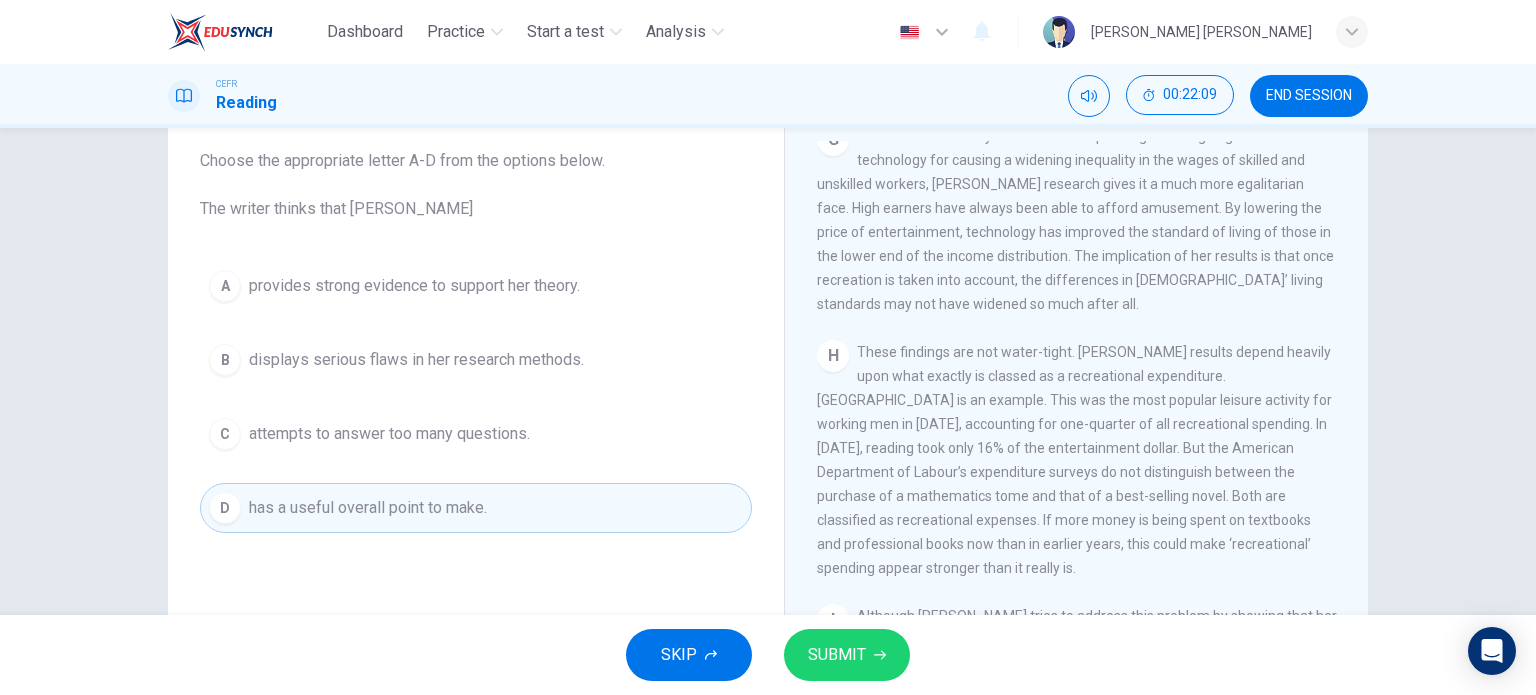 scroll, scrollTop: 99, scrollLeft: 0, axis: vertical 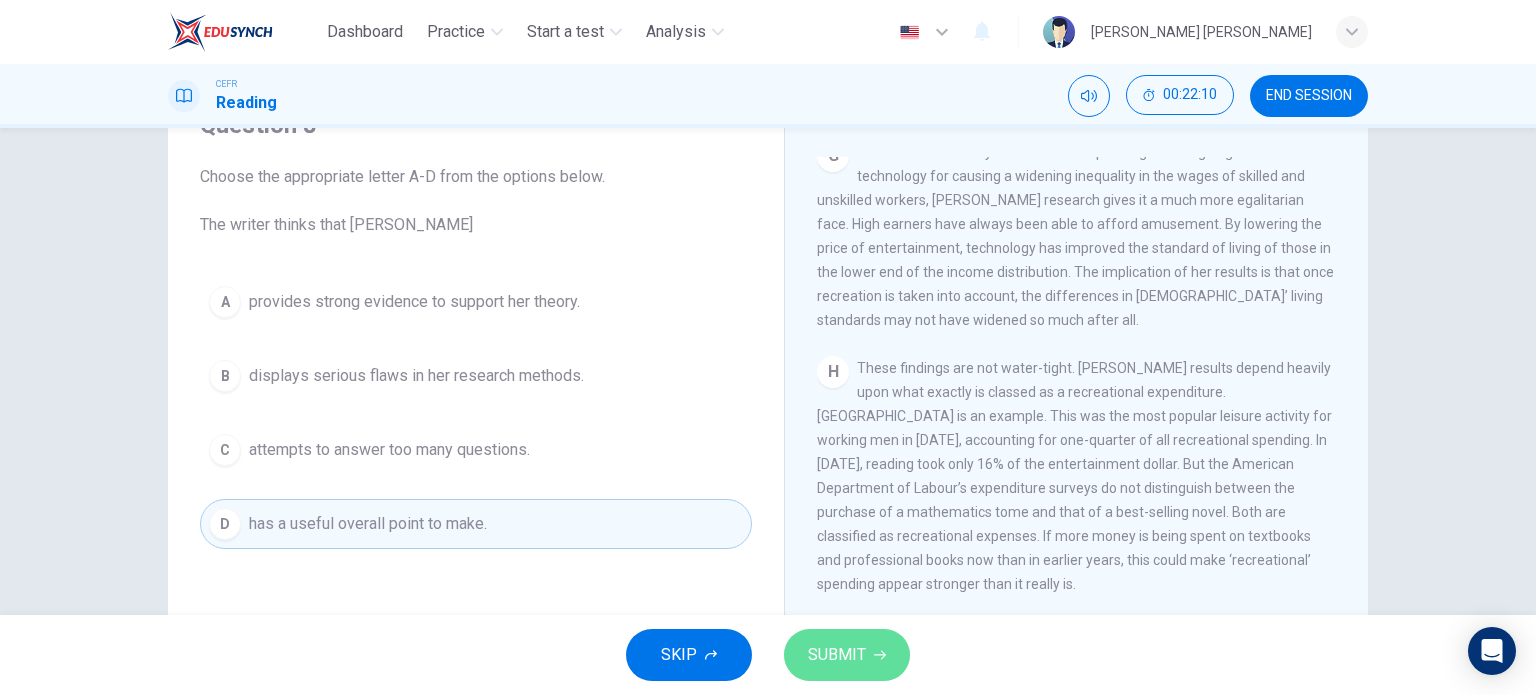 click on "SUBMIT" at bounding box center [837, 655] 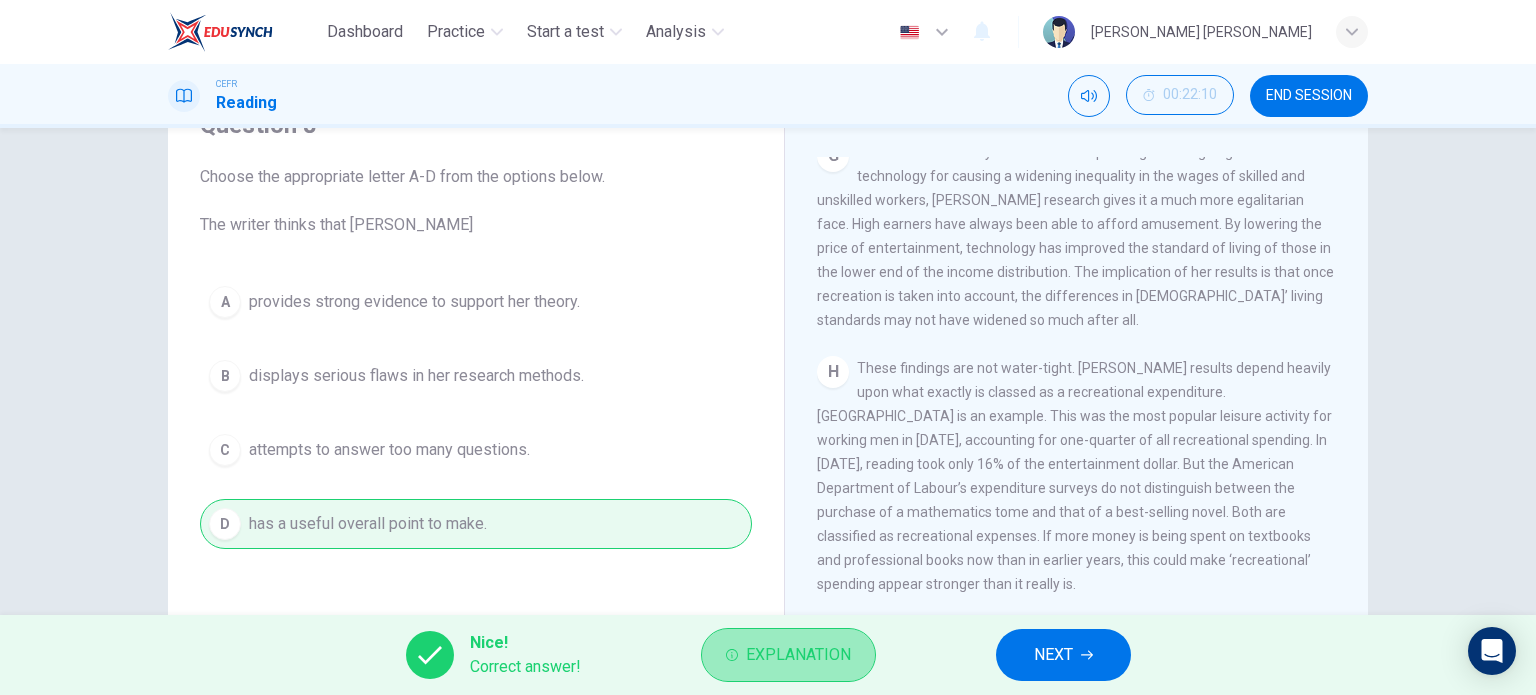 click on "Explanation" at bounding box center (788, 655) 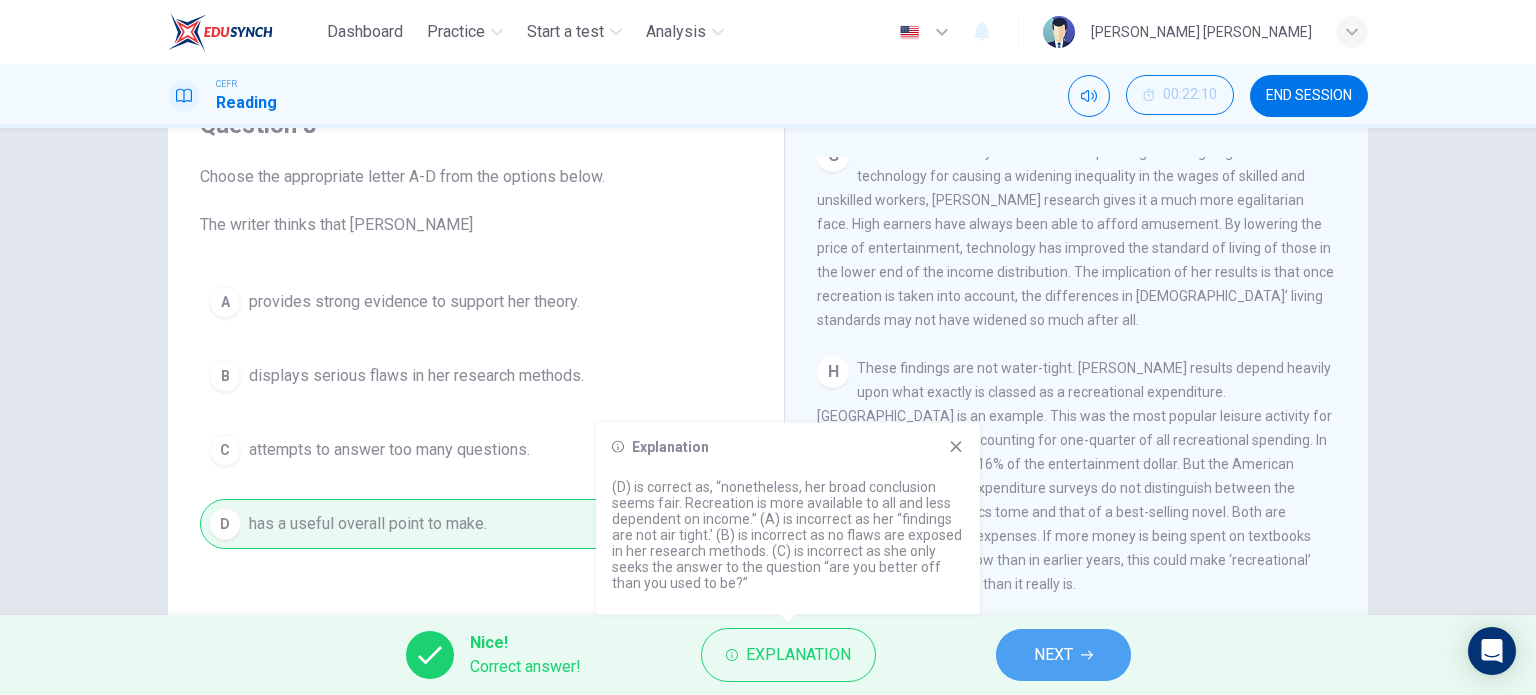click on "NEXT" at bounding box center (1063, 655) 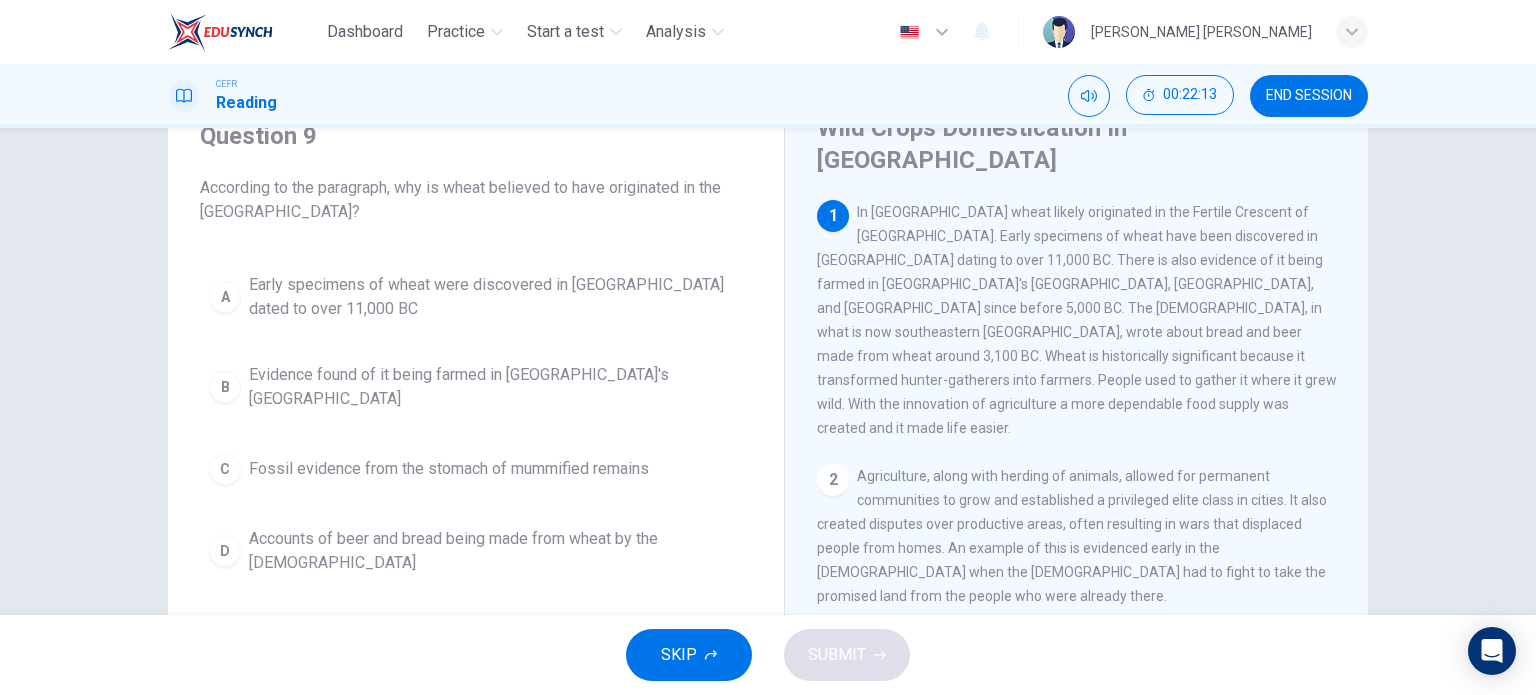 scroll, scrollTop: 87, scrollLeft: 0, axis: vertical 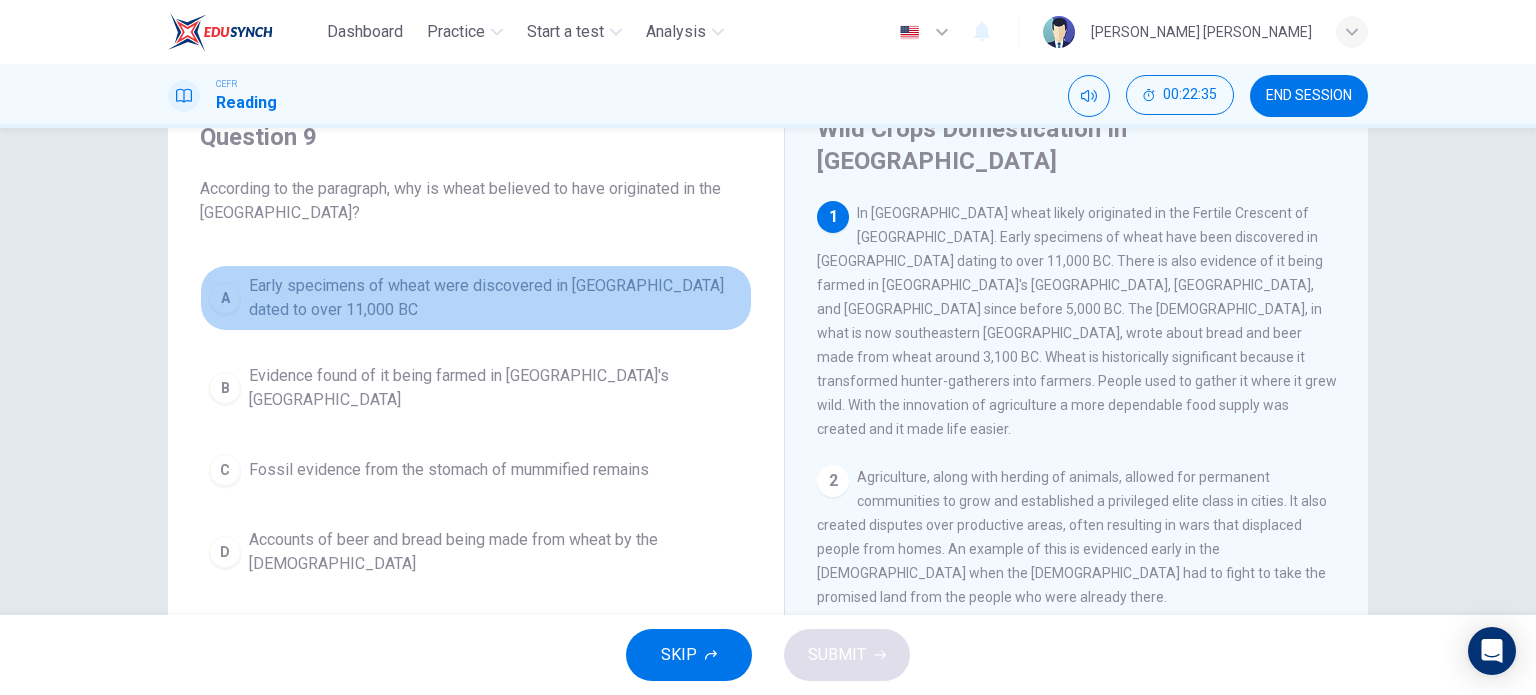 click on "Early specimens of wheat were discovered in [GEOGRAPHIC_DATA] dated to over 11,000 BC" at bounding box center [496, 298] 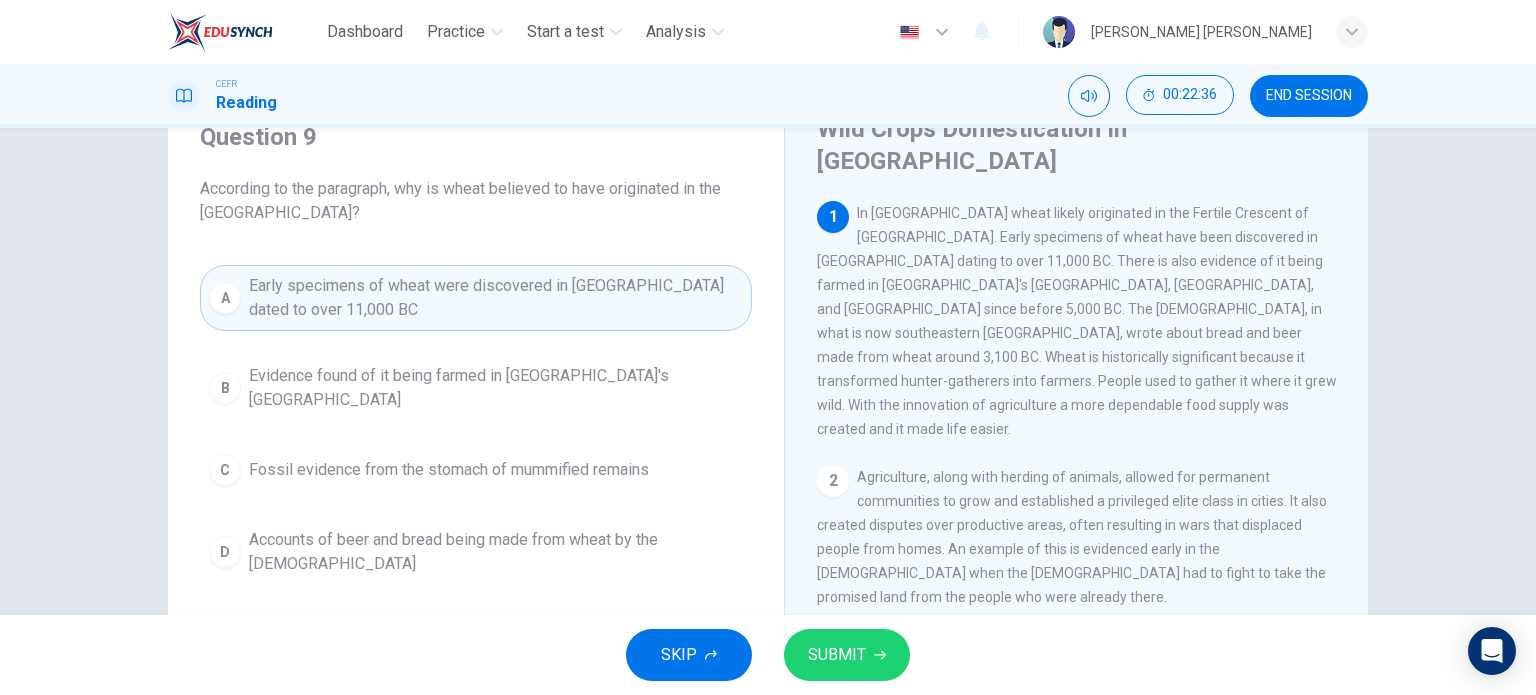 click on "SKIP SUBMIT" at bounding box center (768, 655) 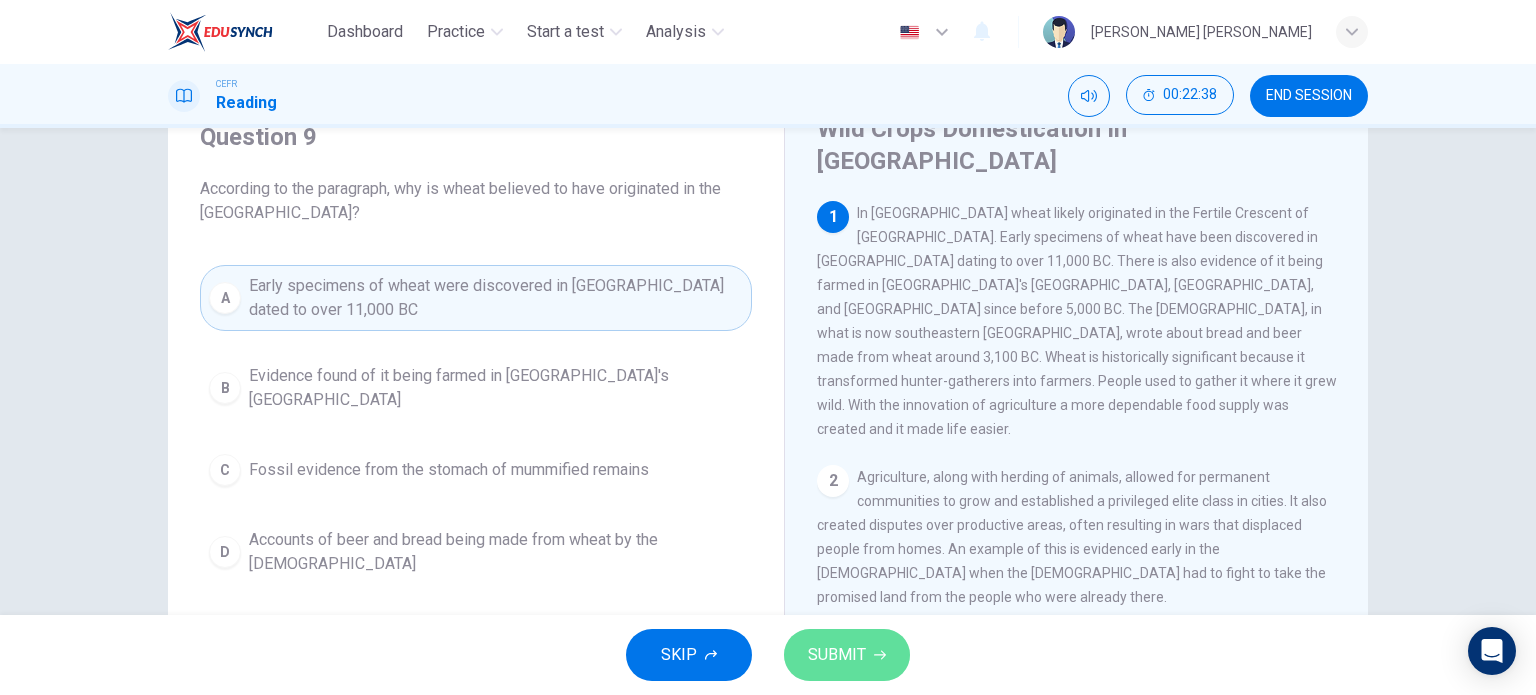 click on "SUBMIT" at bounding box center (847, 655) 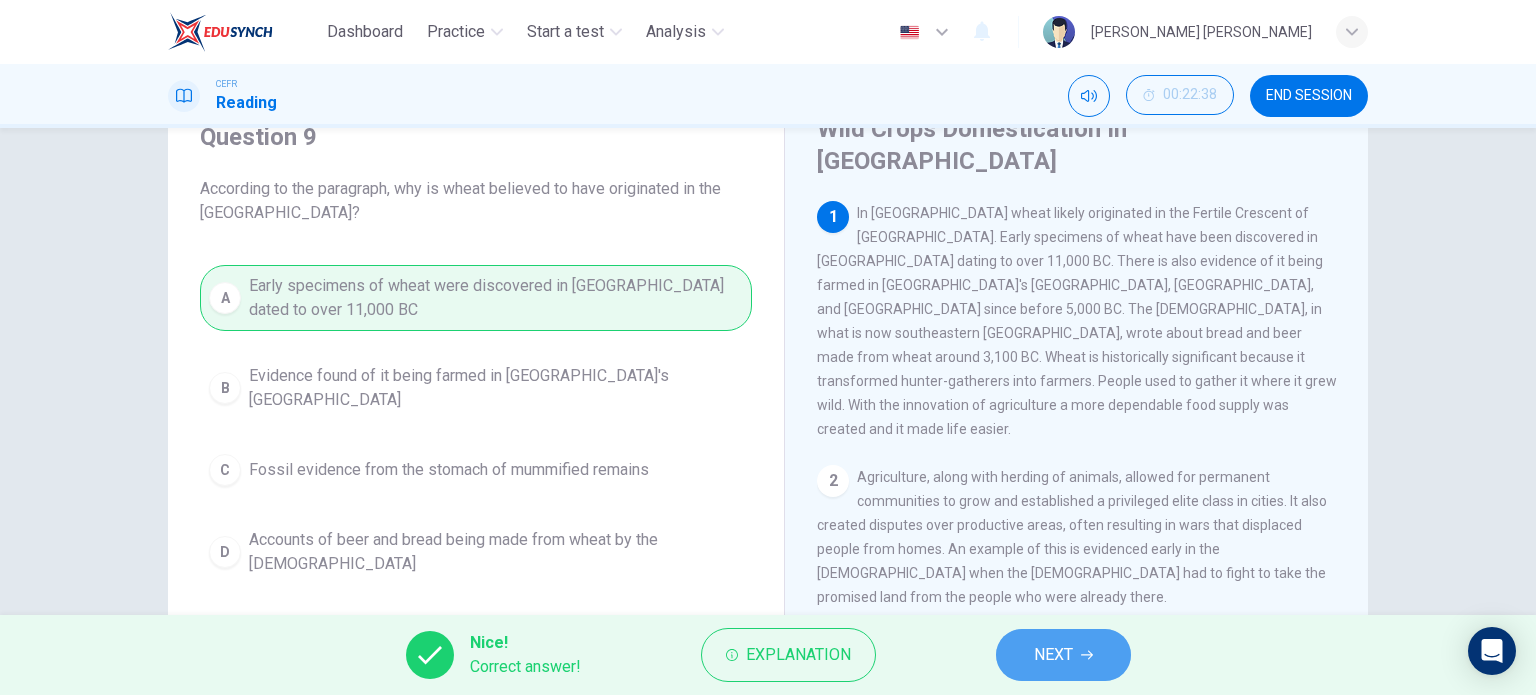 click on "NEXT" at bounding box center [1053, 655] 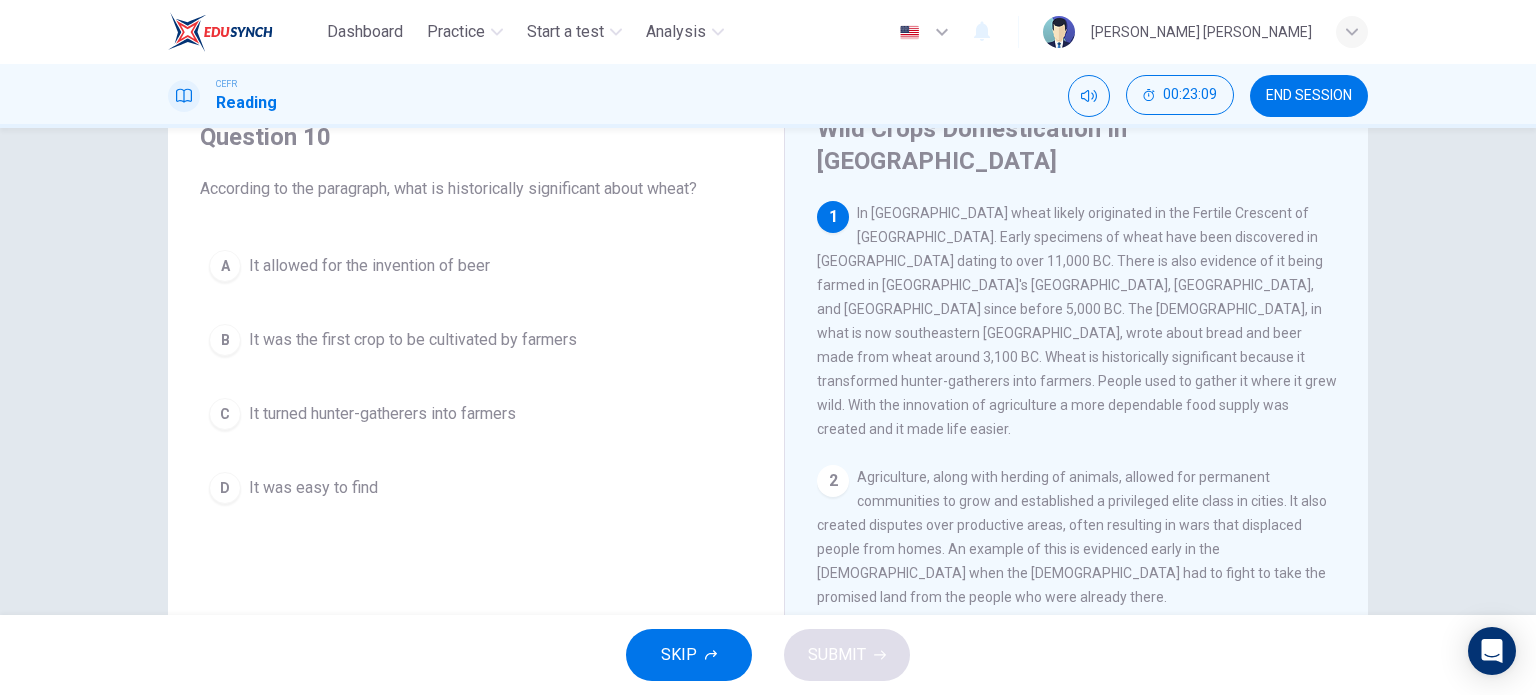 click on "C It turned hunter-gatherers into farmers" at bounding box center (476, 414) 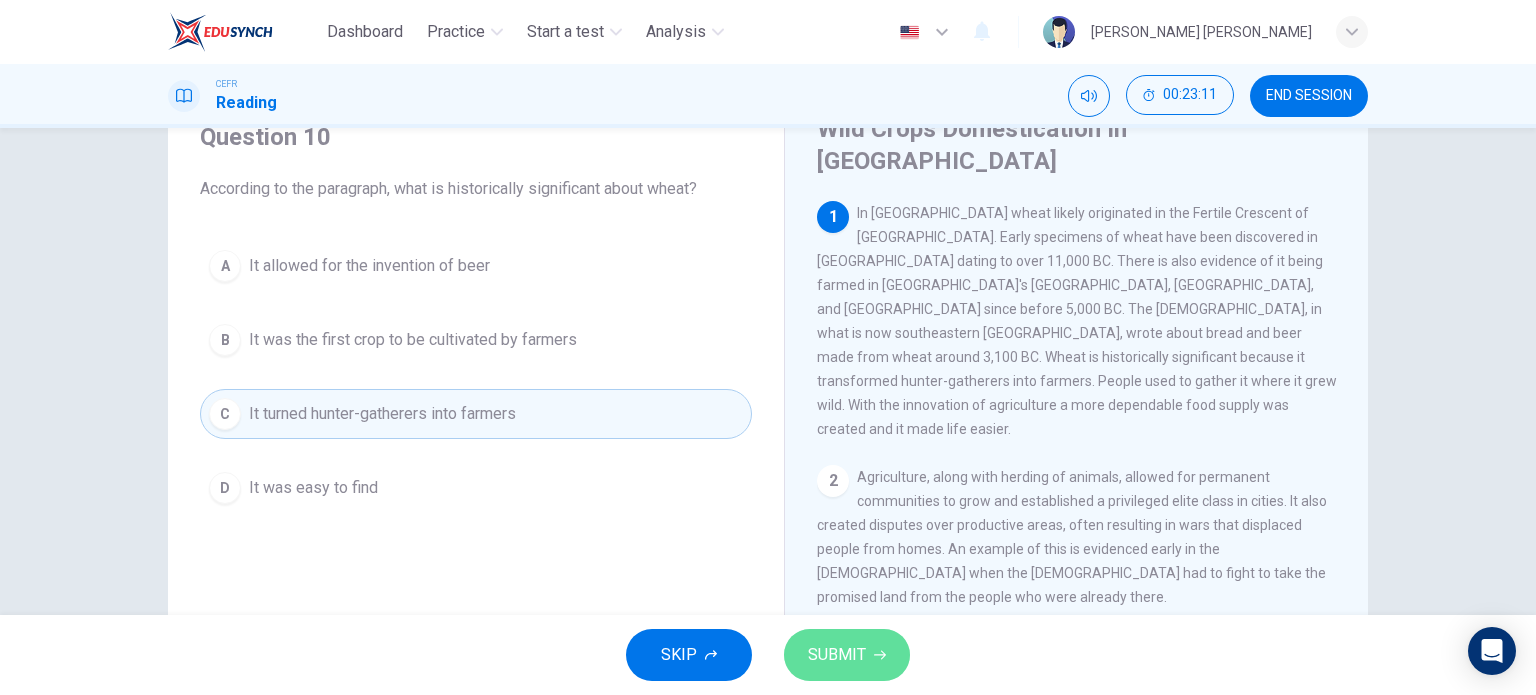 click on "SUBMIT" at bounding box center [837, 655] 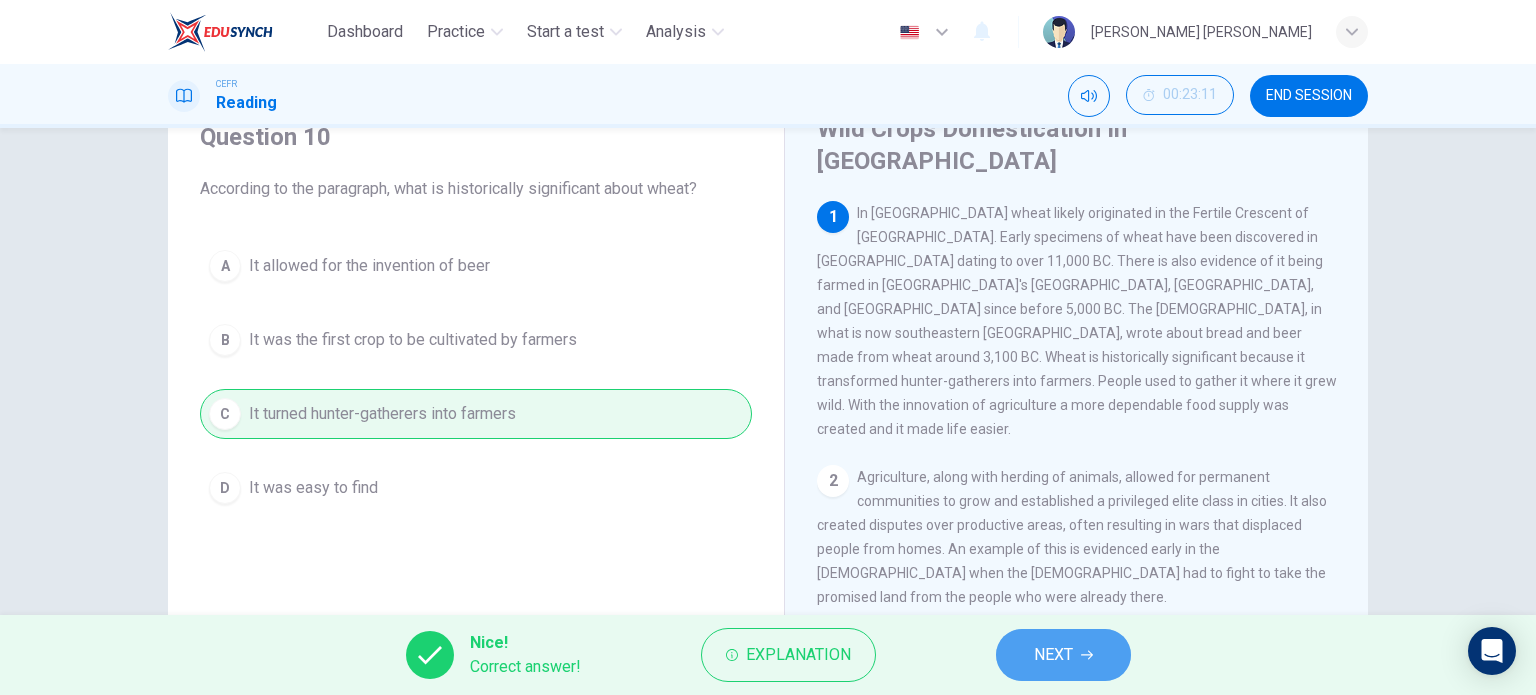 click on "NEXT" at bounding box center (1053, 655) 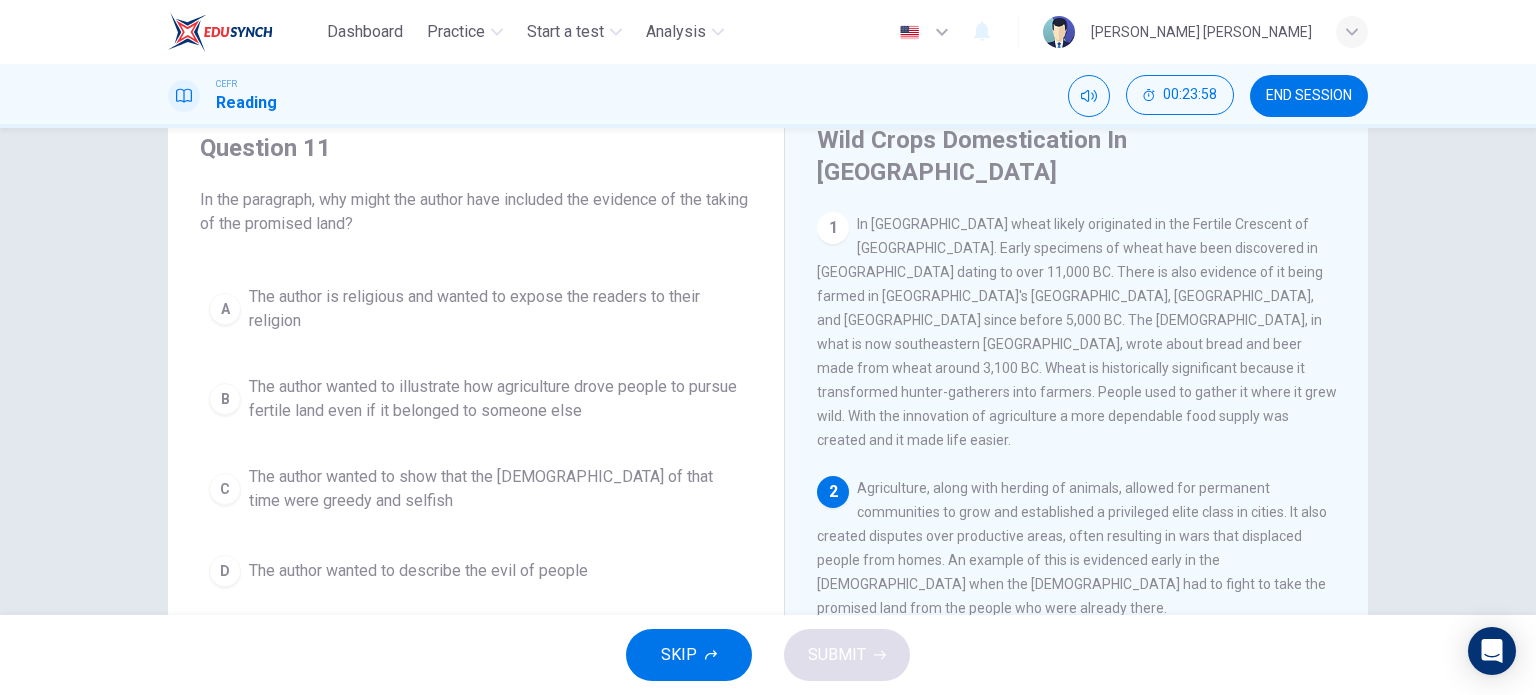 scroll, scrollTop: 76, scrollLeft: 0, axis: vertical 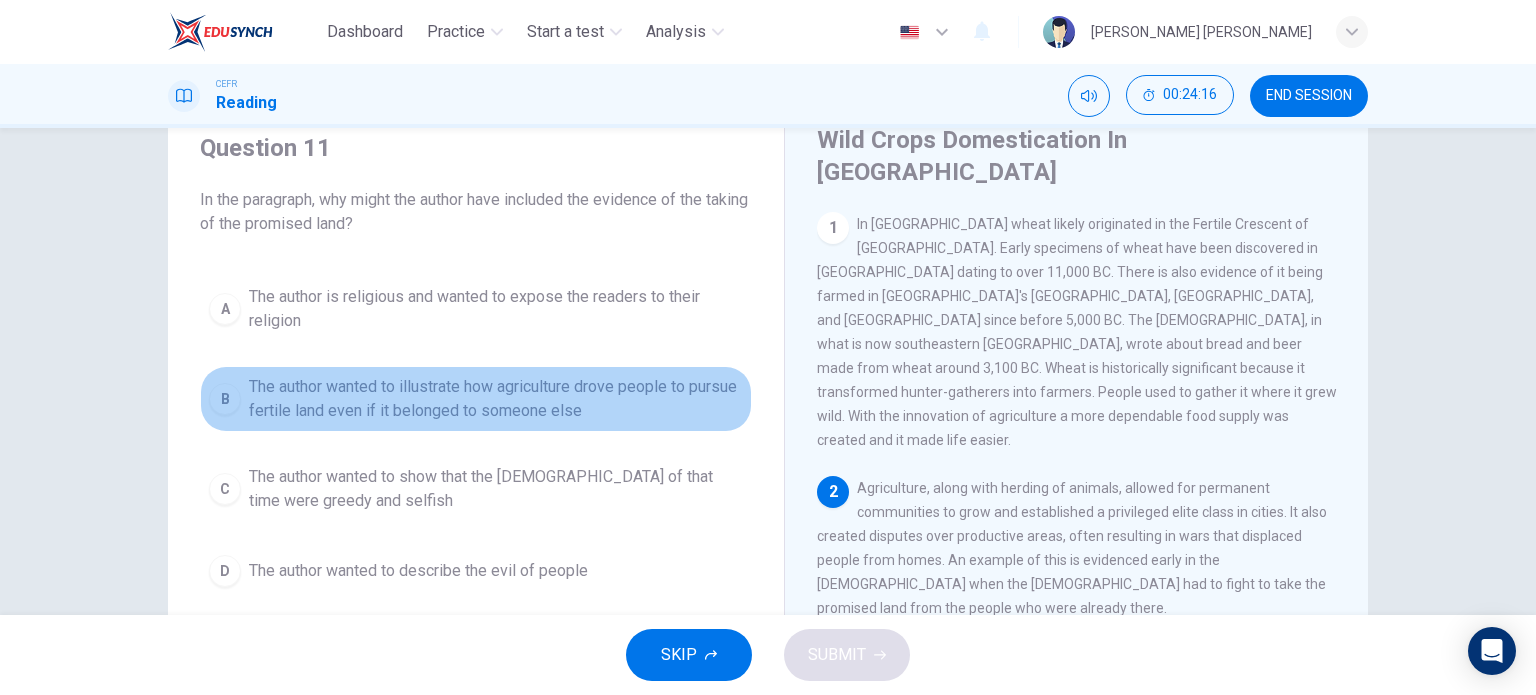 click on "The author wanted to illustrate how agriculture drove people to pursue fertile land even if it belonged to someone else" at bounding box center [496, 399] 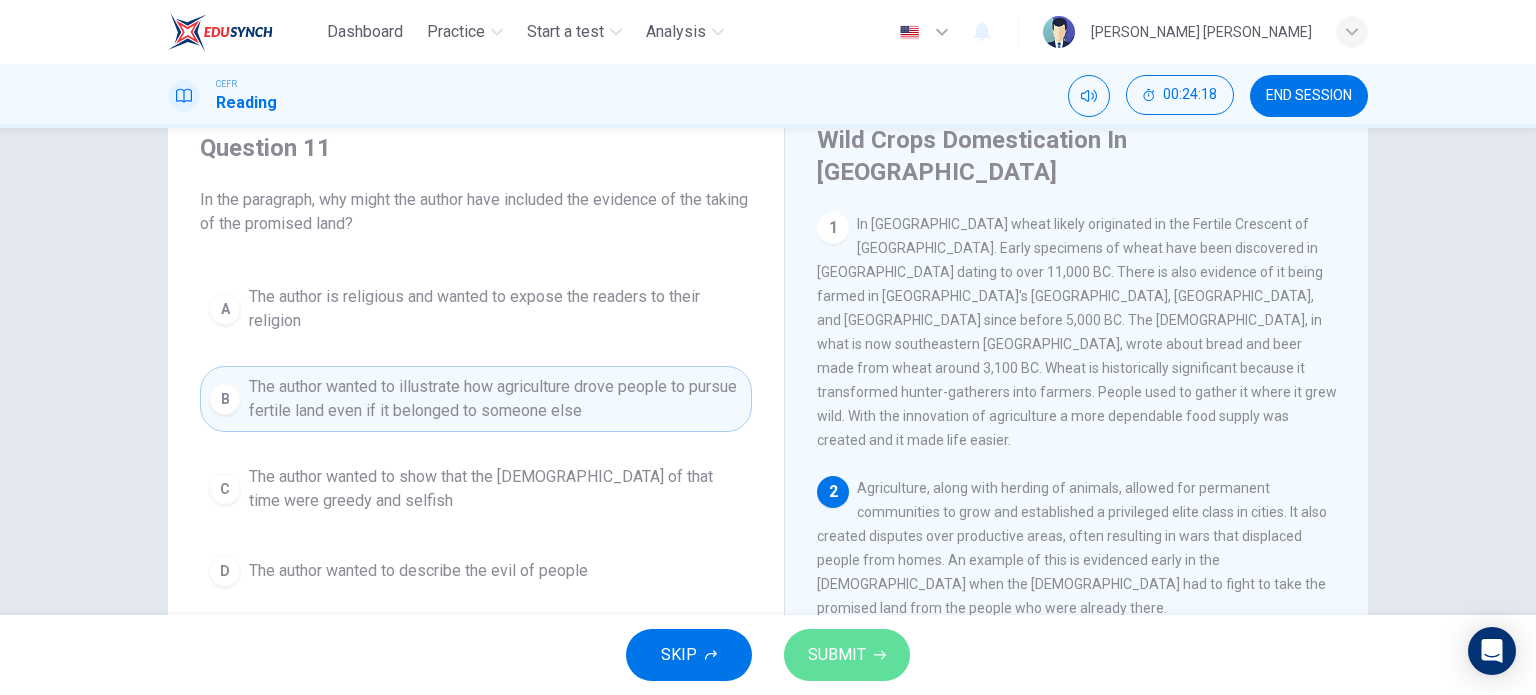 click on "SUBMIT" at bounding box center (847, 655) 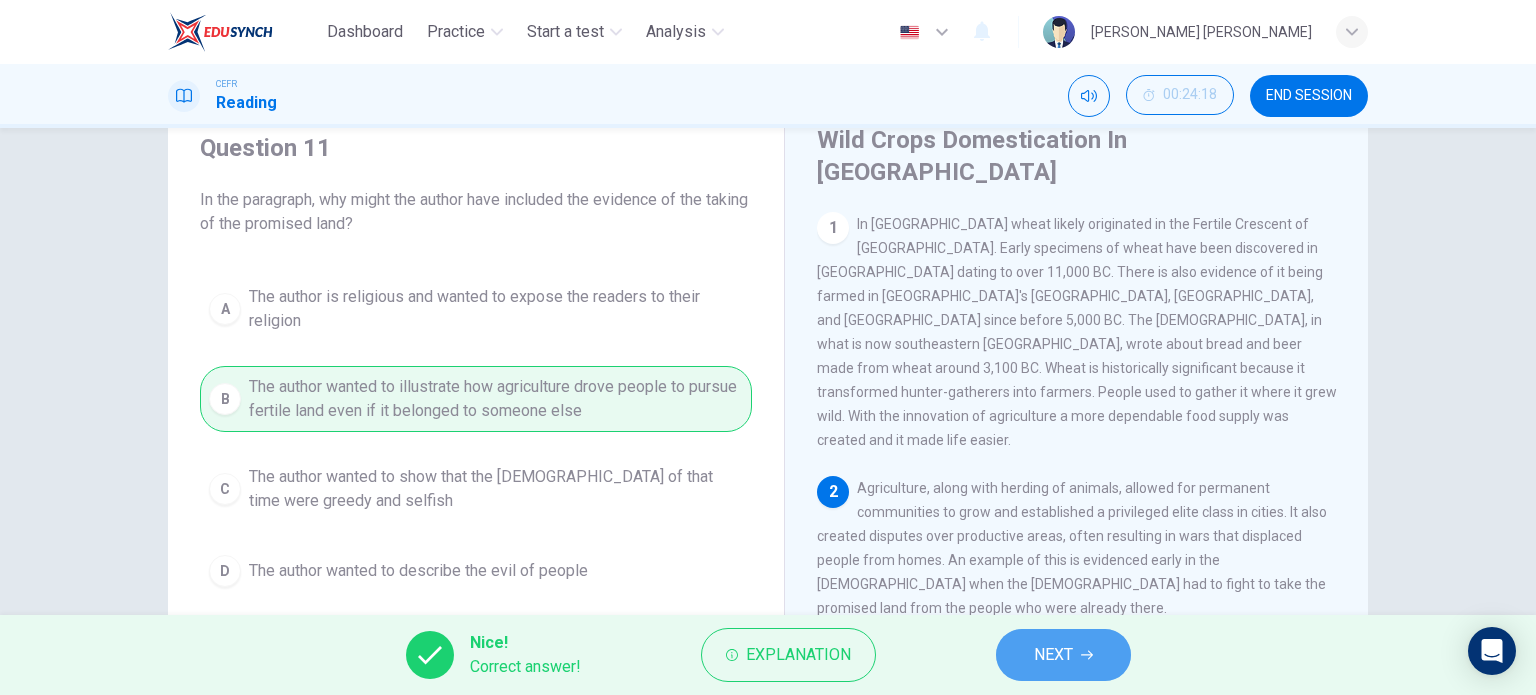 click on "NEXT" at bounding box center [1063, 655] 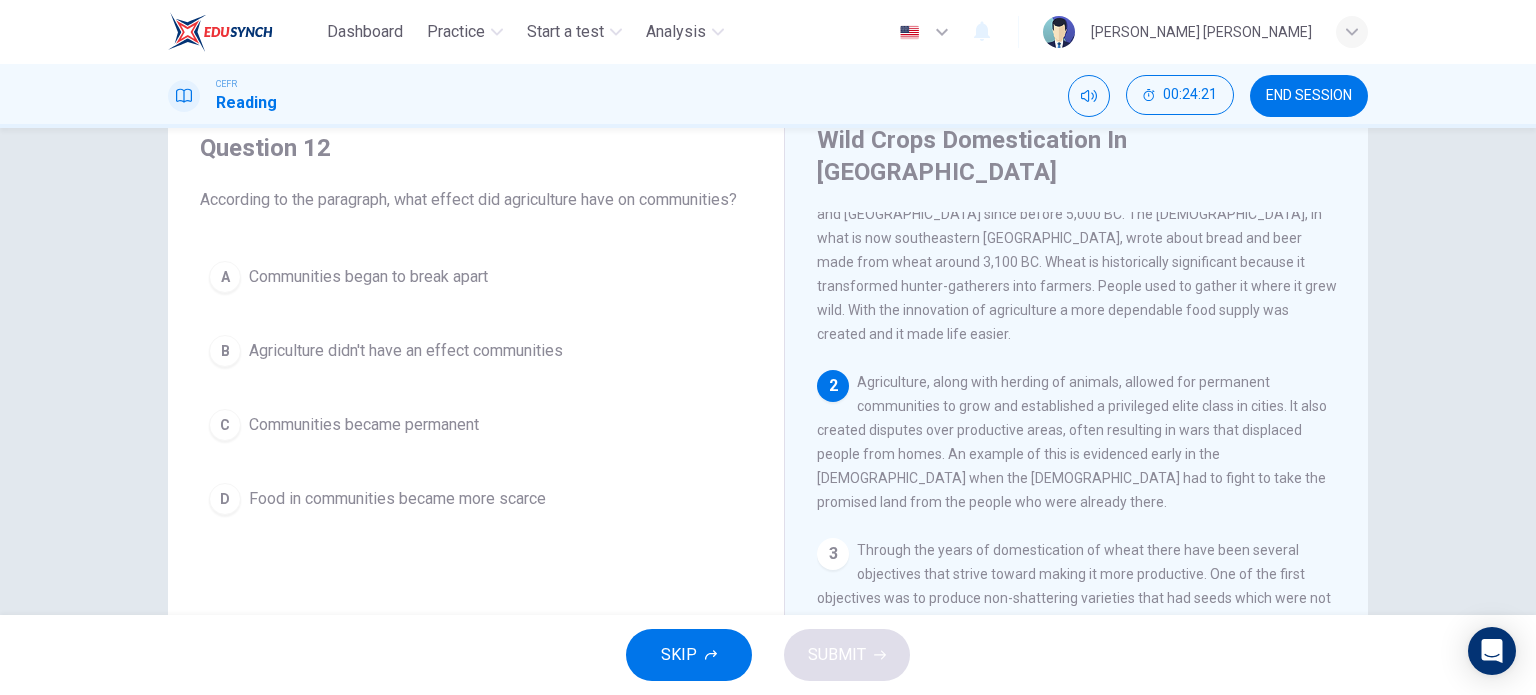 scroll, scrollTop: 190, scrollLeft: 0, axis: vertical 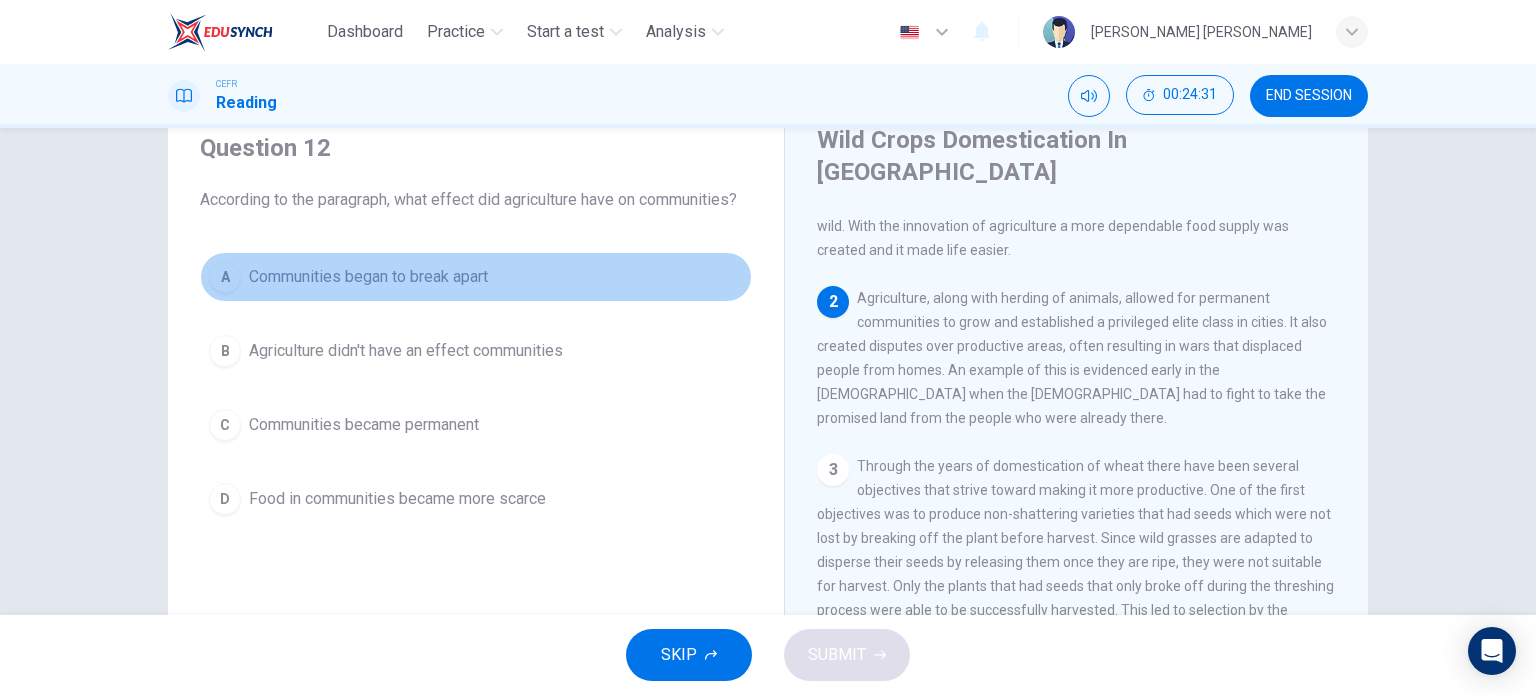 click on "Communities began to break apart" at bounding box center (368, 277) 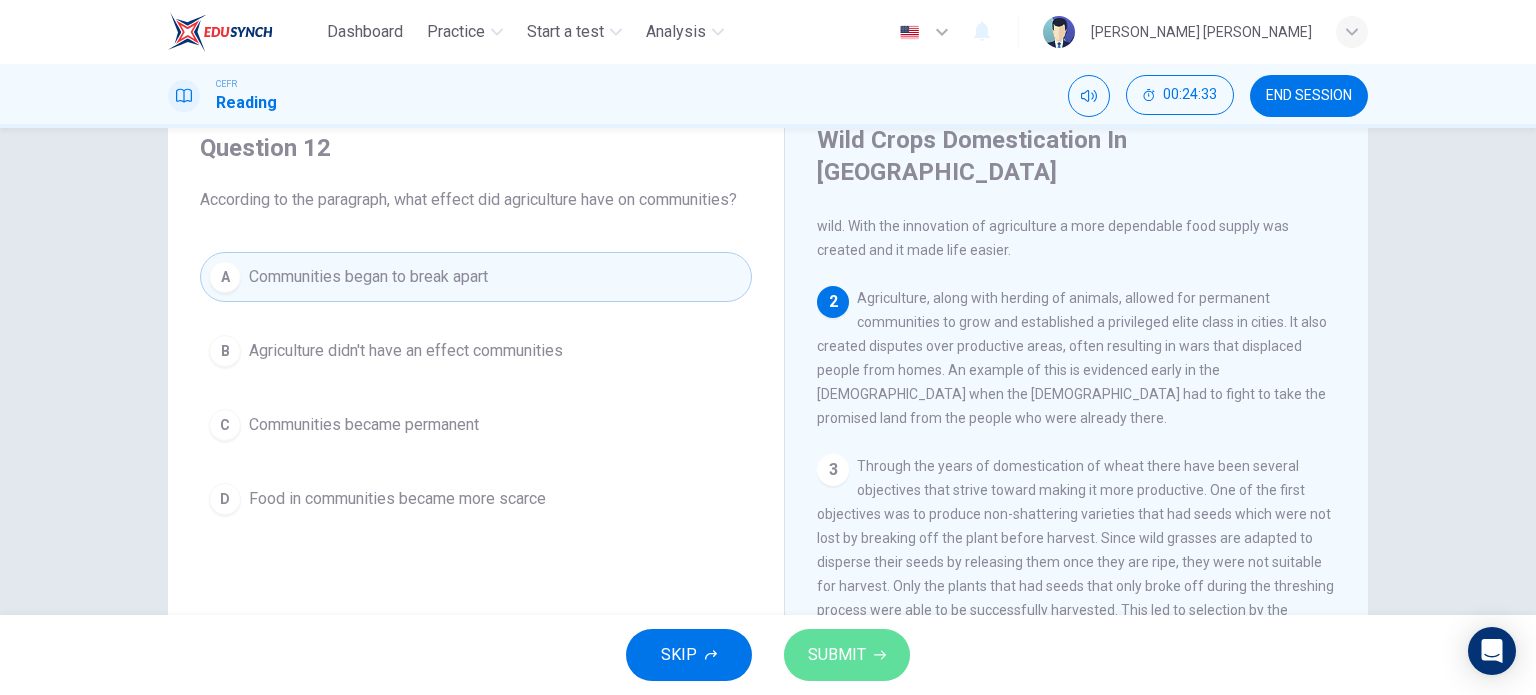 click on "SUBMIT" at bounding box center (847, 655) 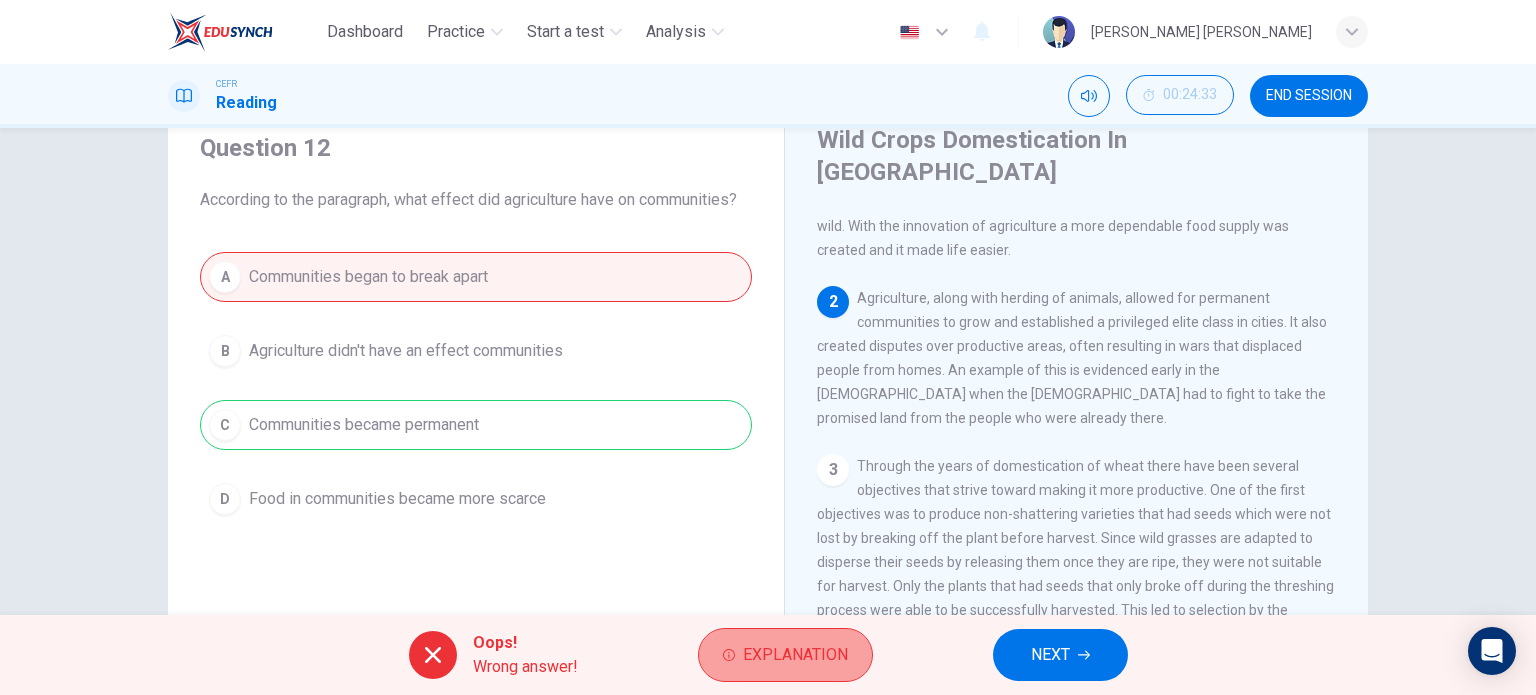 click on "Explanation" at bounding box center (795, 655) 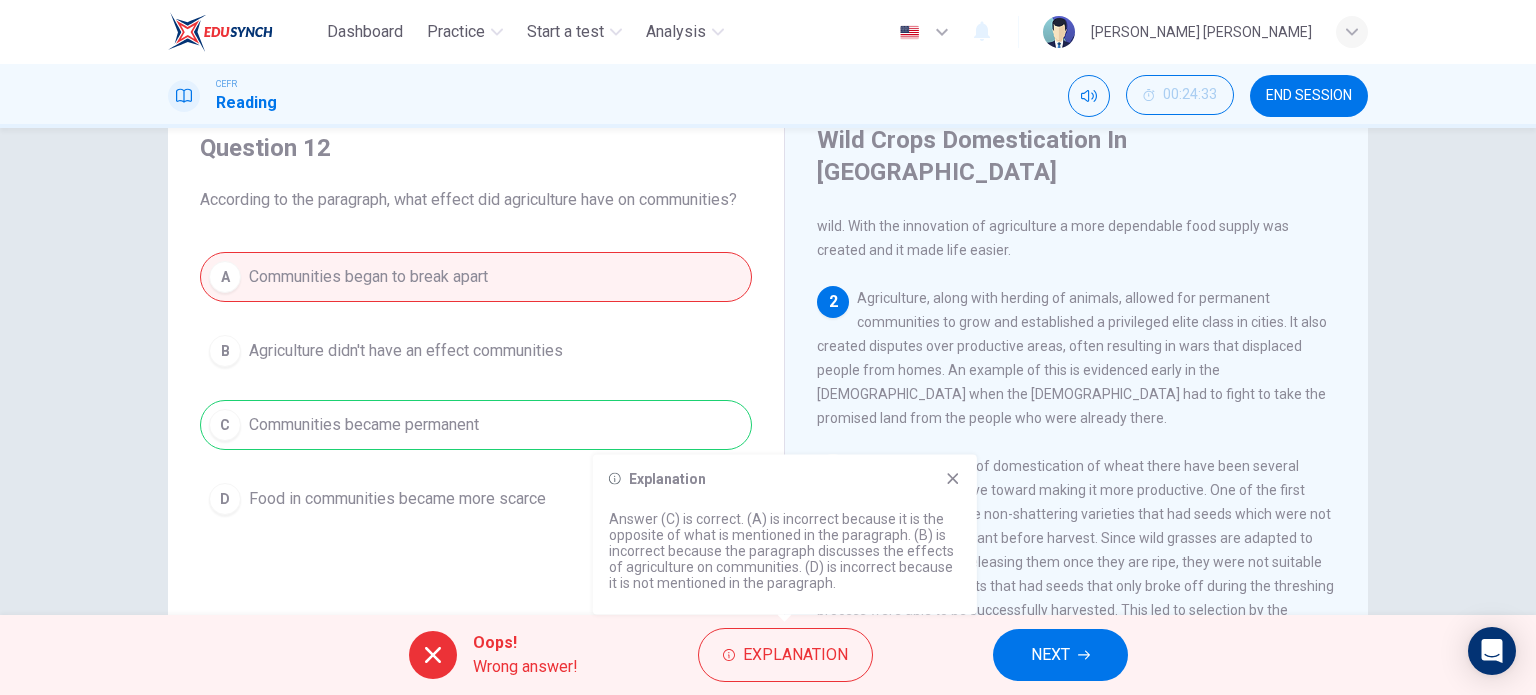 click on "Oops! Wrong answer! Explanation NEXT" at bounding box center (768, 655) 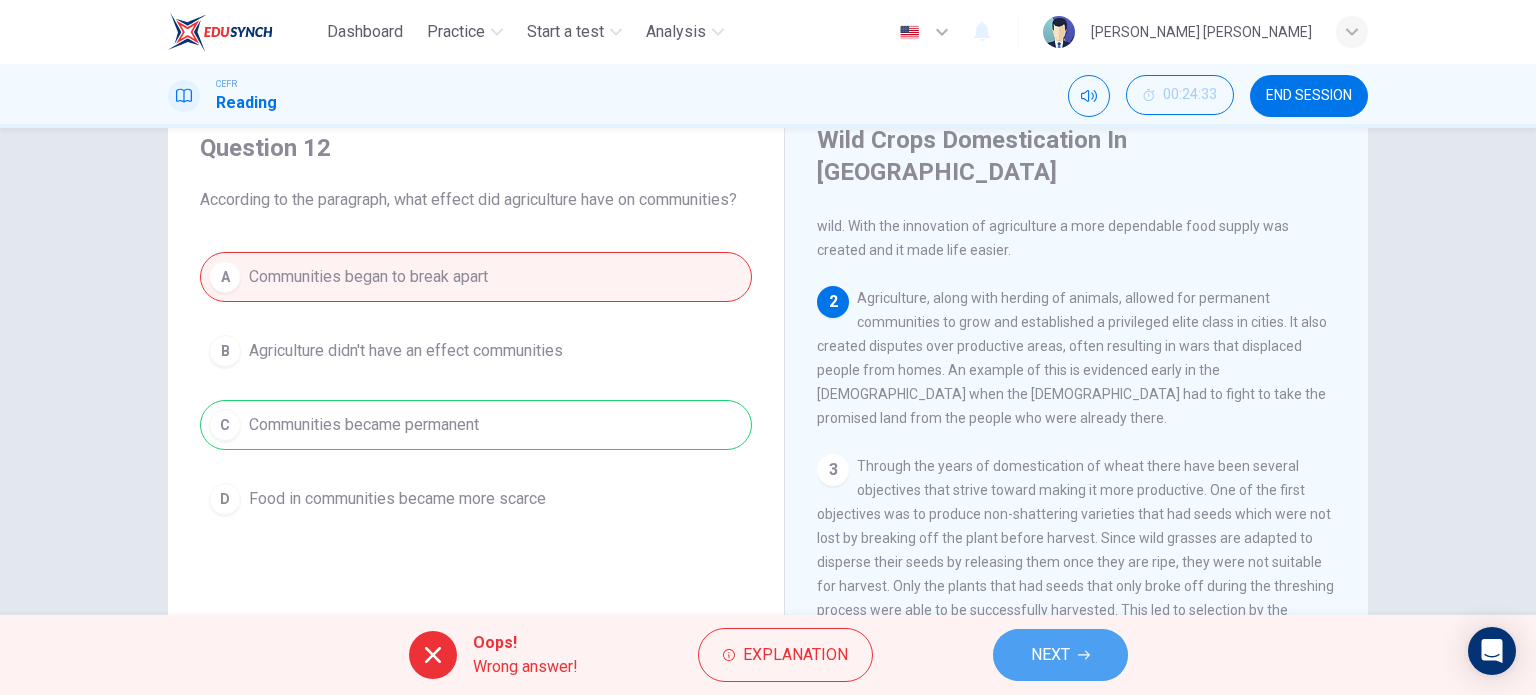 click on "NEXT" at bounding box center [1060, 655] 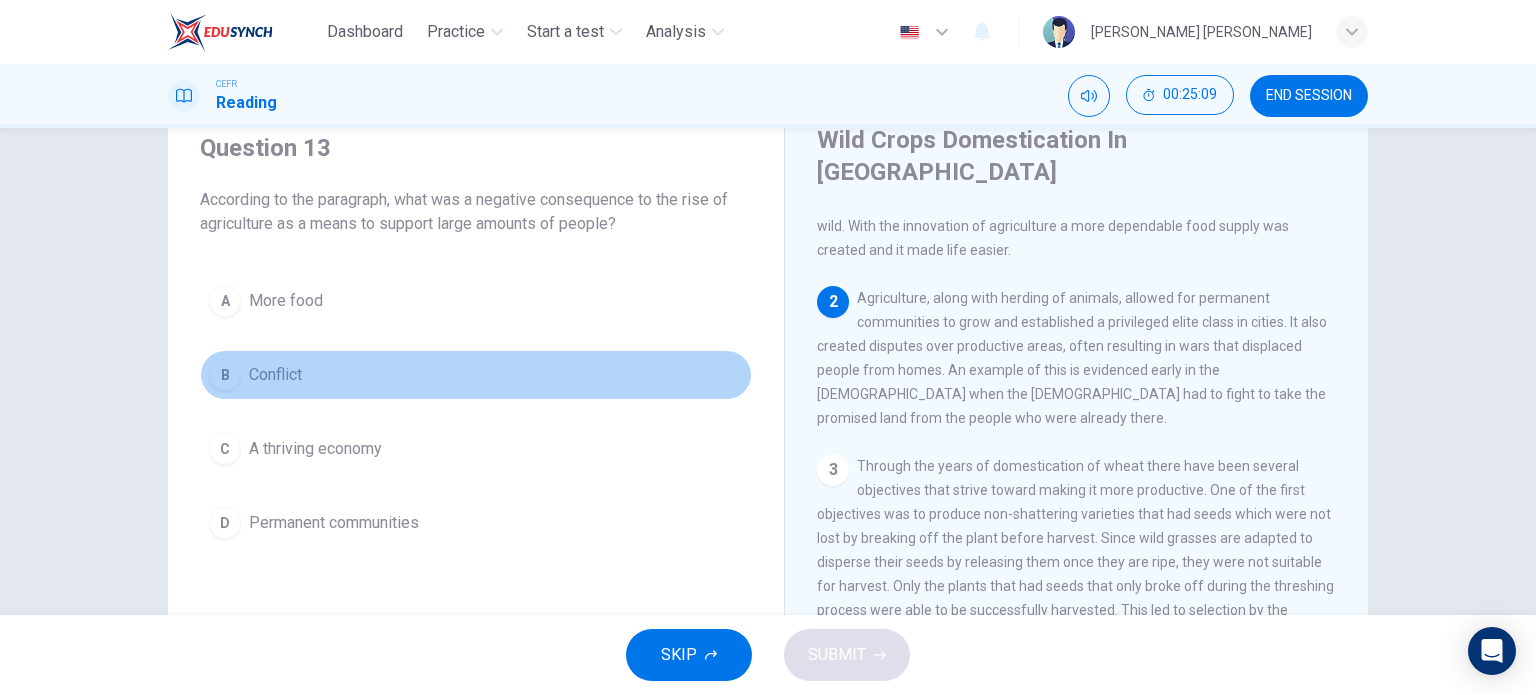 click on "B Conflict" at bounding box center [476, 375] 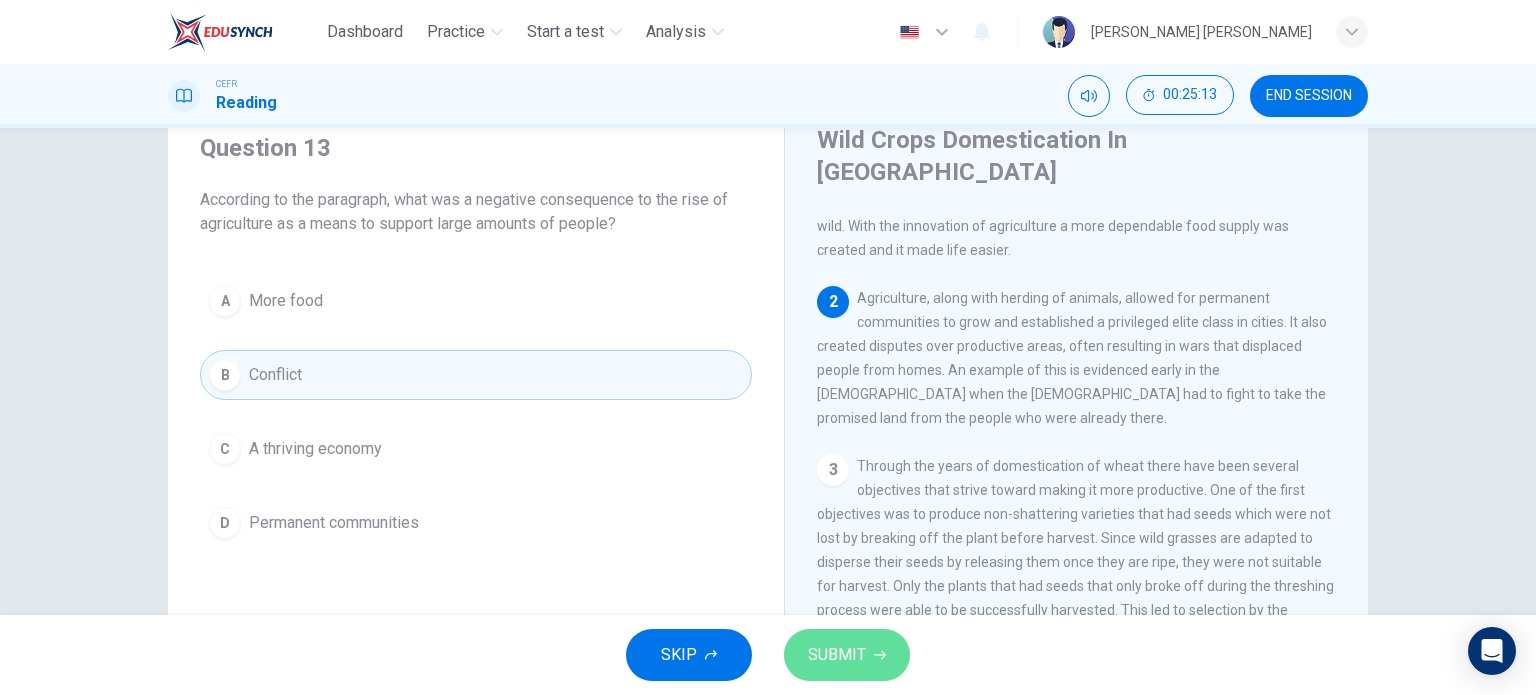 click 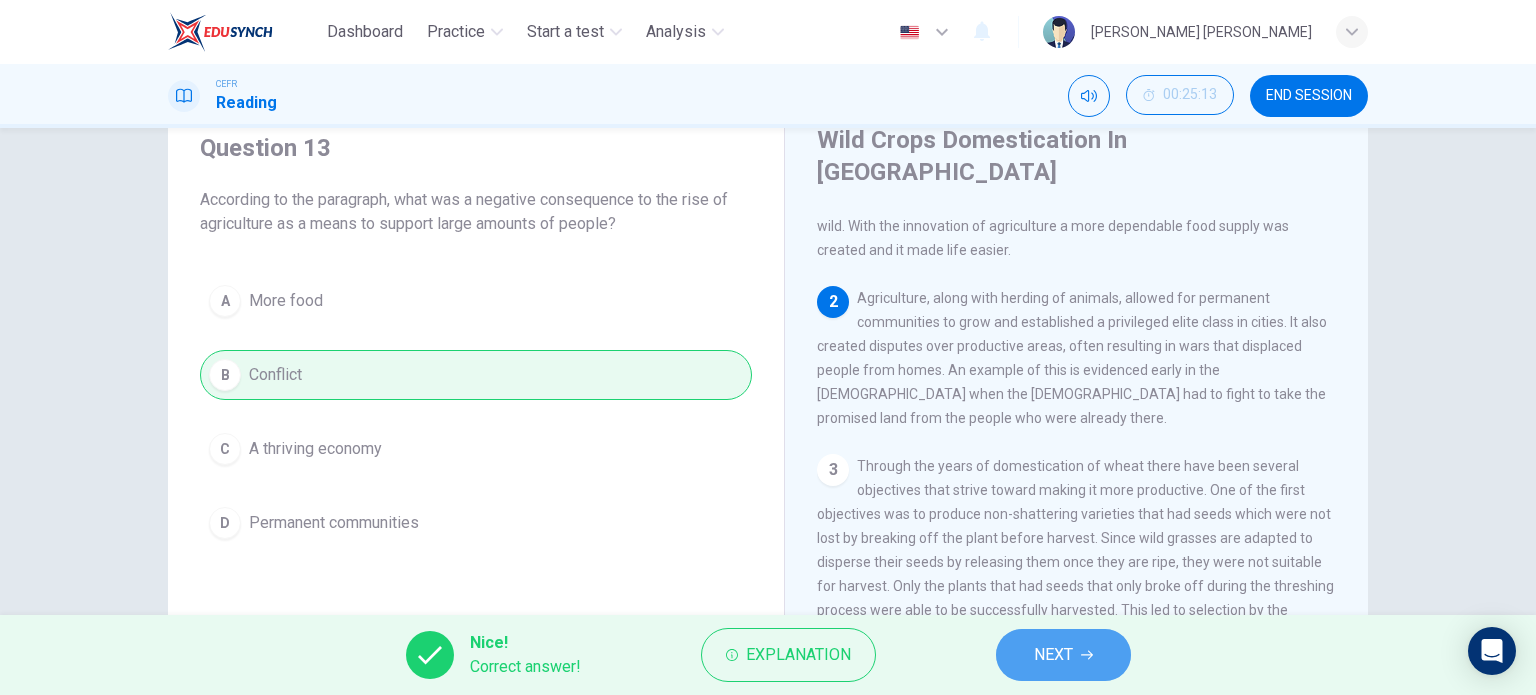 click on "NEXT" at bounding box center (1063, 655) 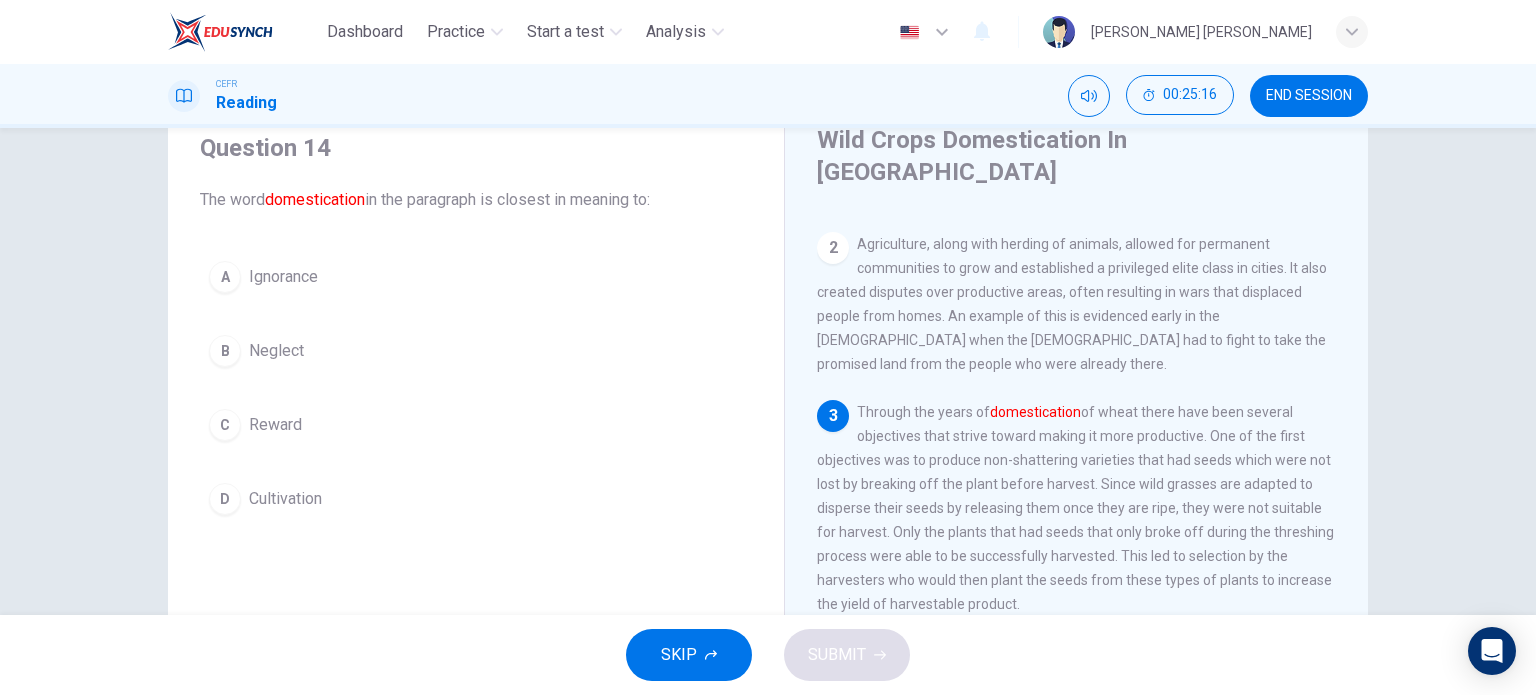 scroll, scrollTop: 246, scrollLeft: 0, axis: vertical 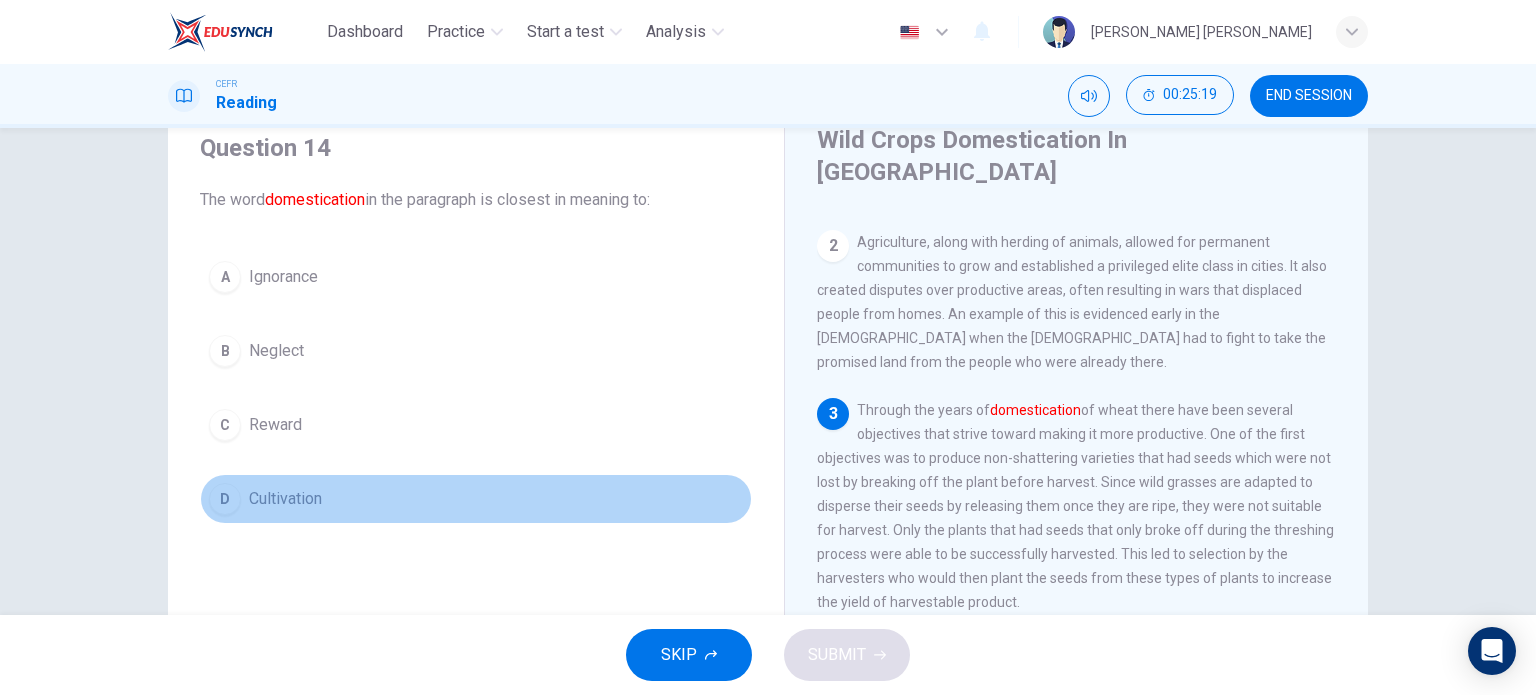 click on "Cultivation" at bounding box center (285, 499) 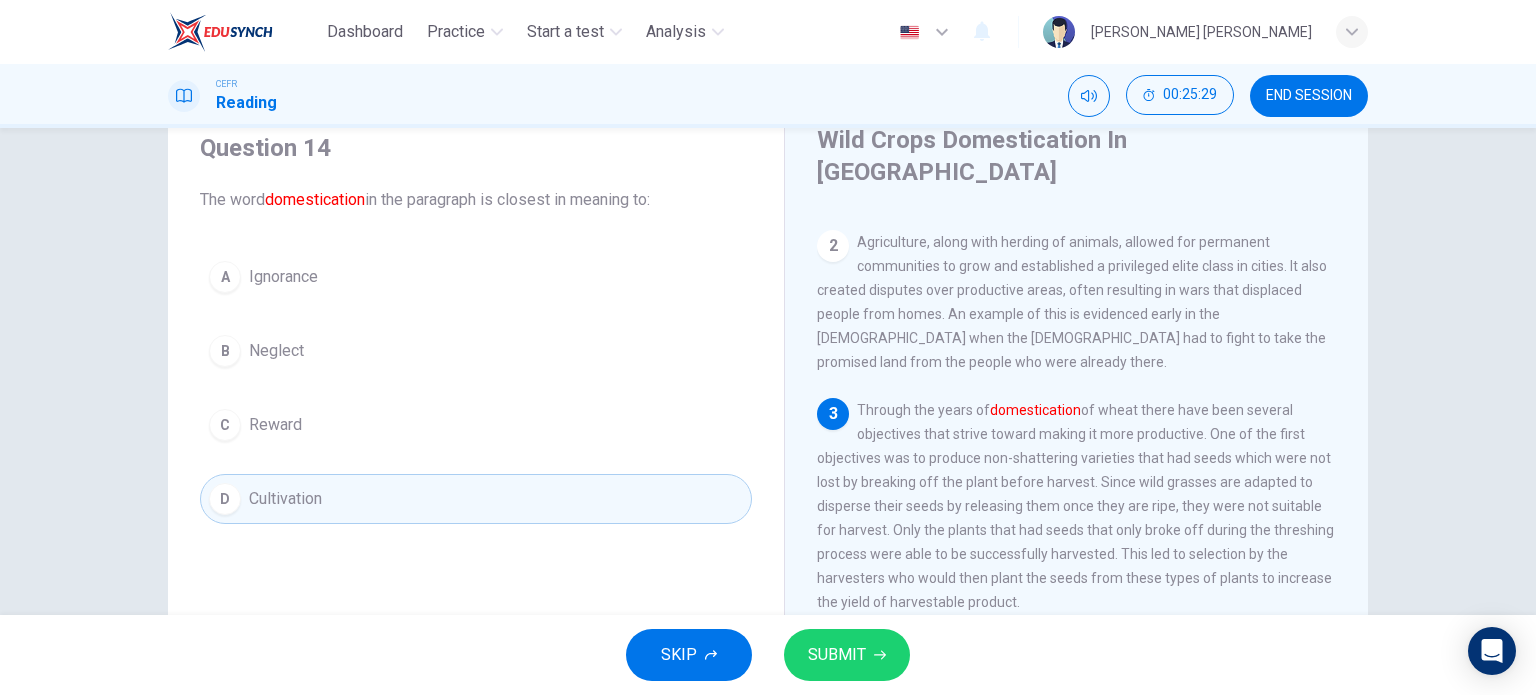 click on "SKIP SUBMIT" at bounding box center [768, 655] 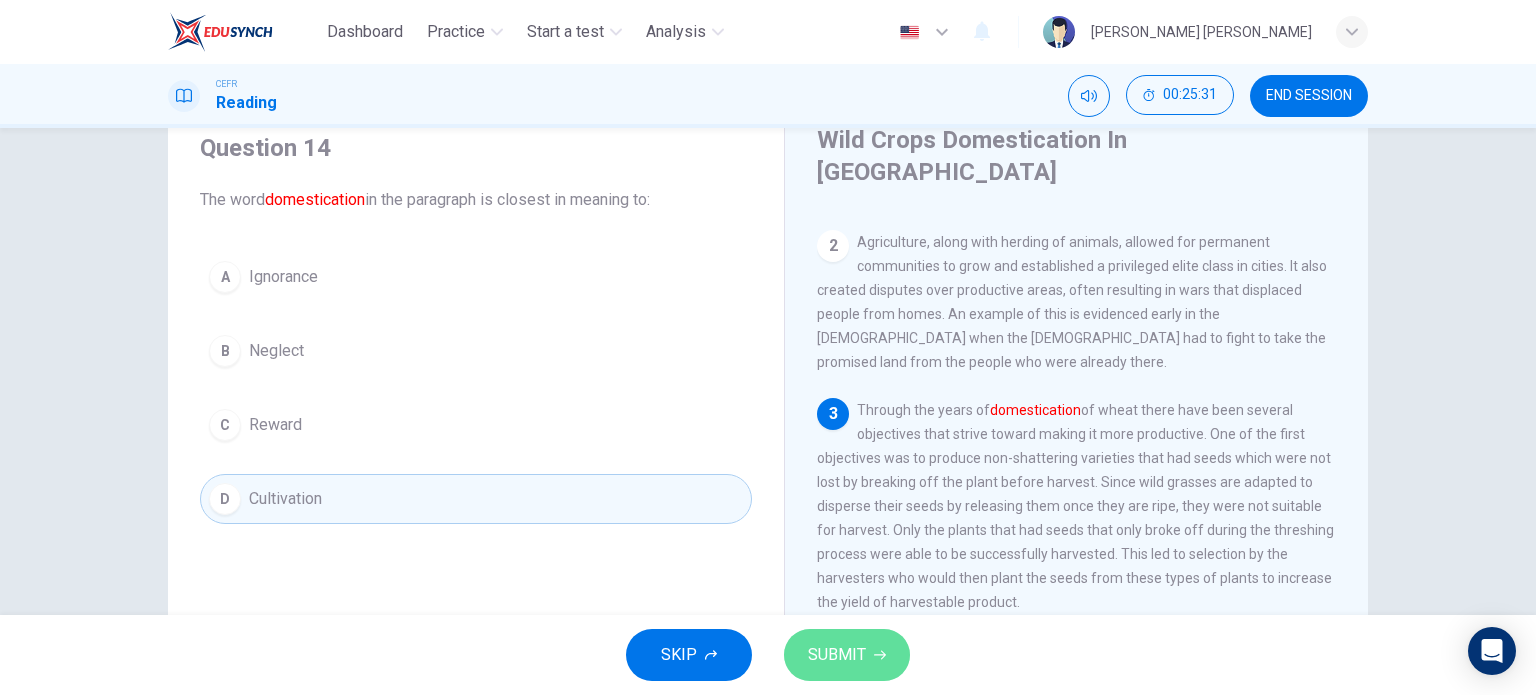 click on "SUBMIT" at bounding box center (847, 655) 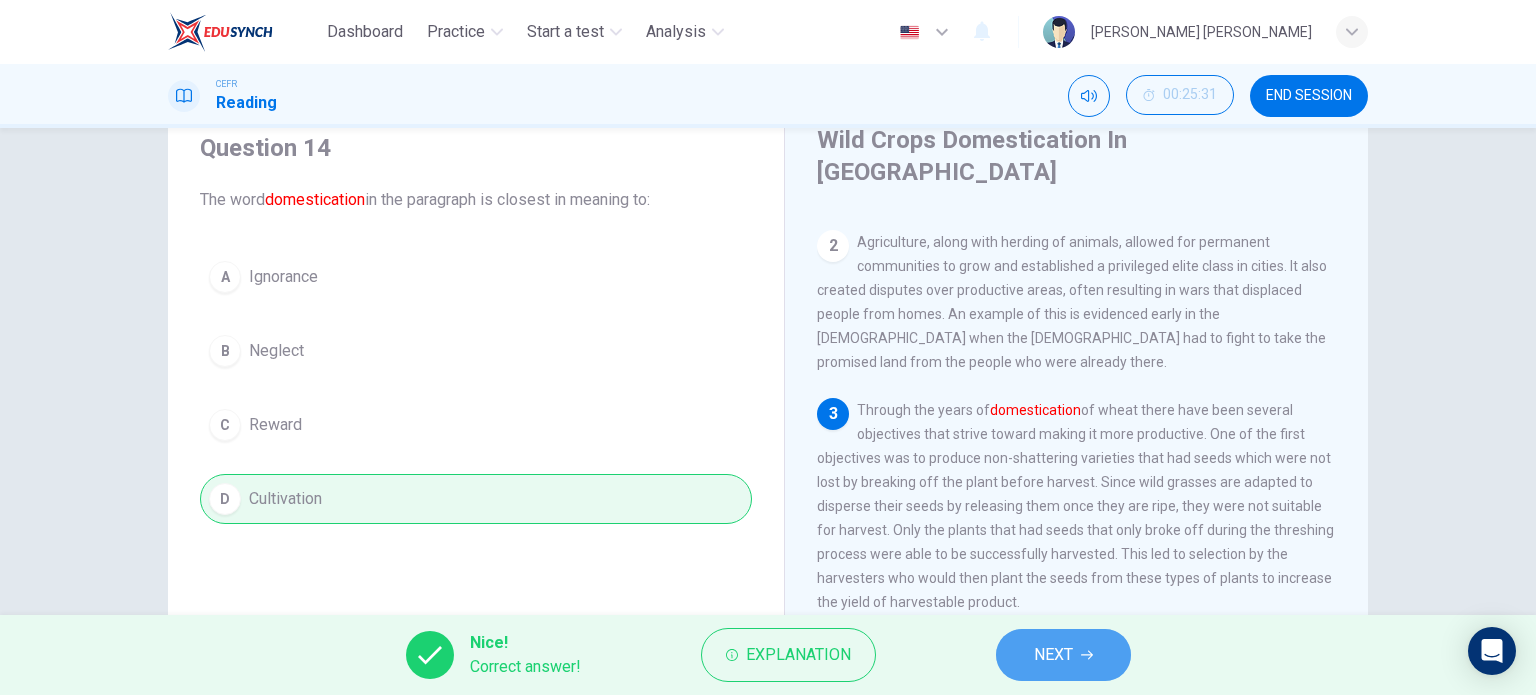 click on "NEXT" at bounding box center [1053, 655] 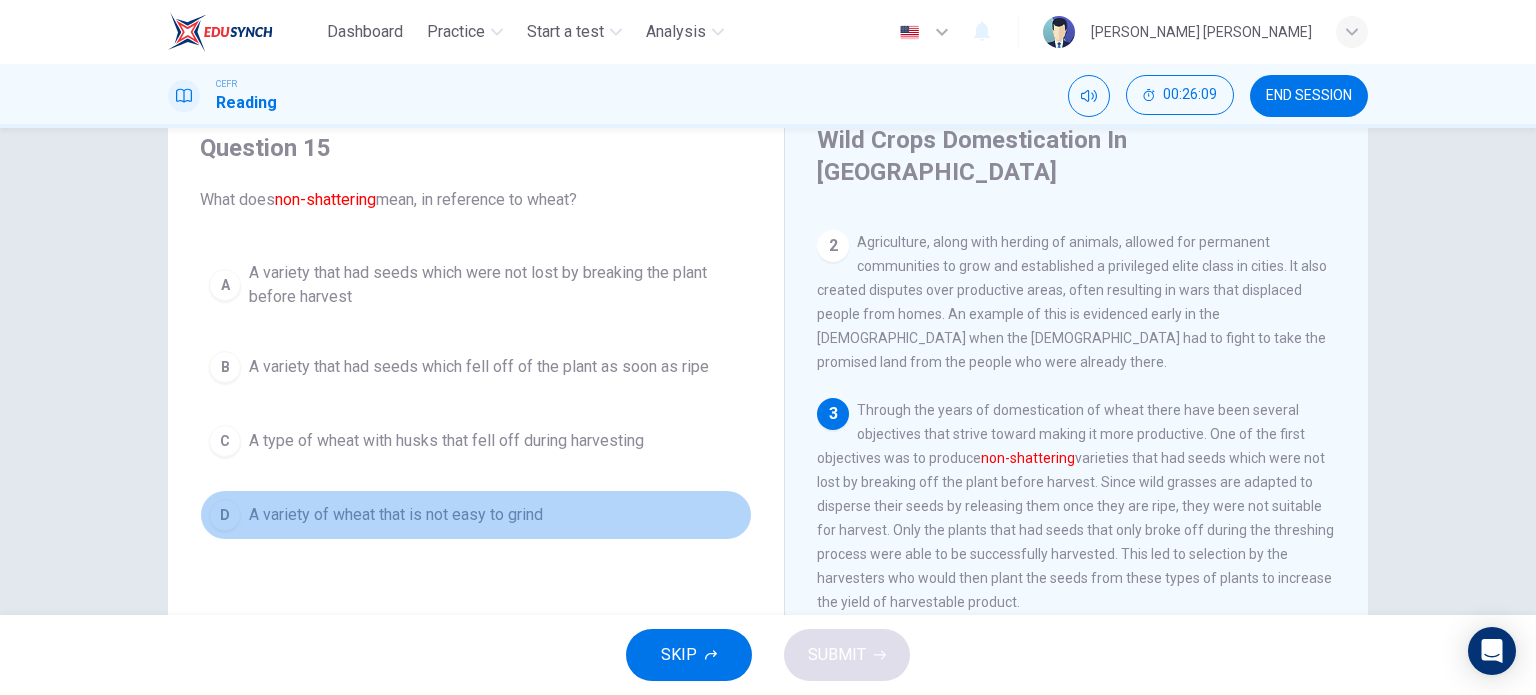 click on "A variety of wheat that is not easy to grind" at bounding box center [396, 515] 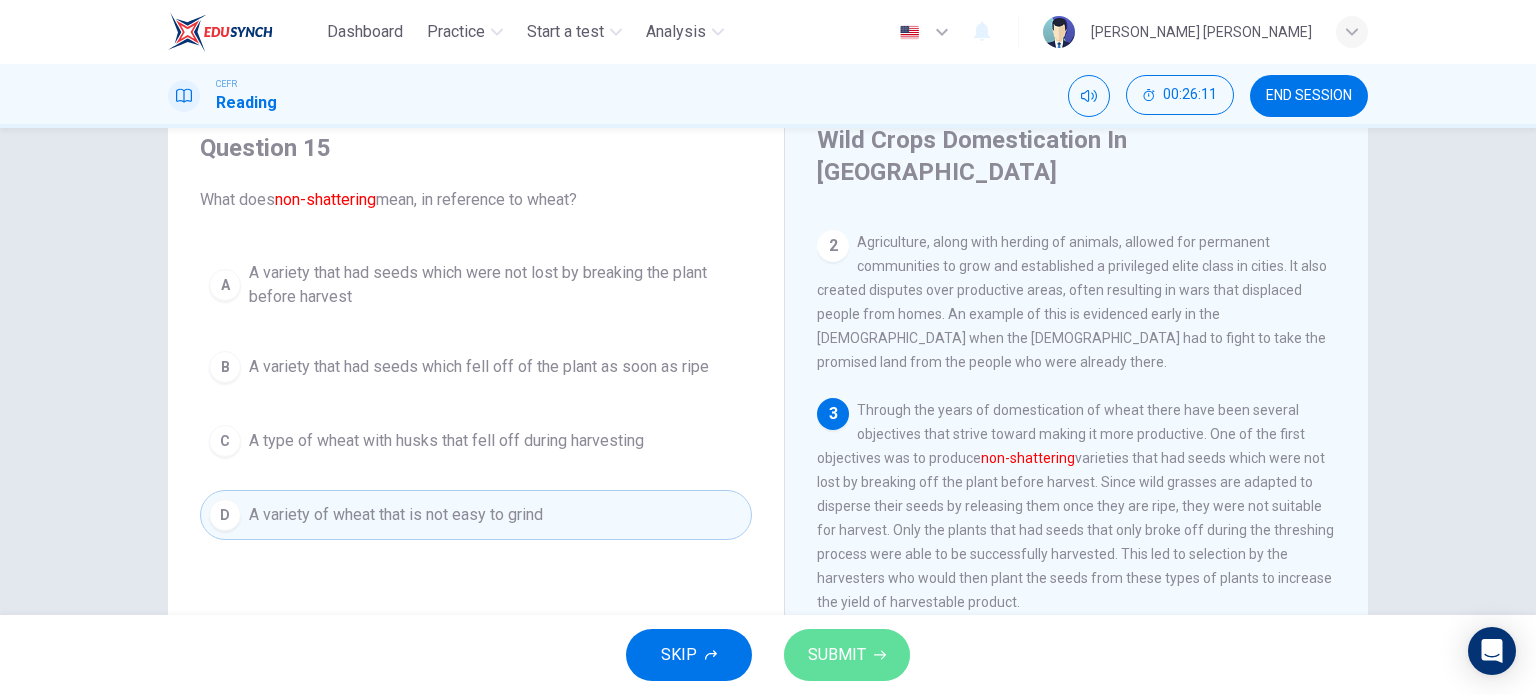 click on "SUBMIT" at bounding box center [847, 655] 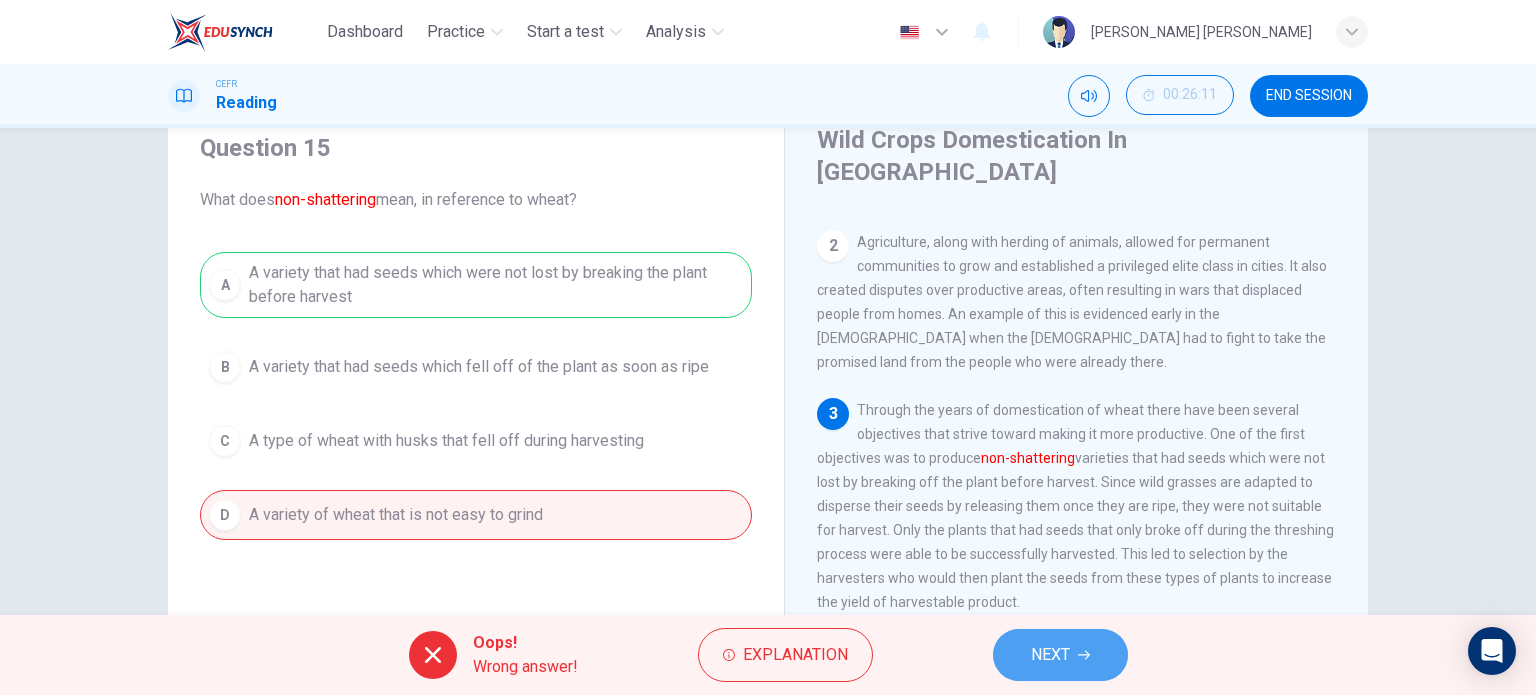 click on "NEXT" at bounding box center (1060, 655) 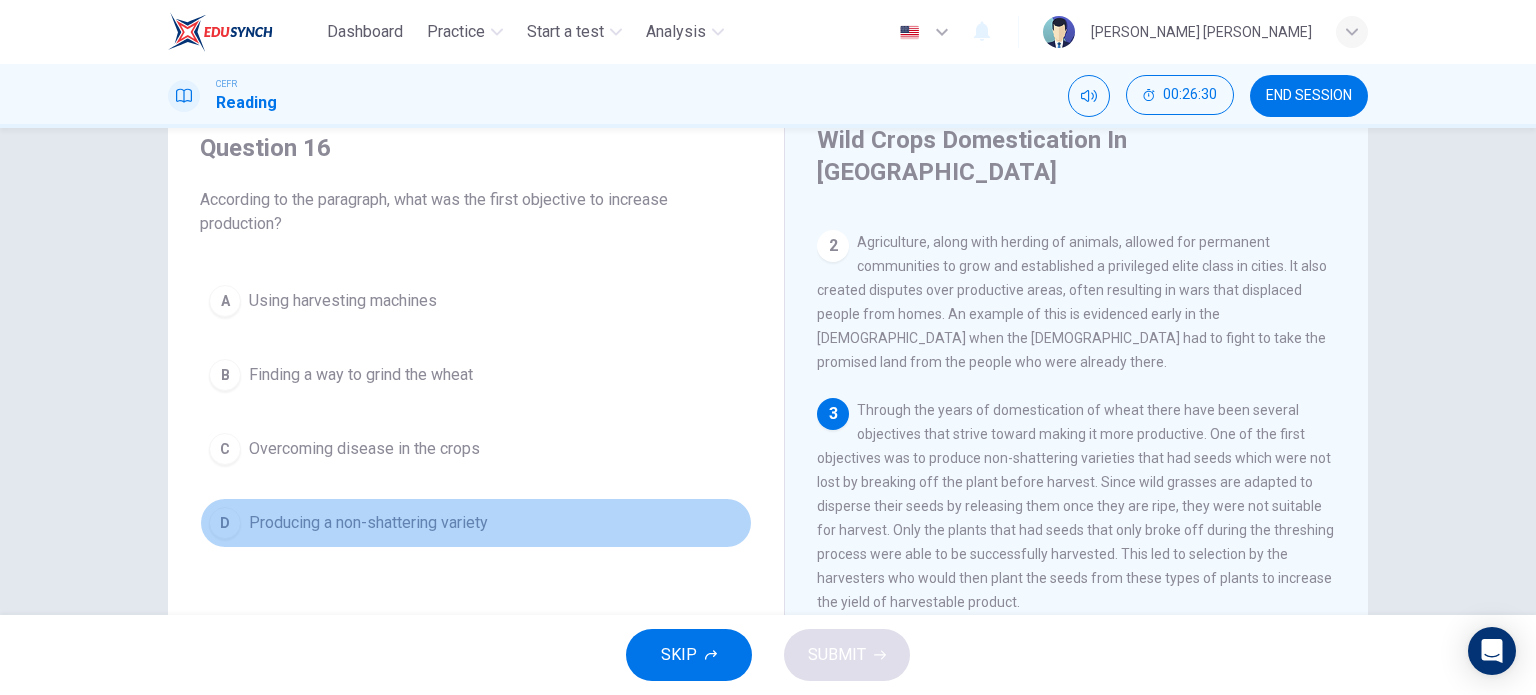 click on "Producing a non-shattering variety" at bounding box center [368, 523] 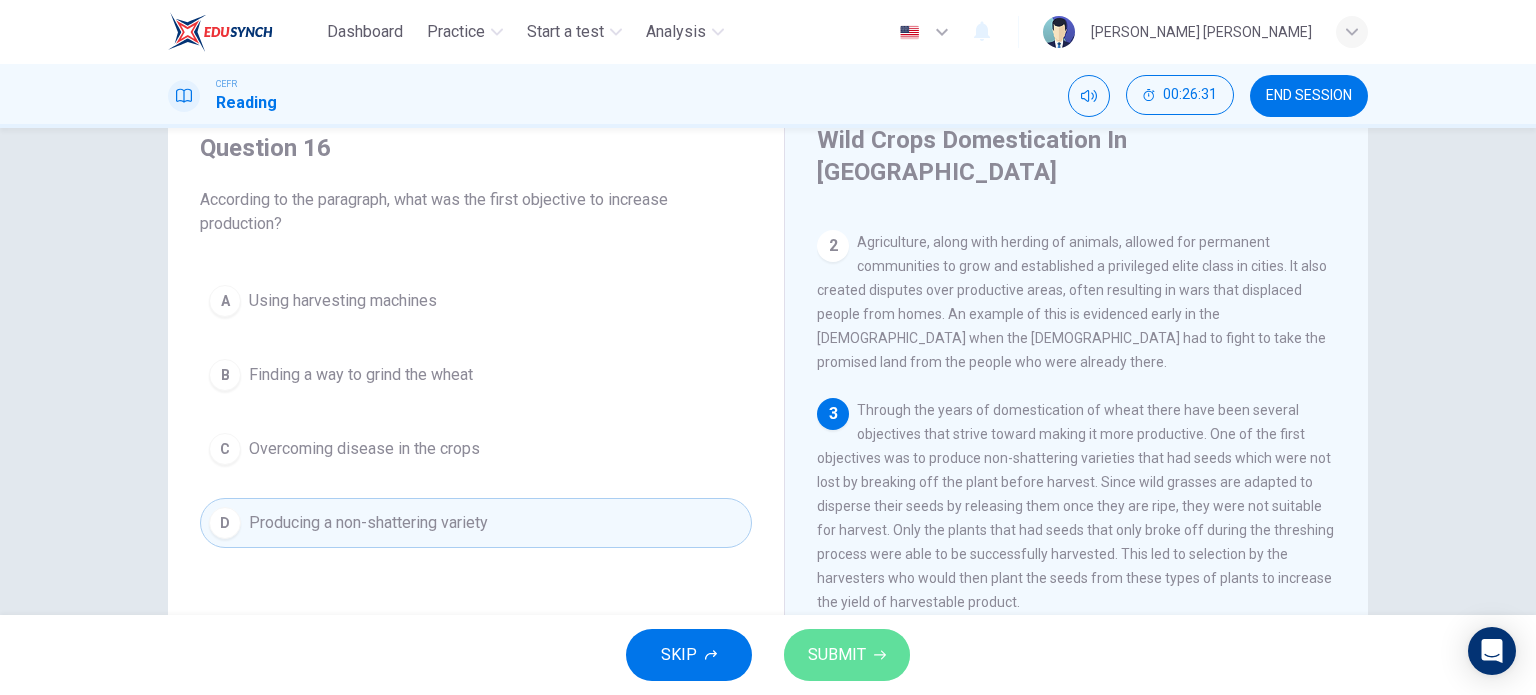 click on "SUBMIT" at bounding box center (837, 655) 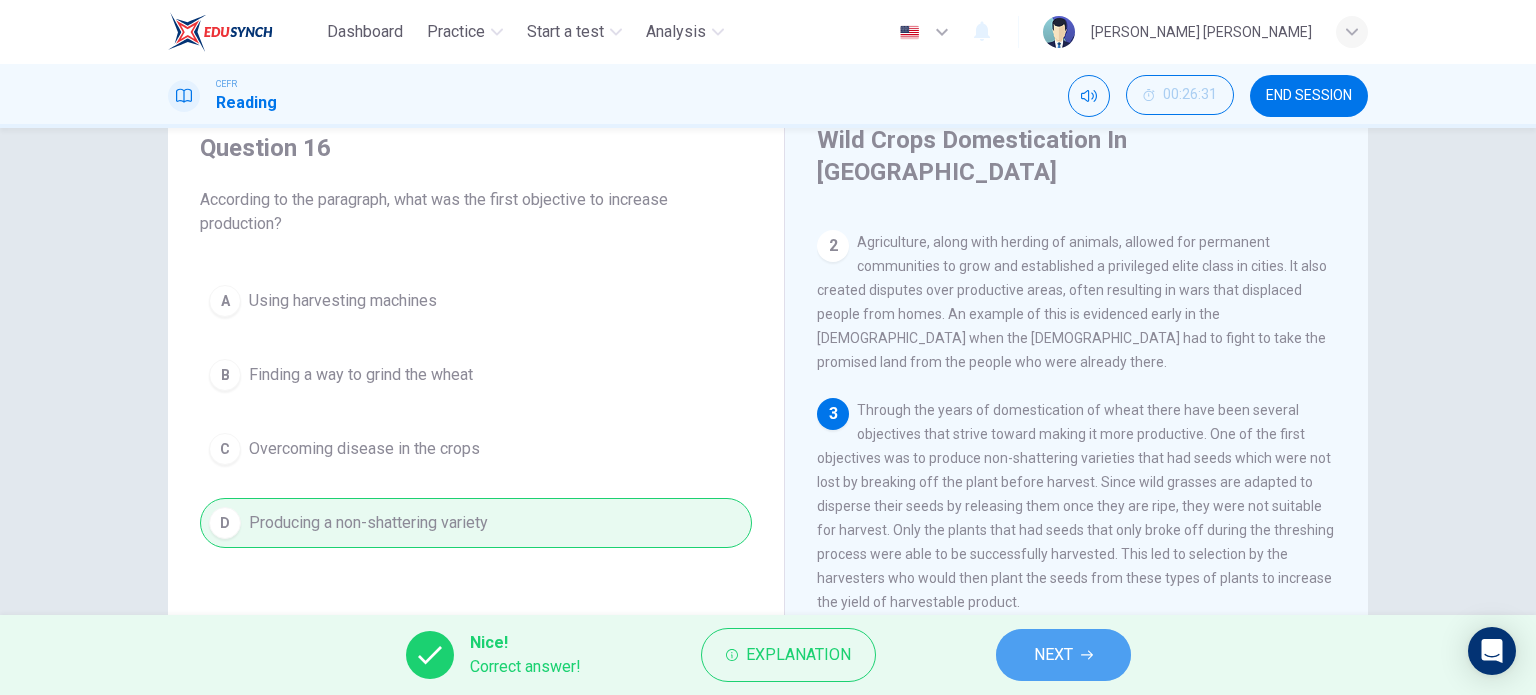 click on "NEXT" at bounding box center [1063, 655] 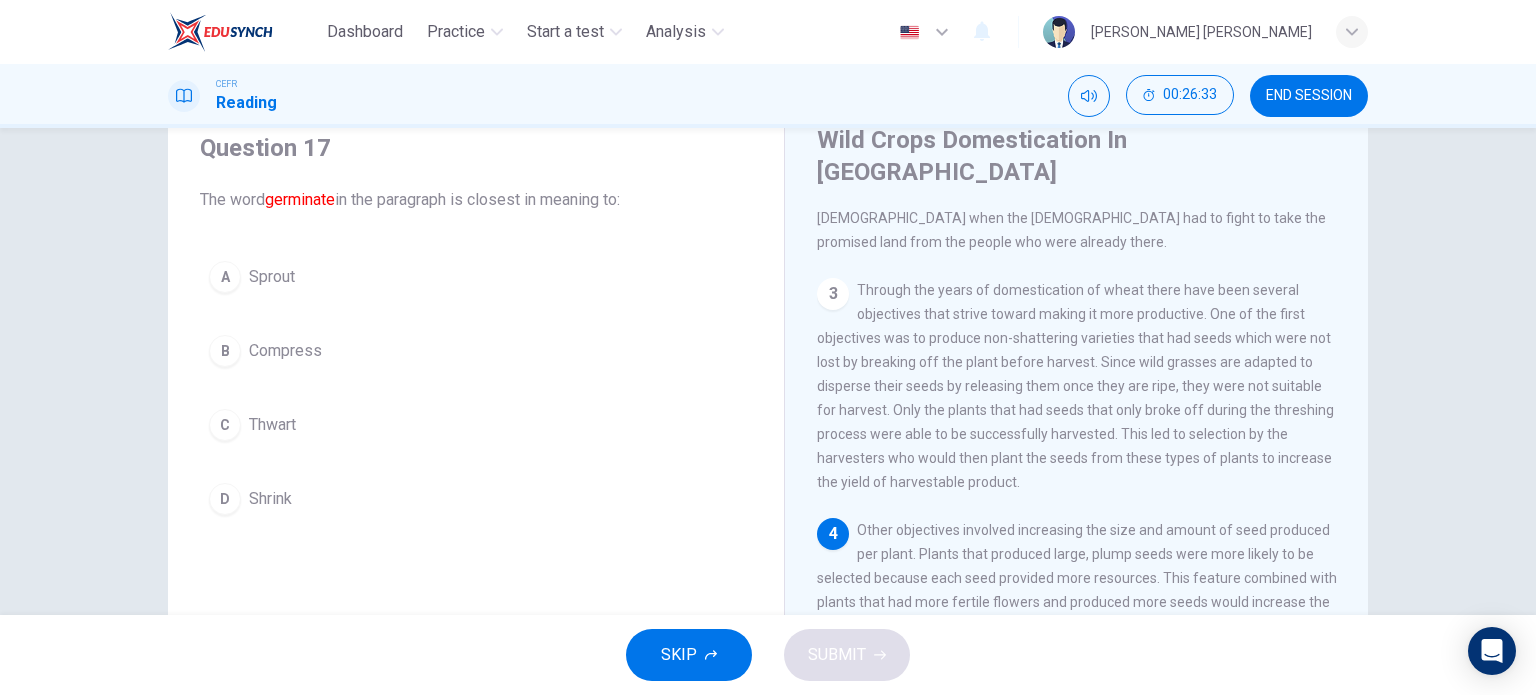 scroll, scrollTop: 405, scrollLeft: 0, axis: vertical 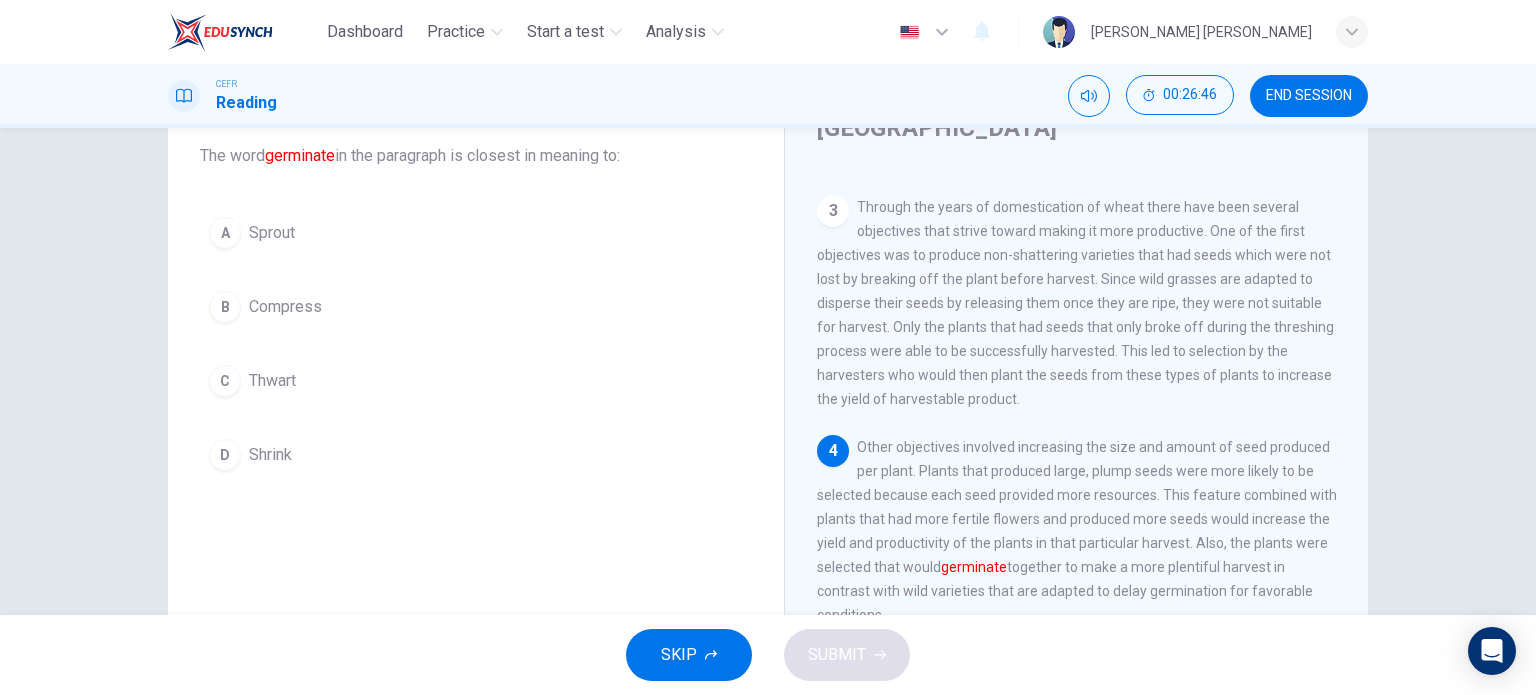 click on "Sprout" at bounding box center (272, 233) 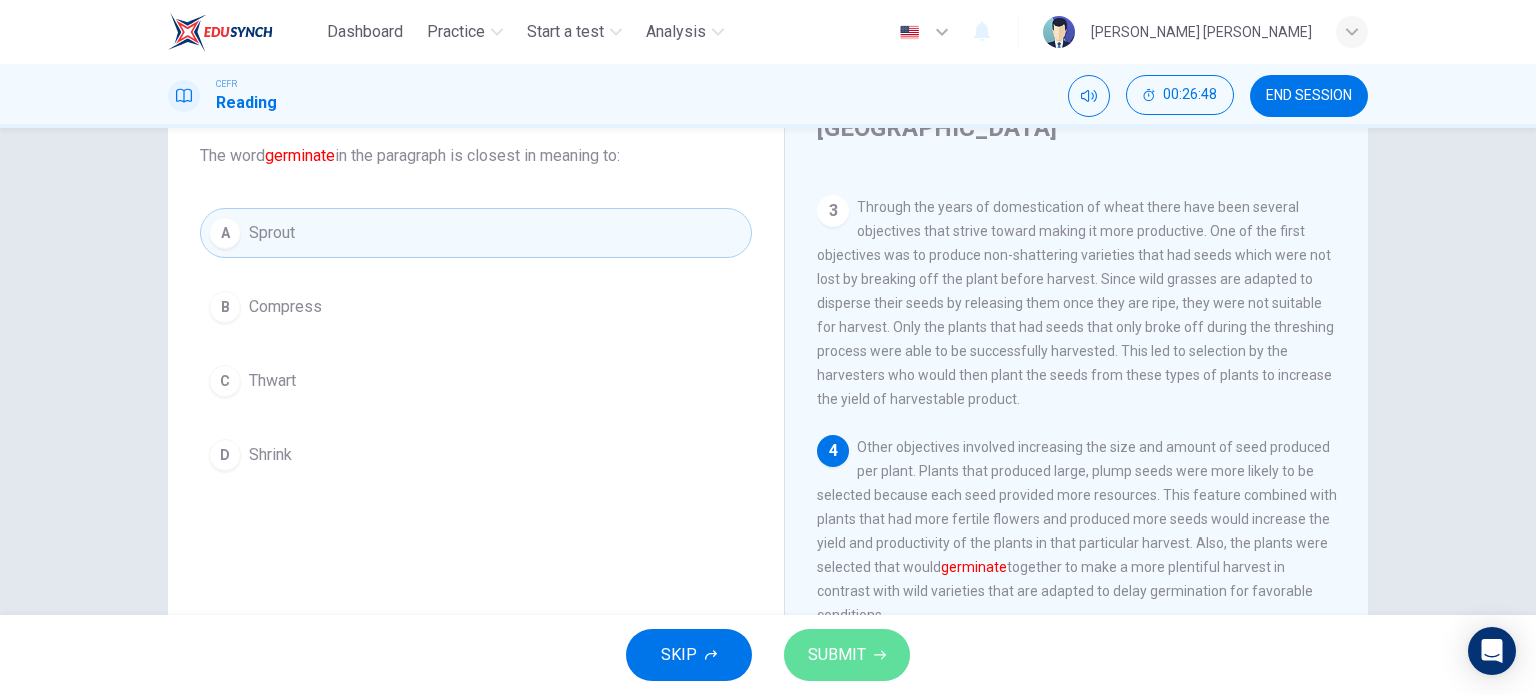 click on "SUBMIT" at bounding box center [837, 655] 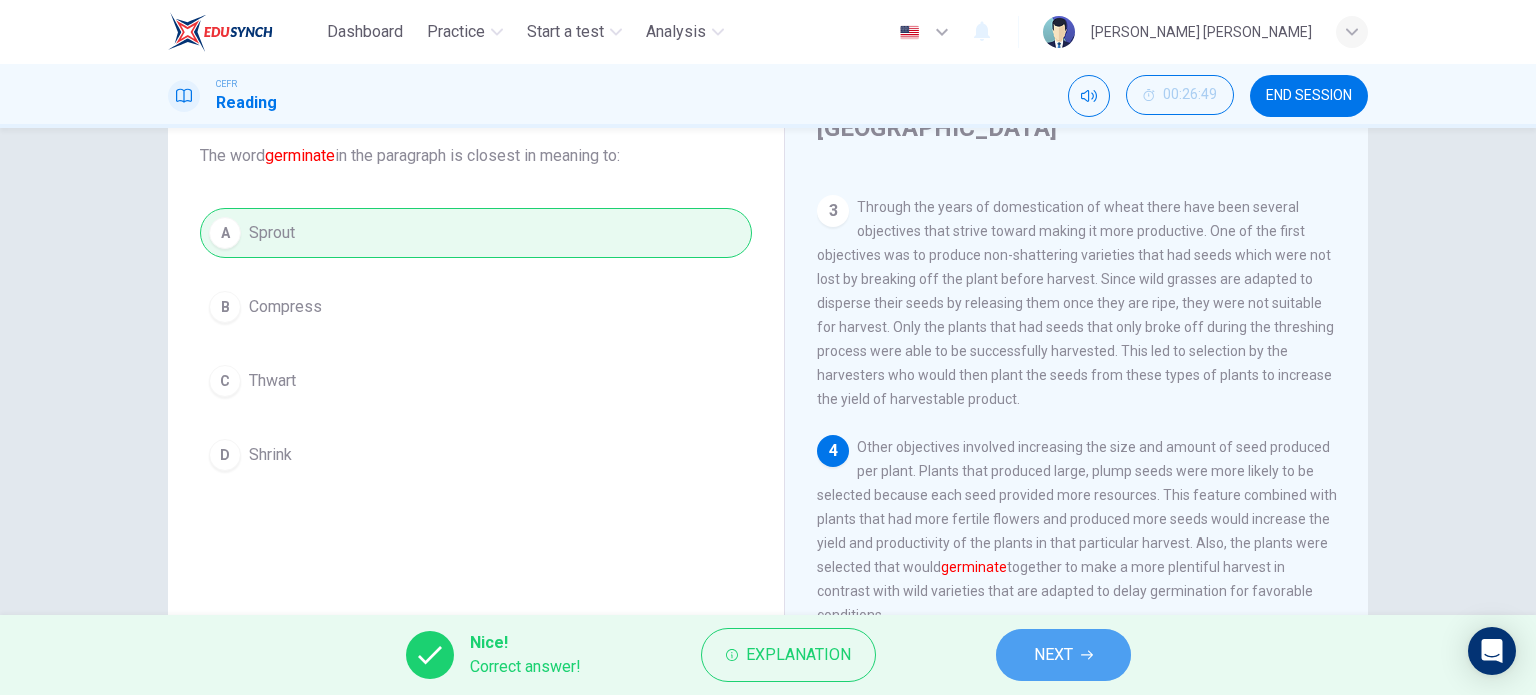 click on "NEXT" at bounding box center (1053, 655) 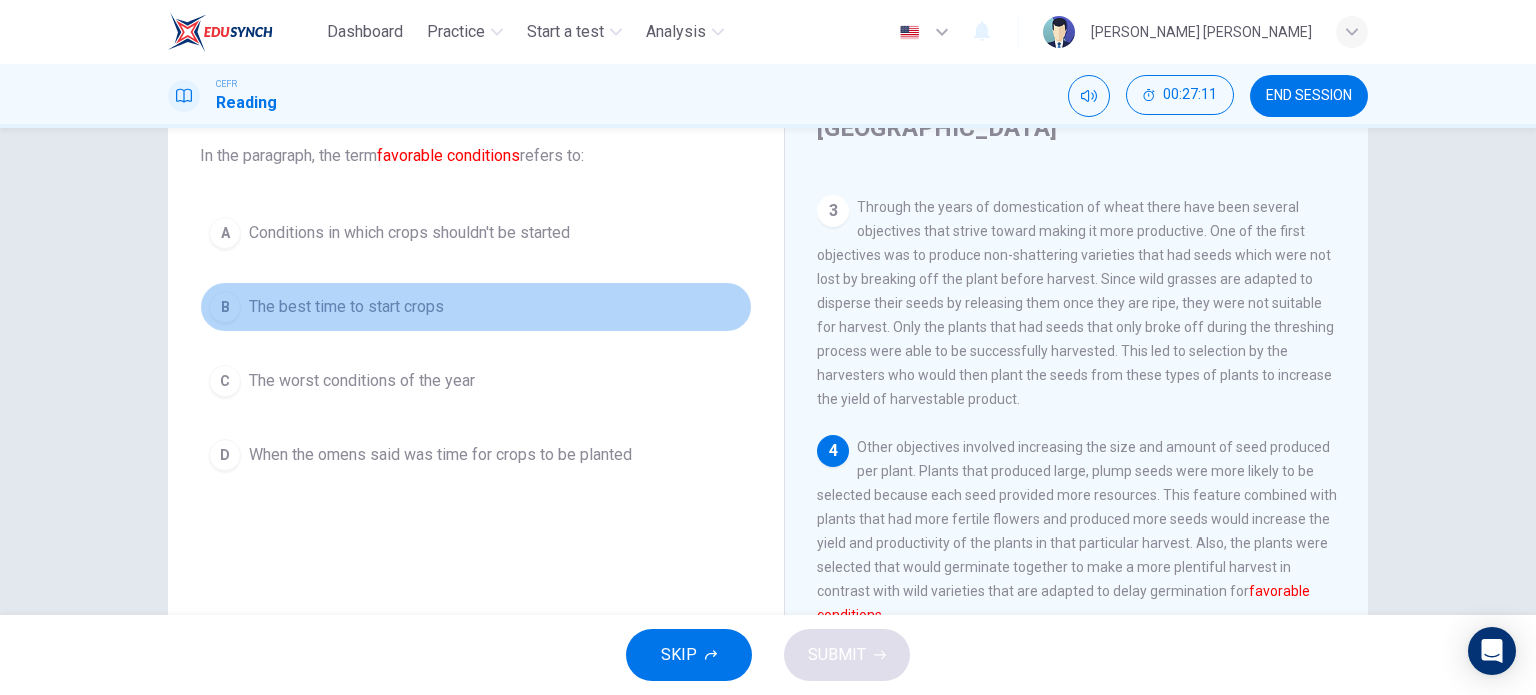 click on "B The best time to start crops" at bounding box center (476, 307) 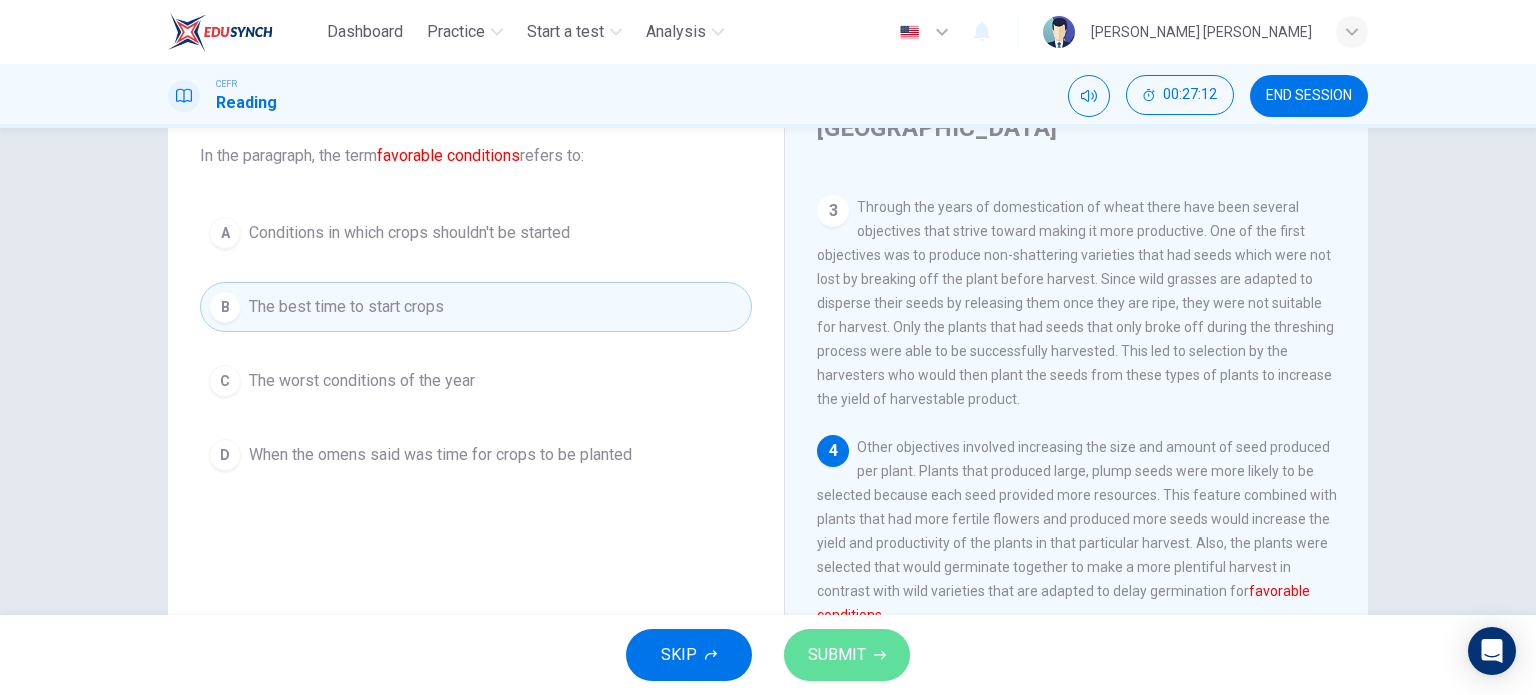 click on "SUBMIT" at bounding box center (847, 655) 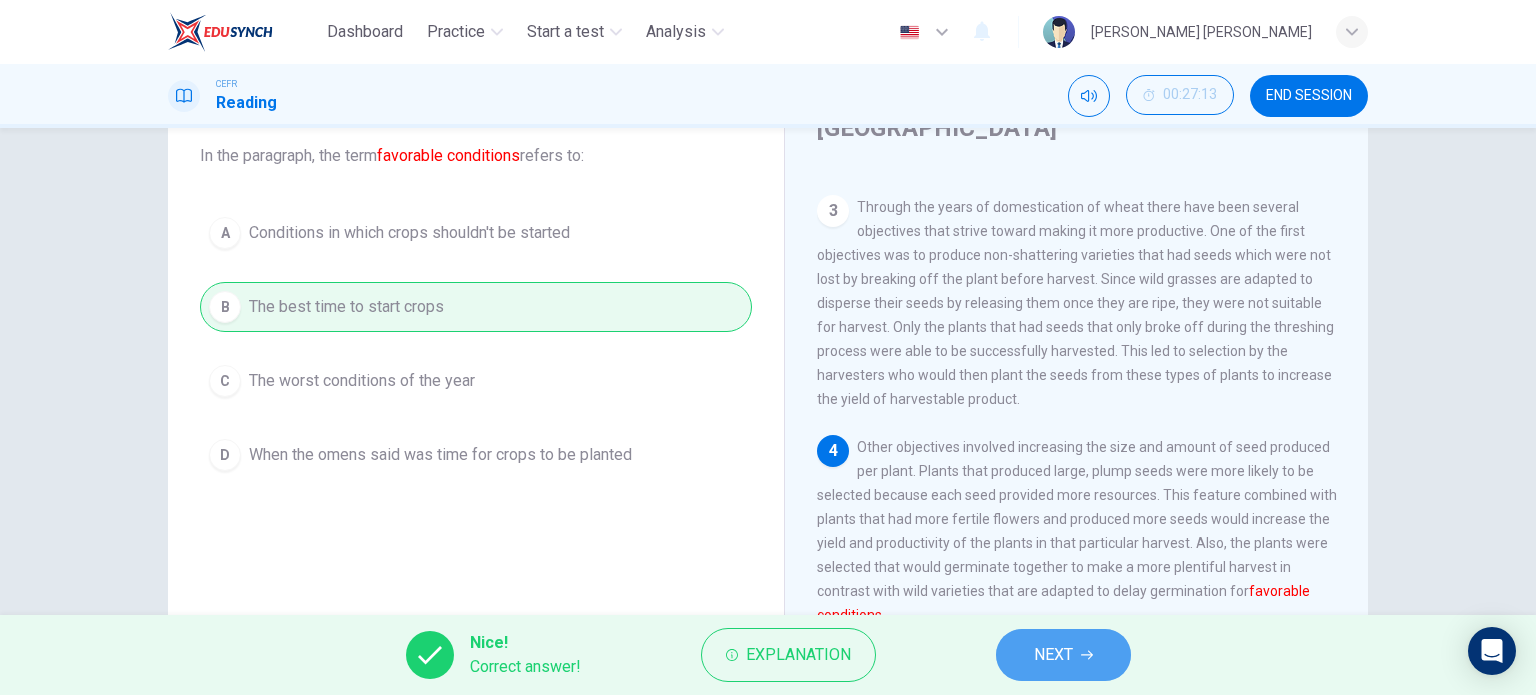 click on "NEXT" at bounding box center [1053, 655] 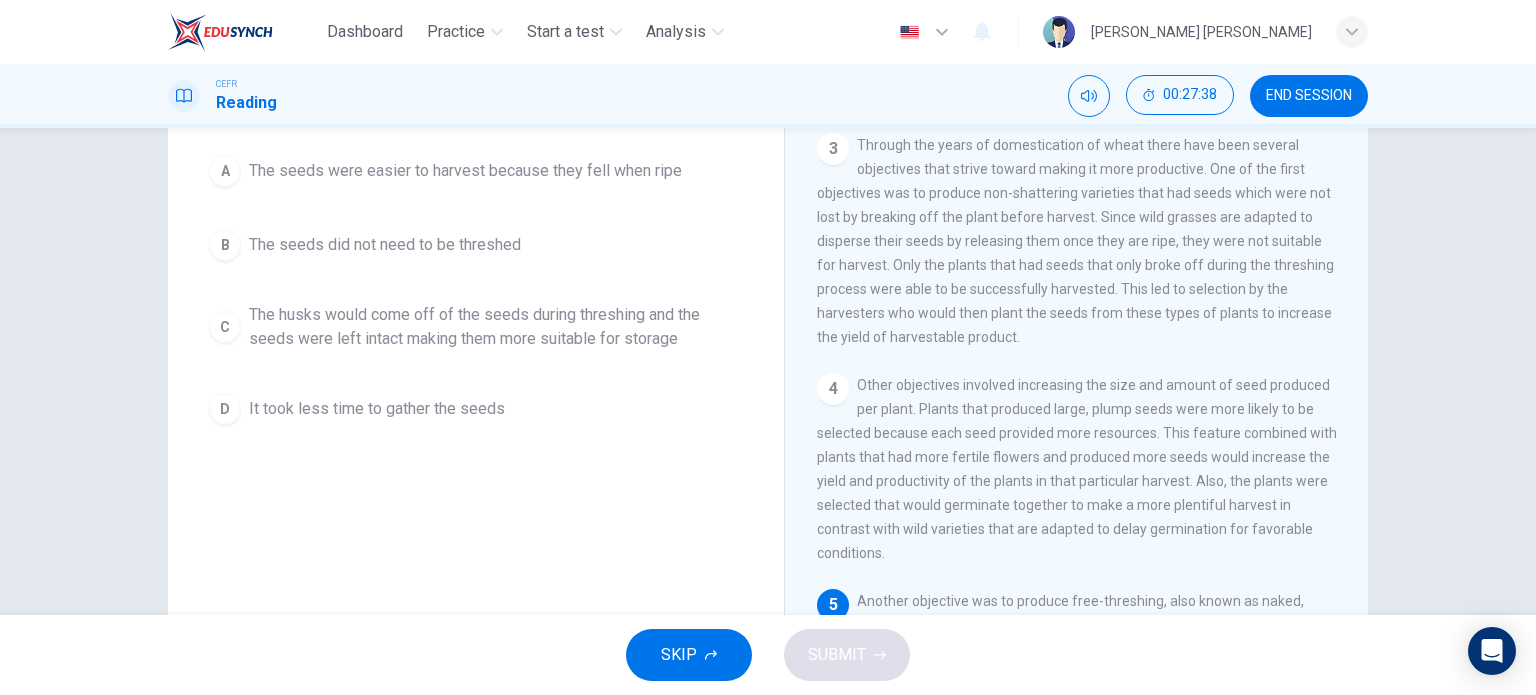 scroll, scrollTop: 180, scrollLeft: 0, axis: vertical 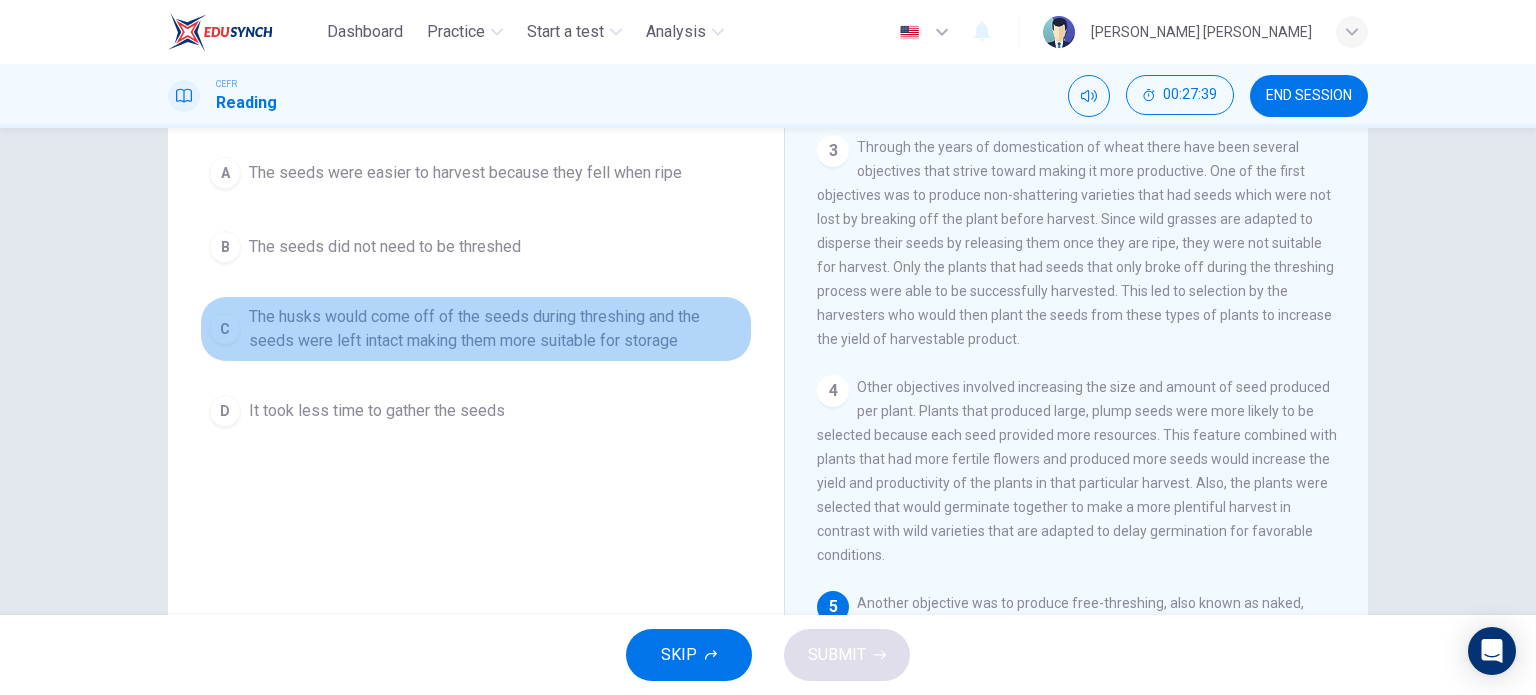 click on "The husks would come off of the seeds during threshing and the seeds were left intact making them more suitable for storage" at bounding box center [496, 329] 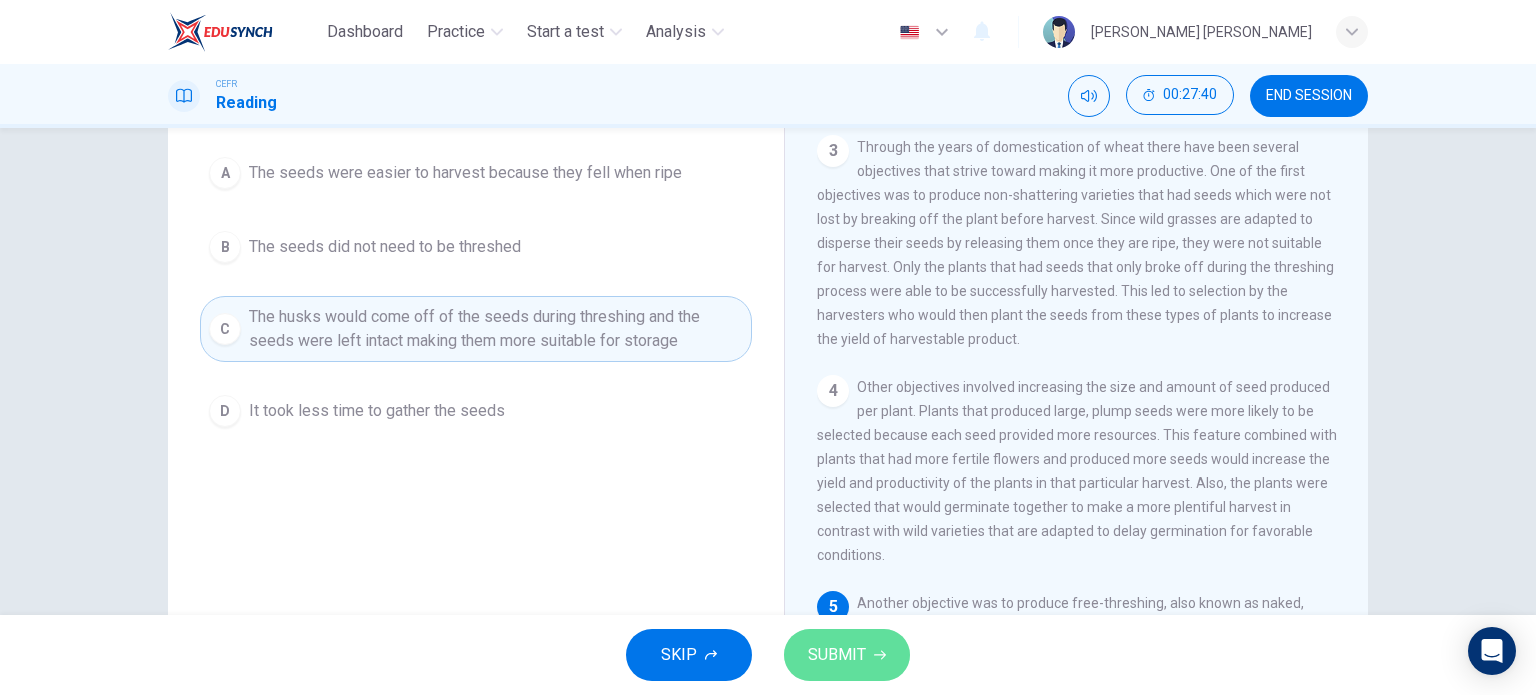 click on "SUBMIT" at bounding box center [847, 655] 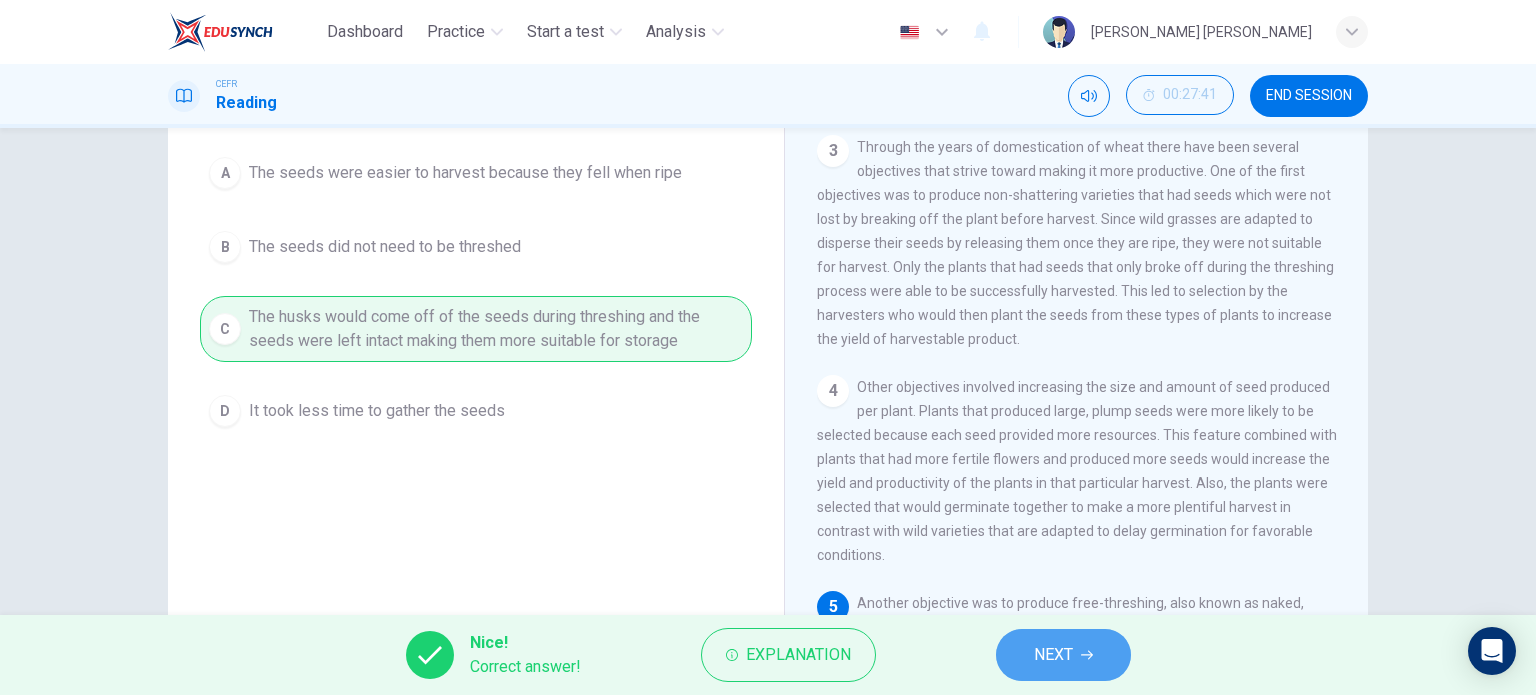 click on "NEXT" at bounding box center [1053, 655] 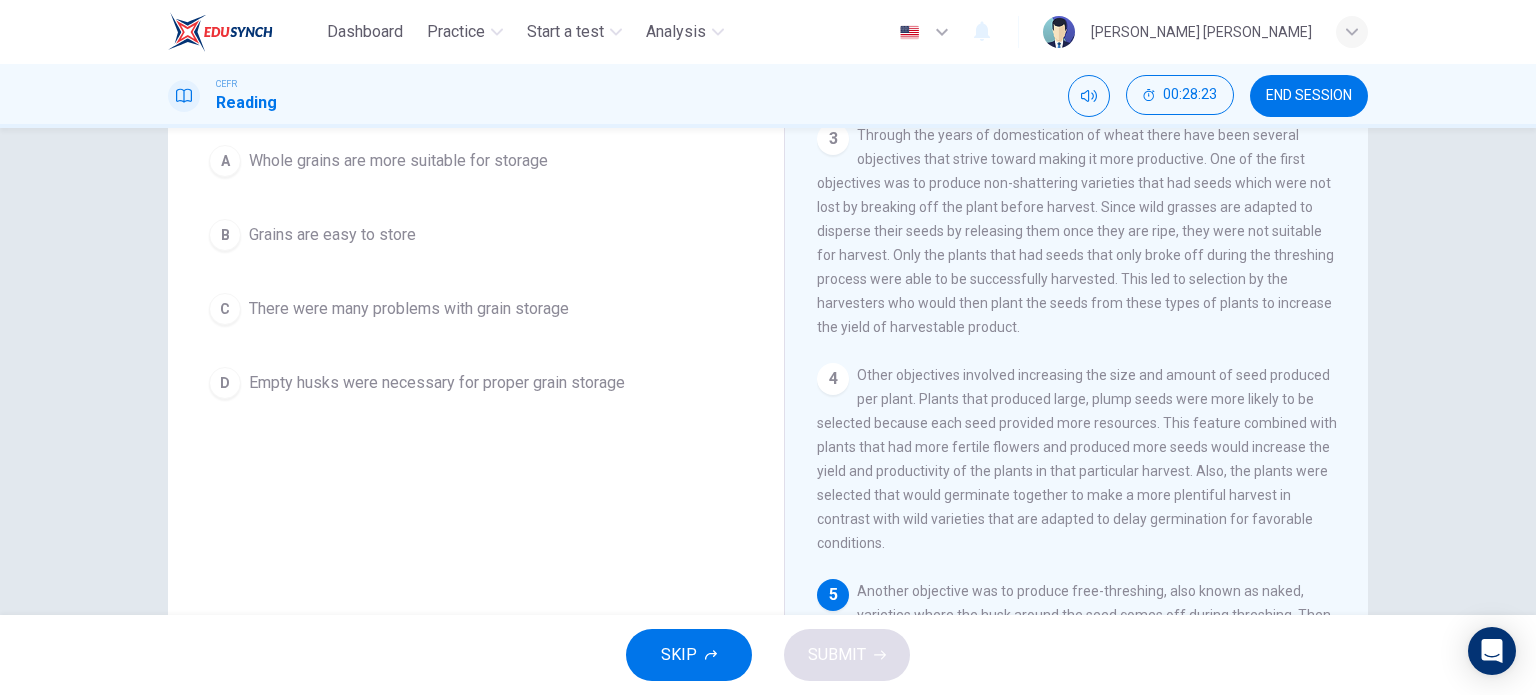 scroll, scrollTop: 191, scrollLeft: 0, axis: vertical 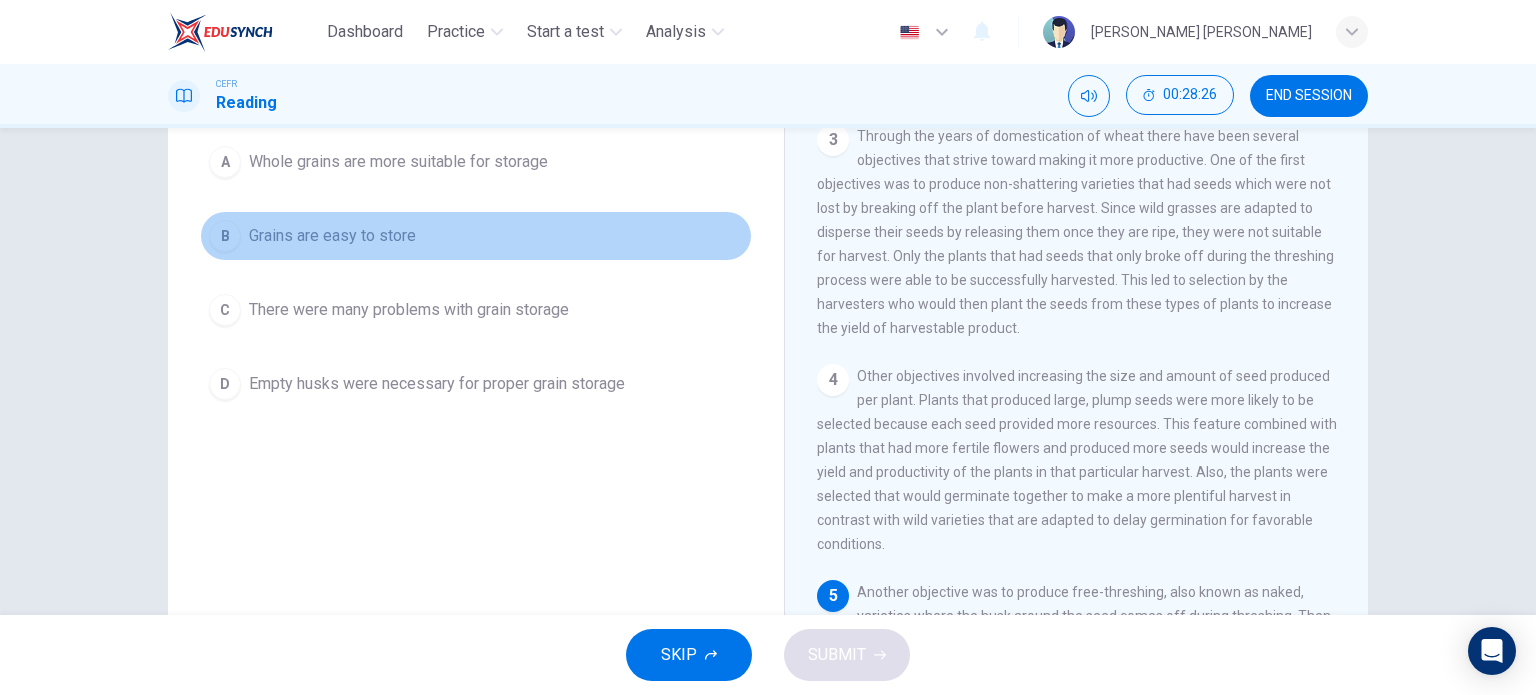 click on "B Grains are easy to store" at bounding box center [476, 236] 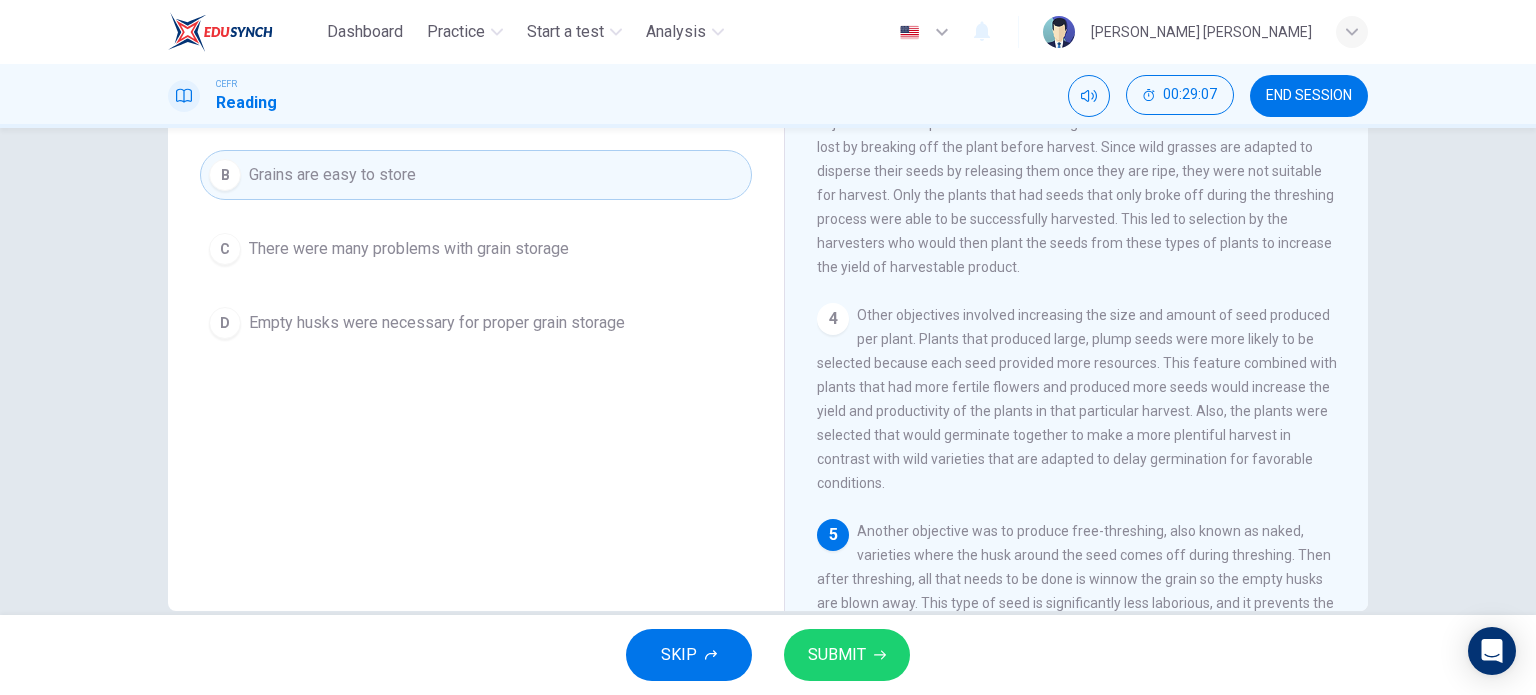 scroll, scrollTop: 288, scrollLeft: 0, axis: vertical 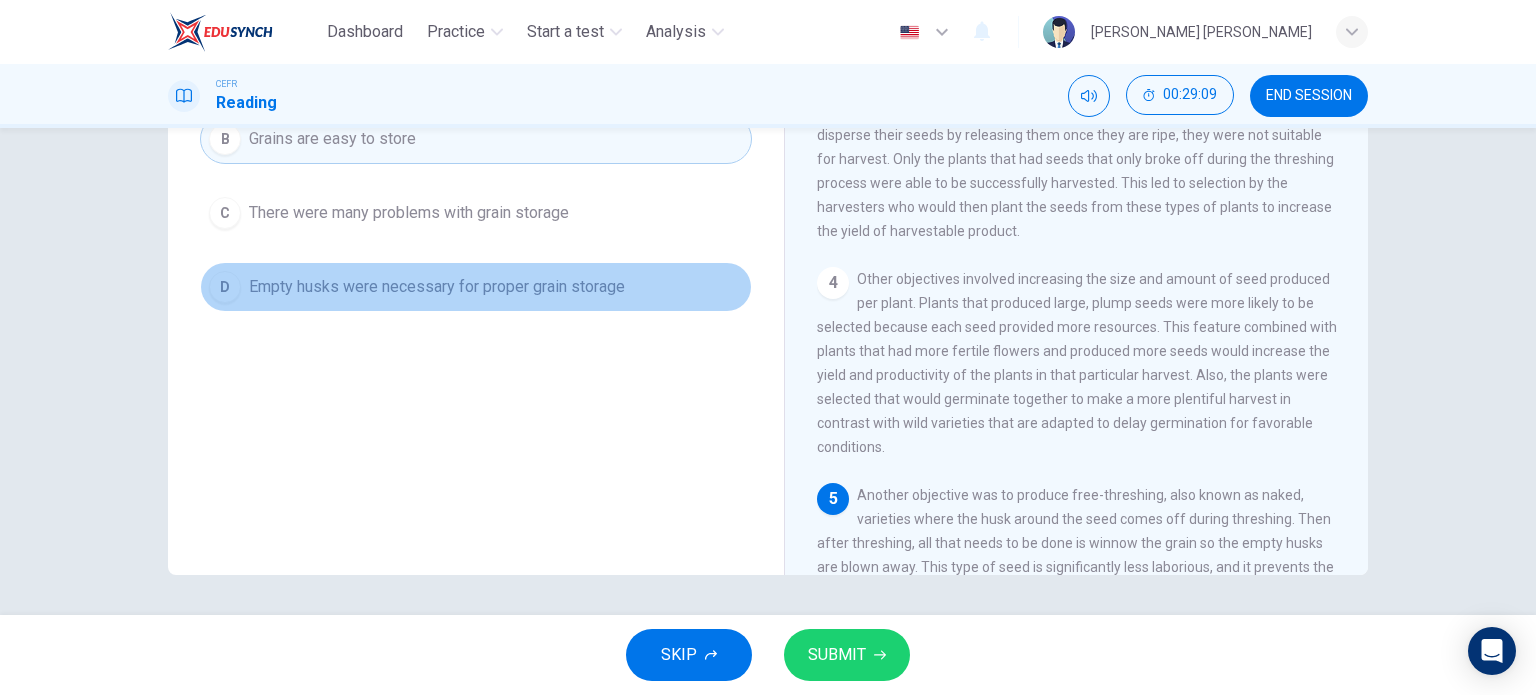 click on "D Empty husks were necessary for proper grain storage" at bounding box center [476, 287] 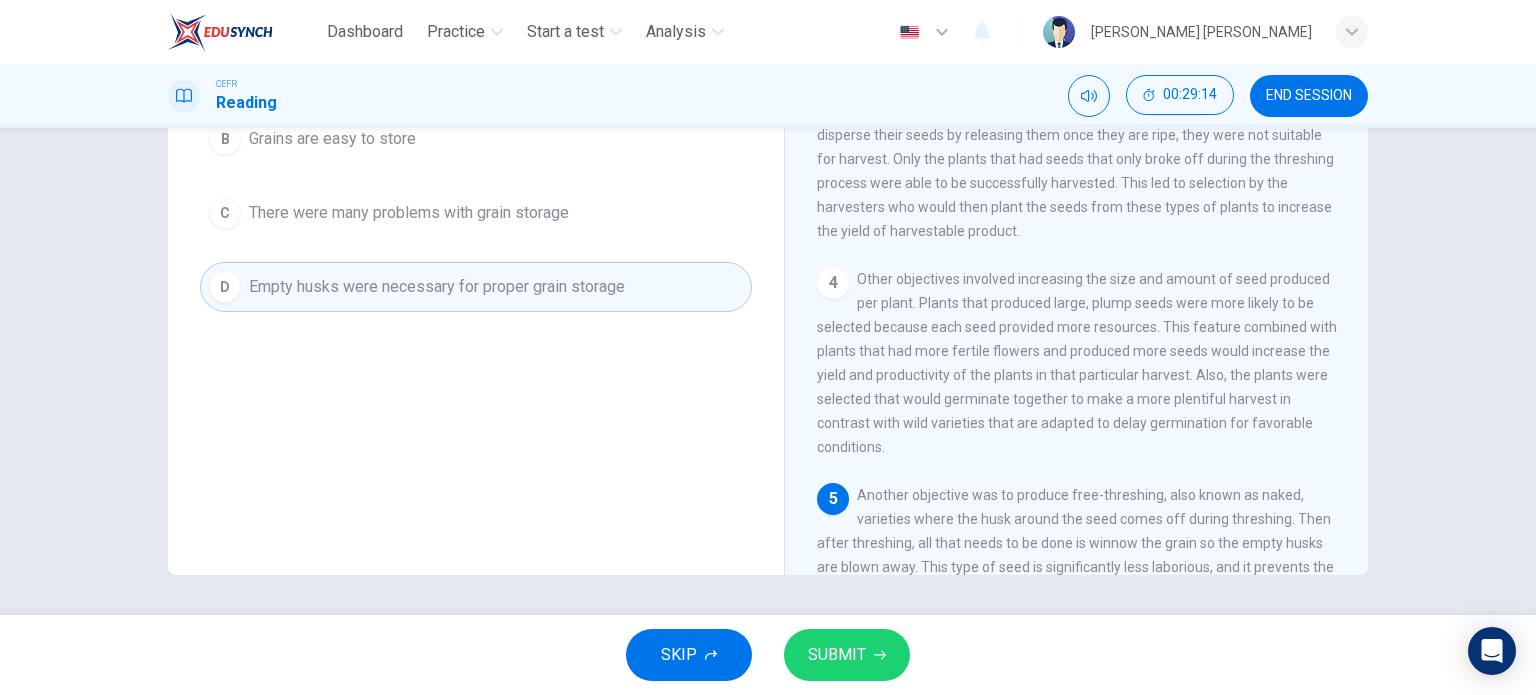 scroll, scrollTop: 188, scrollLeft: 0, axis: vertical 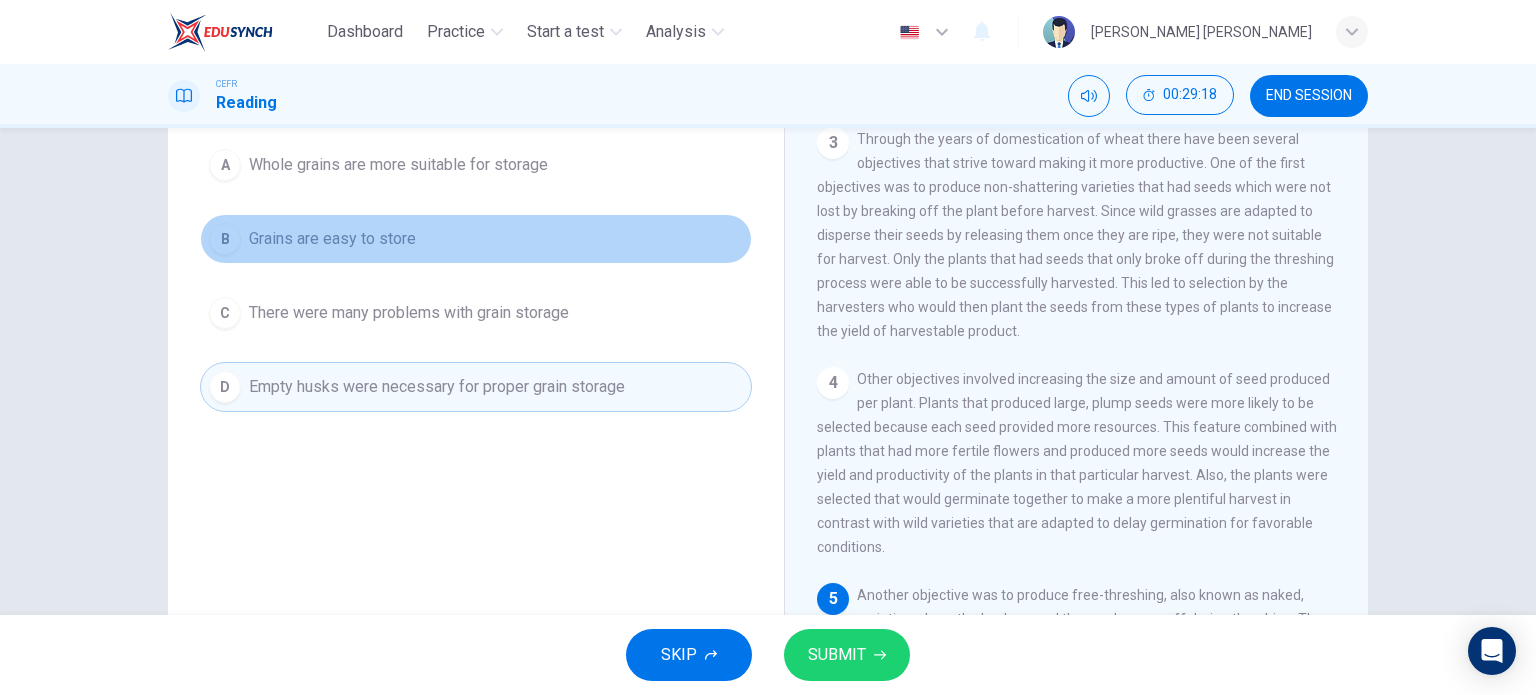 click on "B Grains are easy to store" at bounding box center (476, 239) 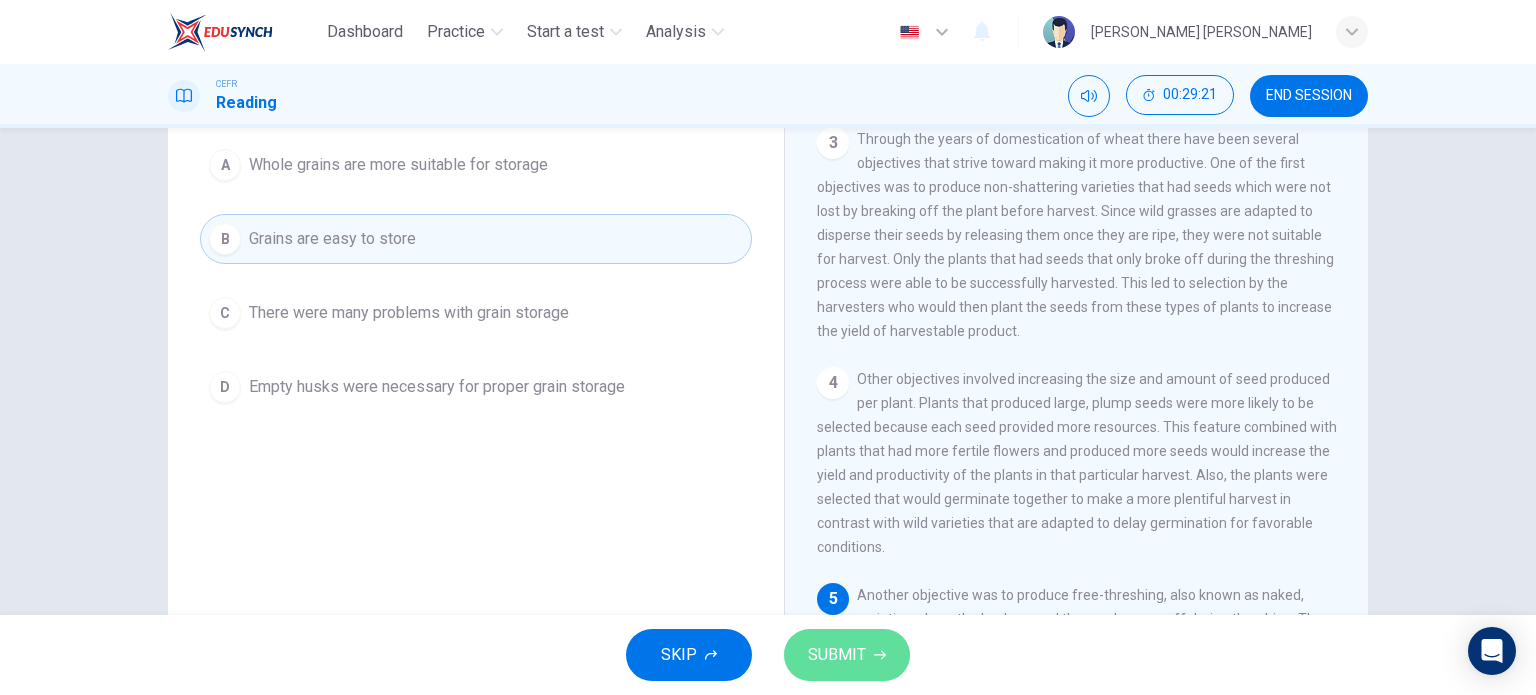 click on "SUBMIT" at bounding box center [837, 655] 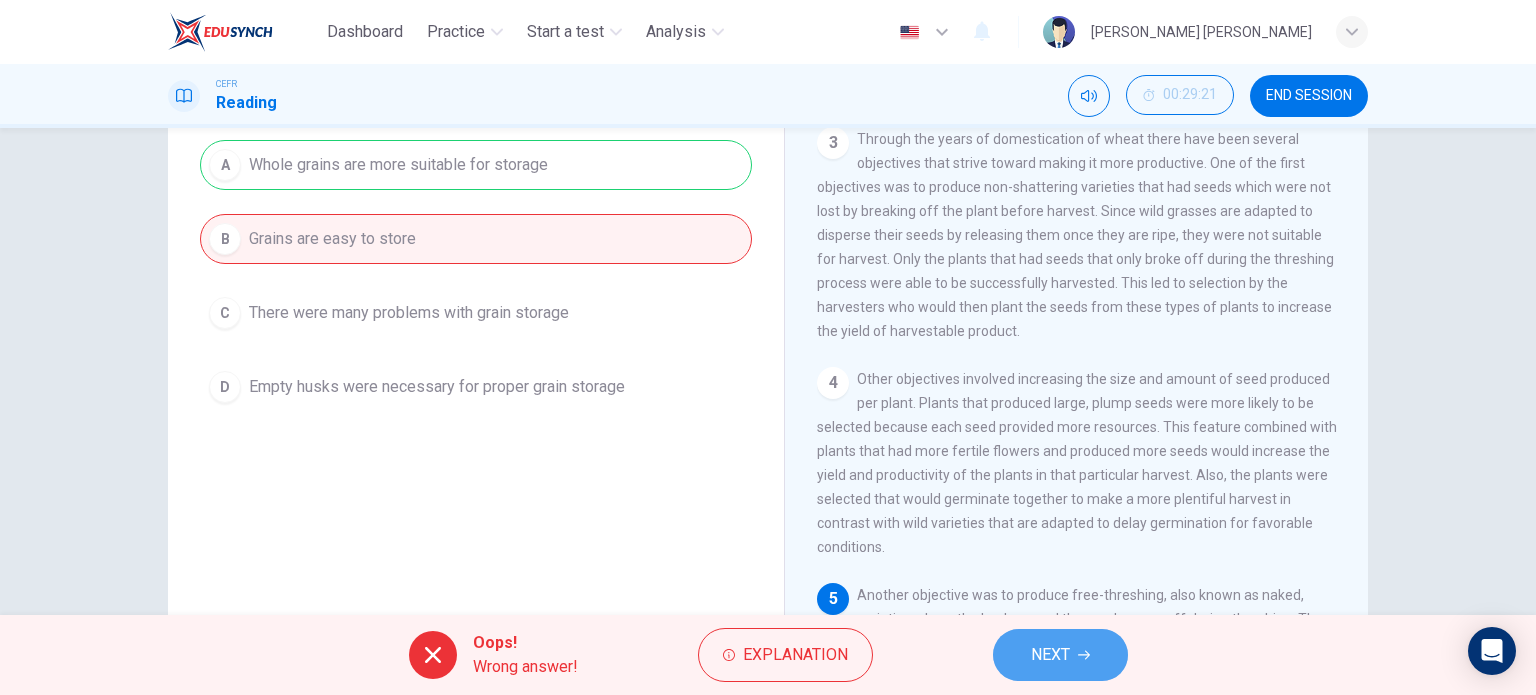 click on "NEXT" at bounding box center [1060, 655] 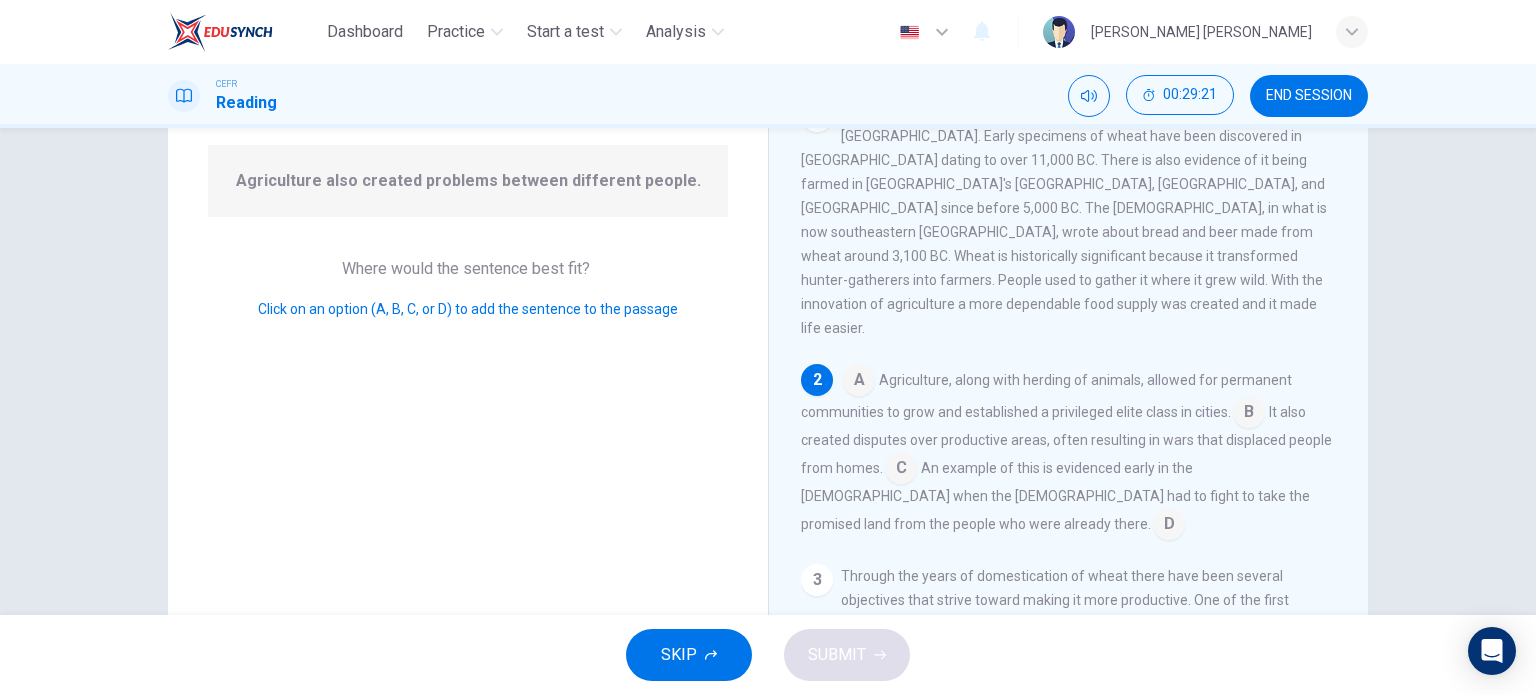 scroll, scrollTop: 23, scrollLeft: 0, axis: vertical 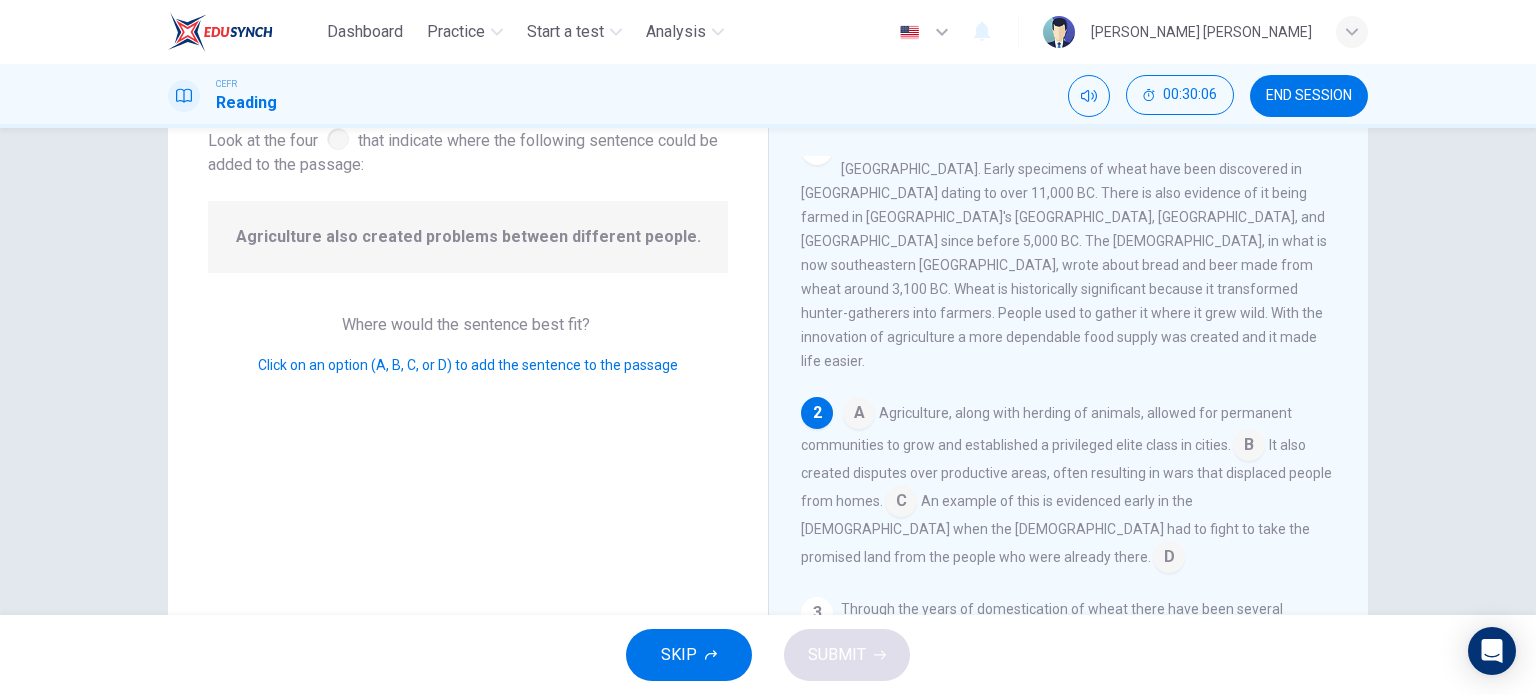 click at bounding box center (1249, 447) 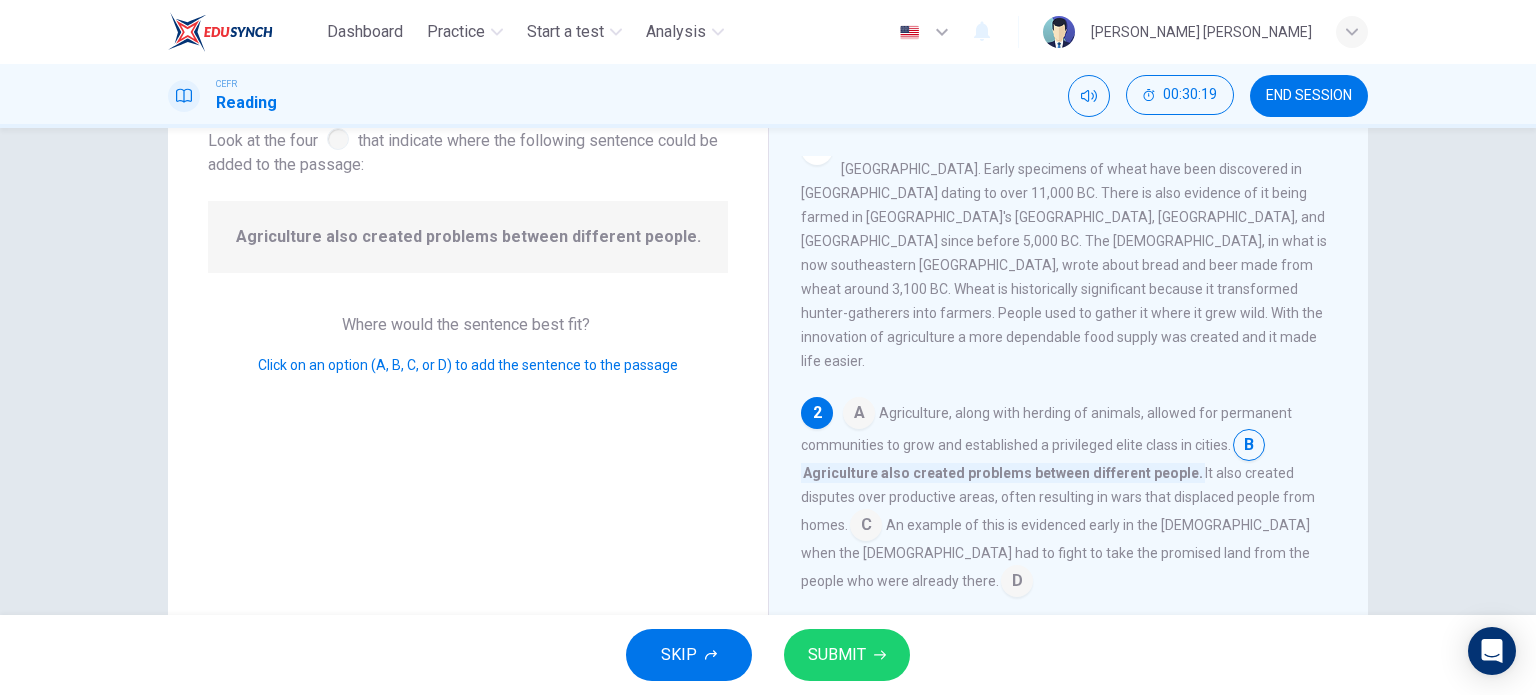click at bounding box center (866, 527) 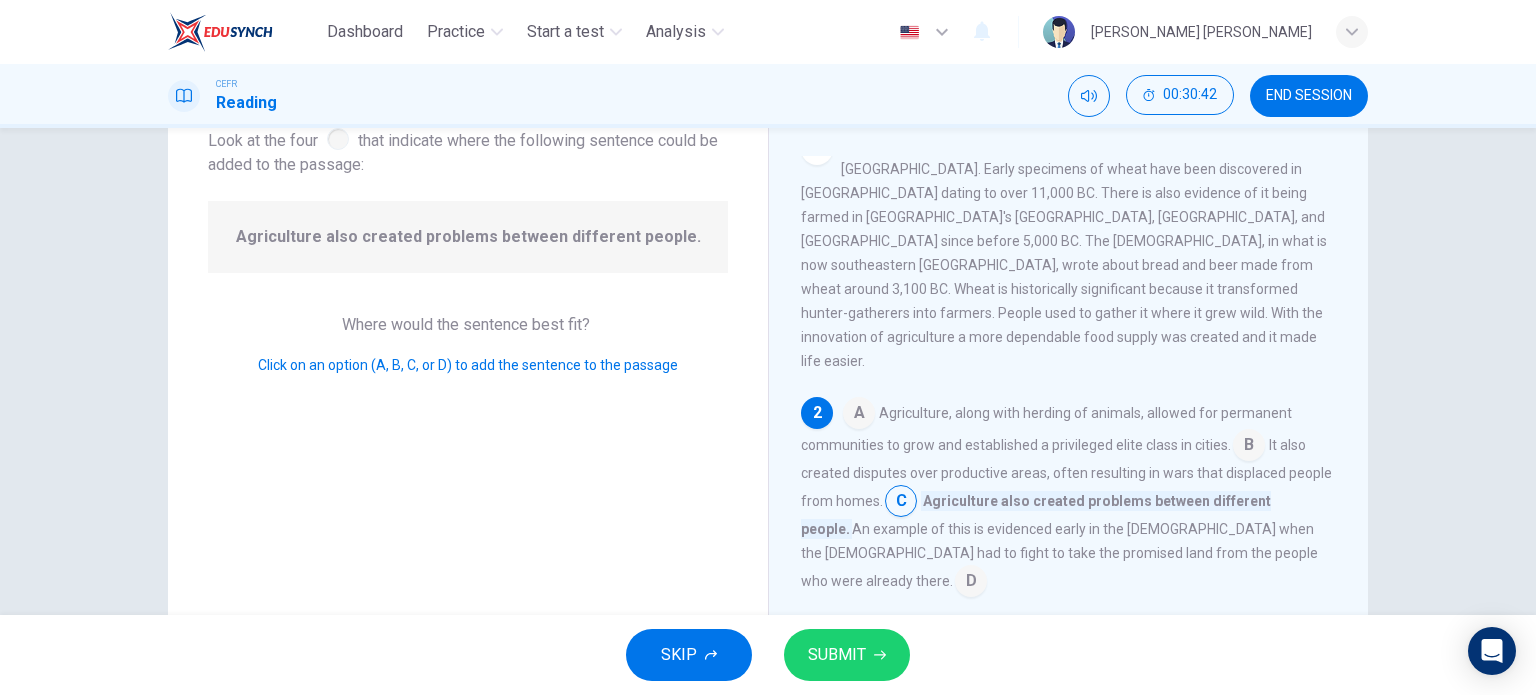 click at bounding box center (1249, 447) 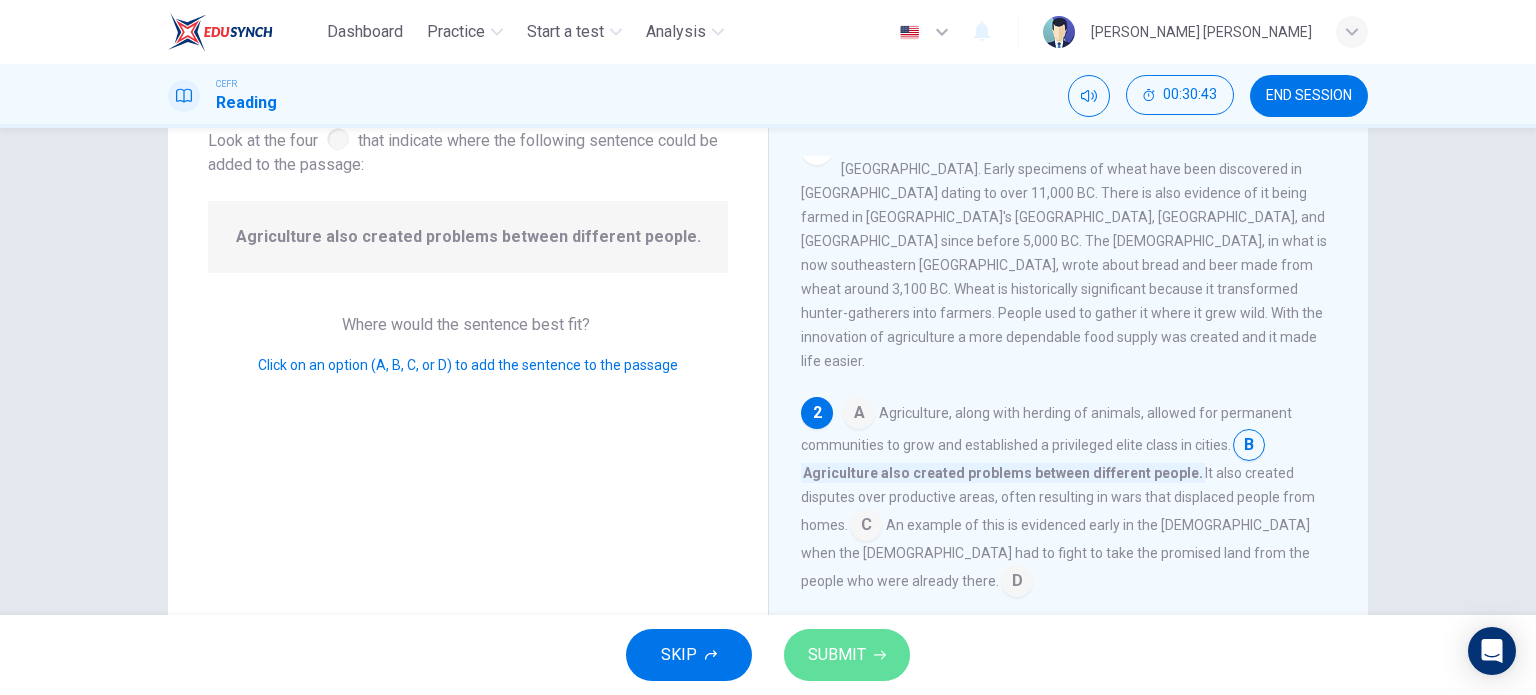 click on "SUBMIT" at bounding box center [847, 655] 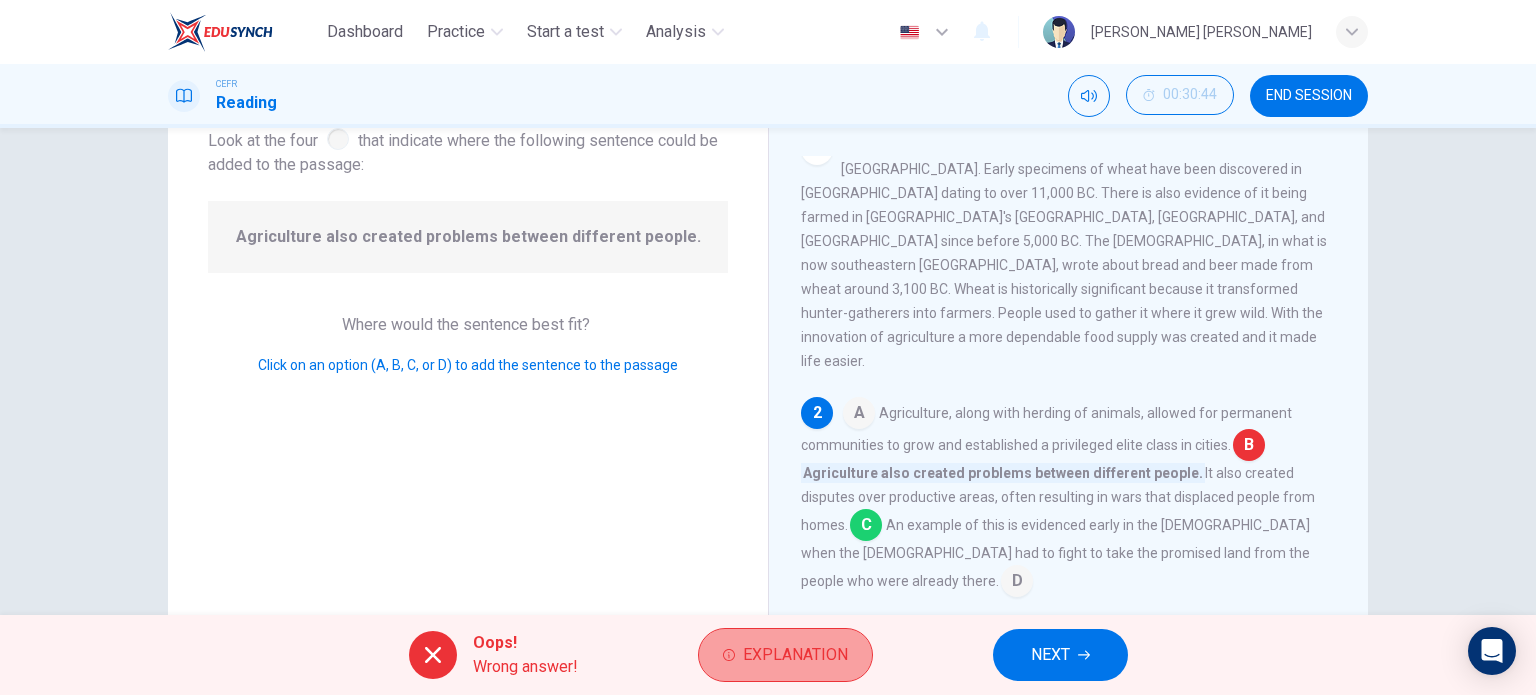 click on "Explanation" at bounding box center (785, 655) 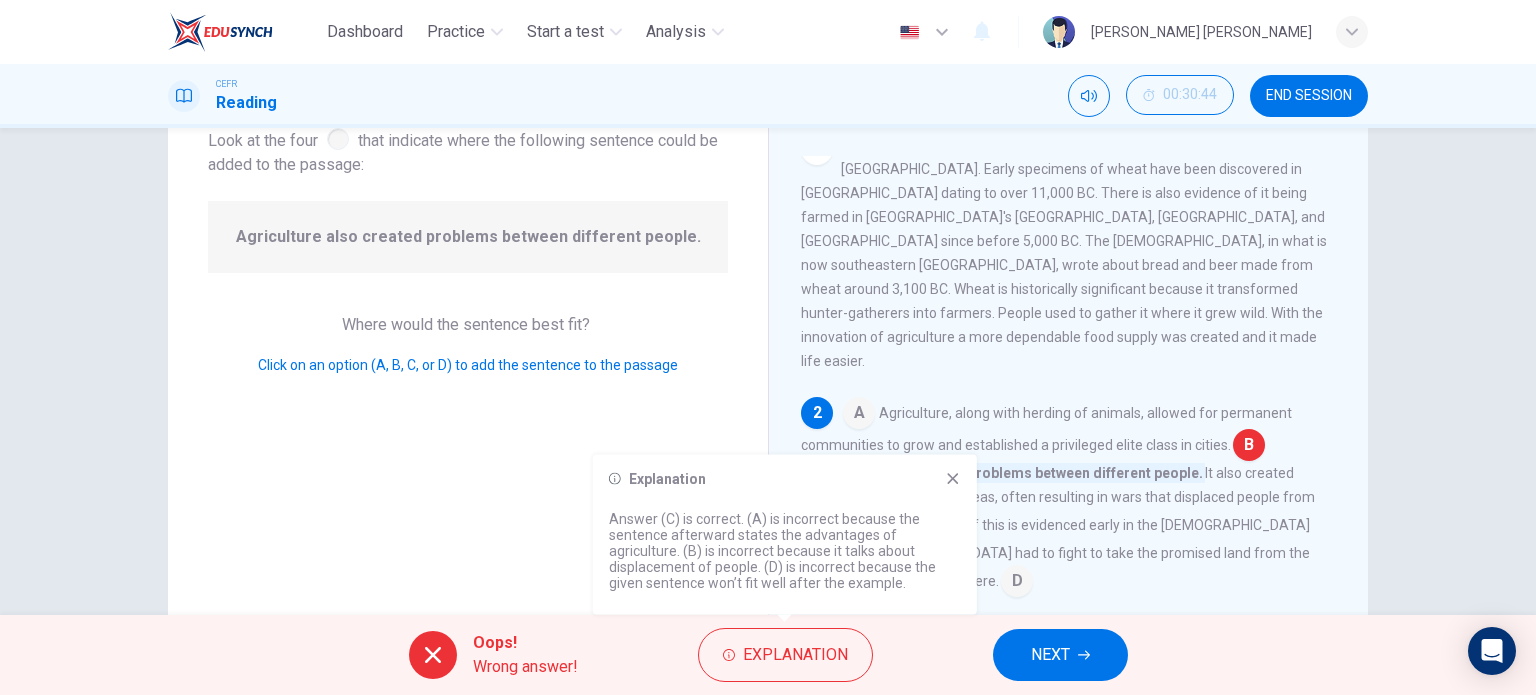 click on "NEXT" at bounding box center [1060, 655] 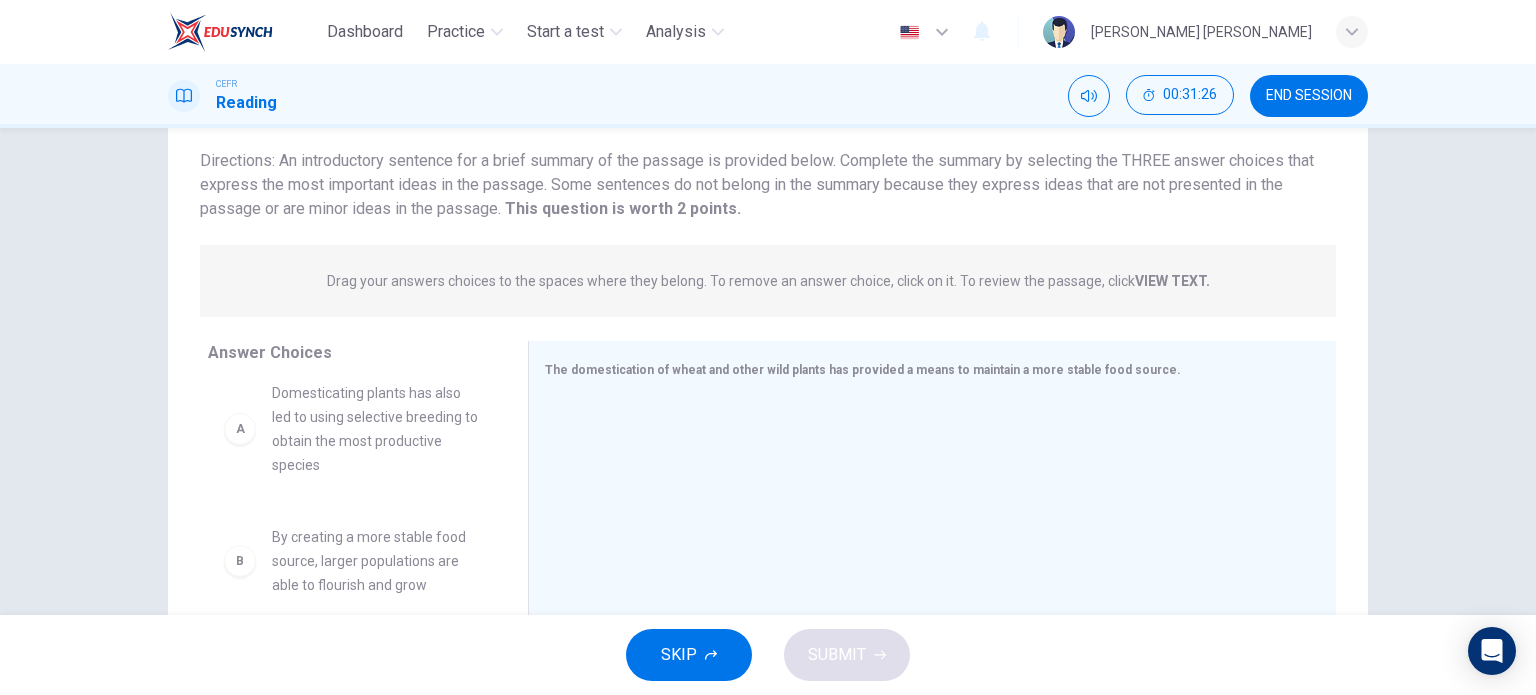 scroll, scrollTop: 0, scrollLeft: 0, axis: both 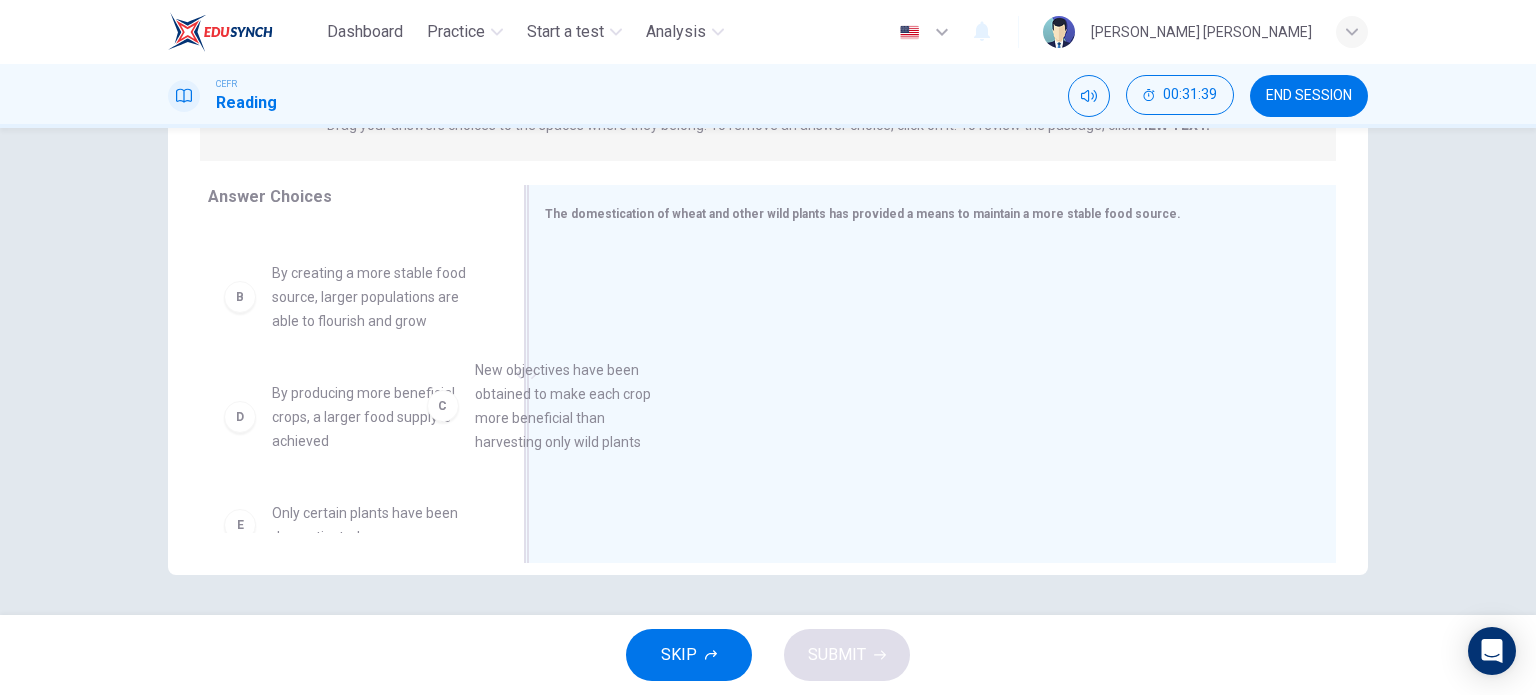 drag, startPoint x: 367, startPoint y: 440, endPoint x: 585, endPoint y: 419, distance: 219.00912 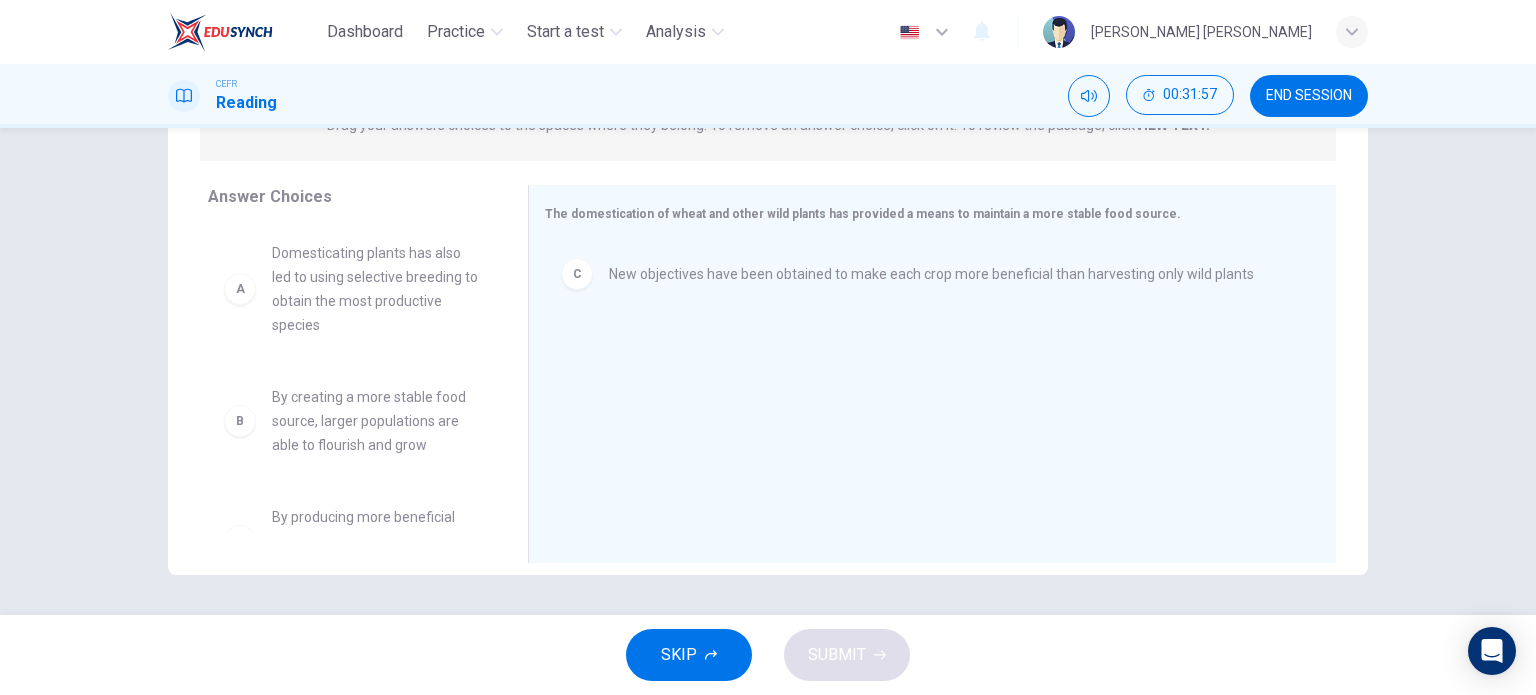 scroll, scrollTop: 0, scrollLeft: 0, axis: both 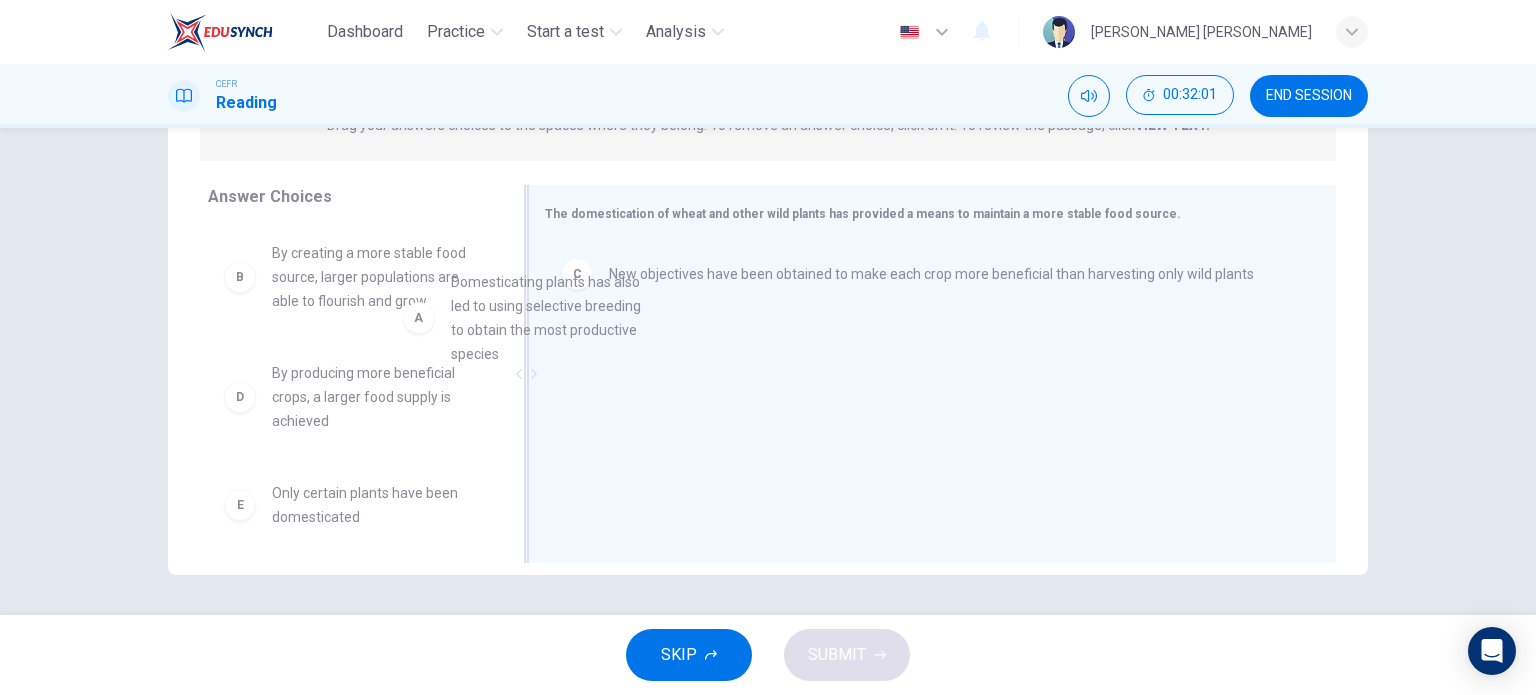 drag, startPoint x: 353, startPoint y: 307, endPoint x: 611, endPoint y: 363, distance: 264.00757 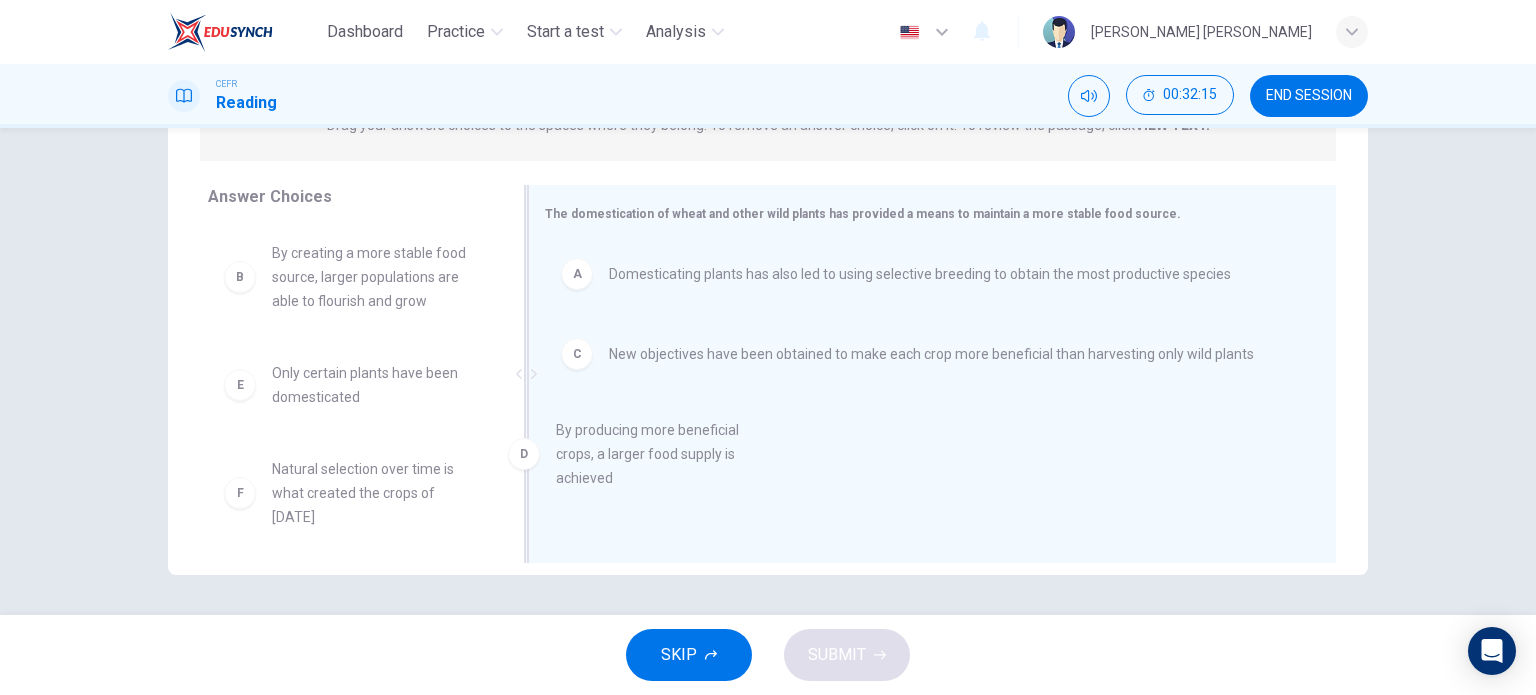 drag, startPoint x: 323, startPoint y: 428, endPoint x: 676, endPoint y: 498, distance: 359.8736 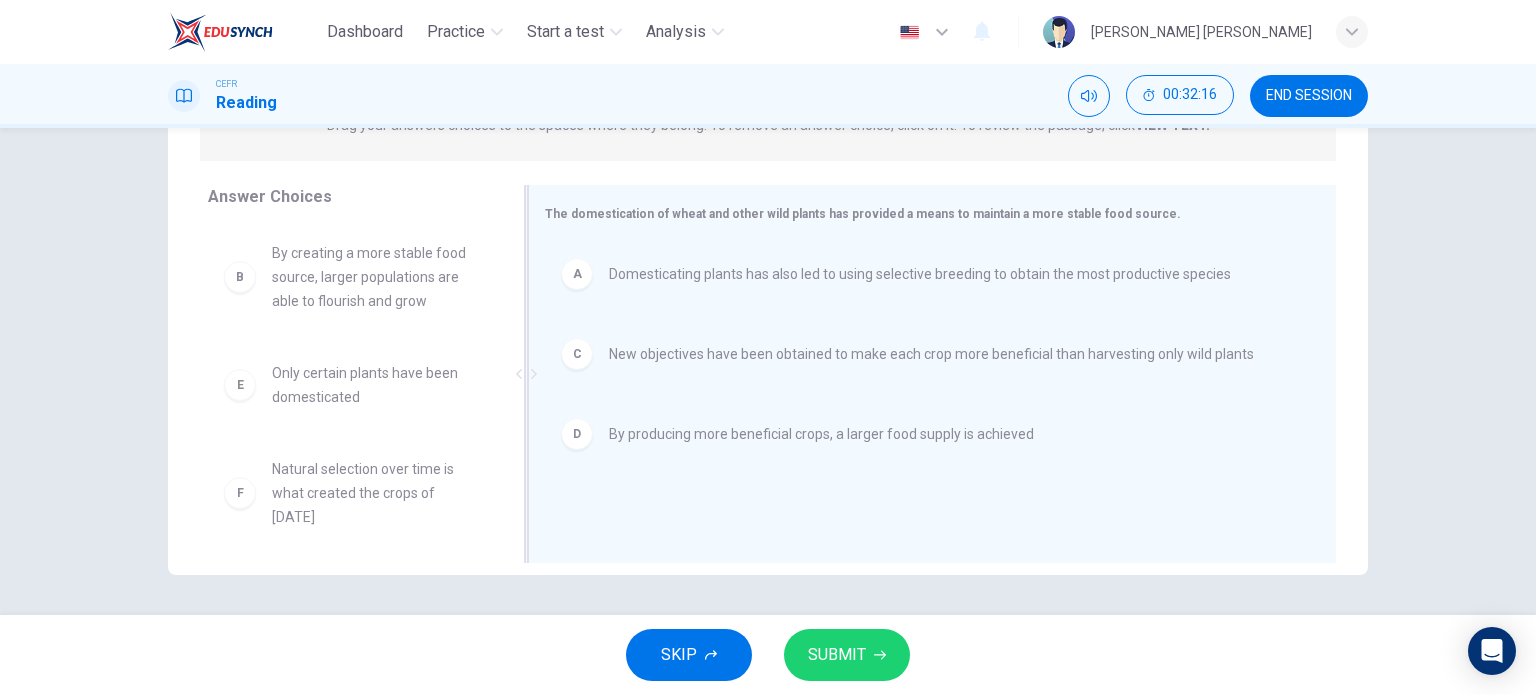 scroll, scrollTop: 0, scrollLeft: 0, axis: both 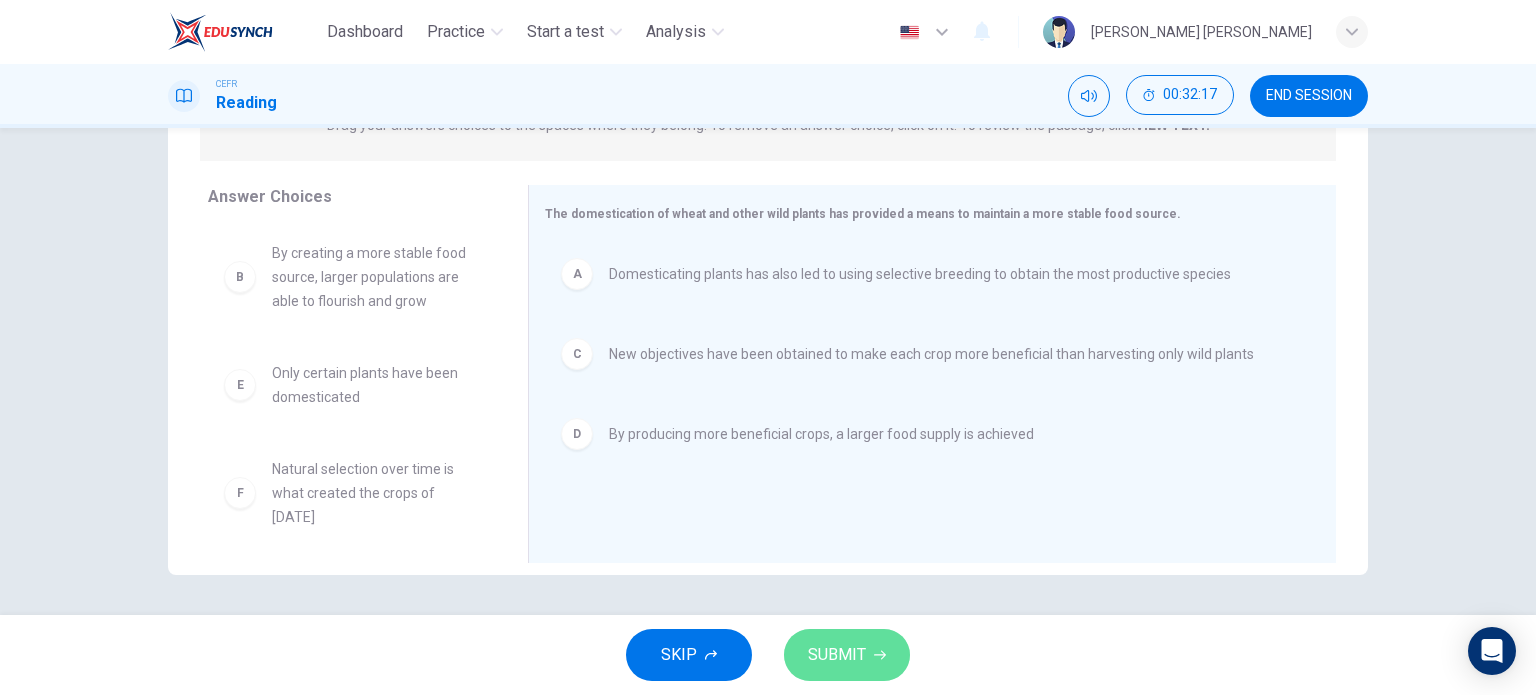 click on "SUBMIT" at bounding box center (847, 655) 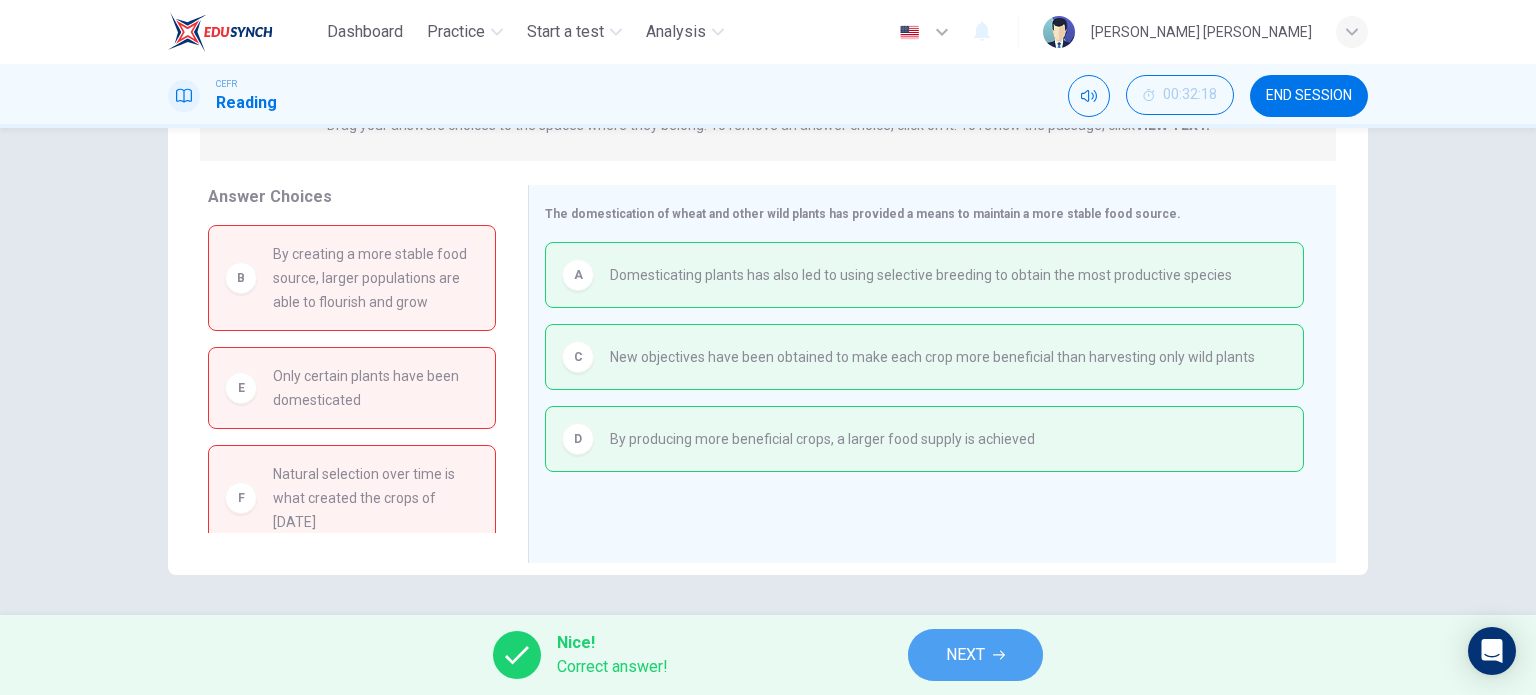 click on "NEXT" at bounding box center (975, 655) 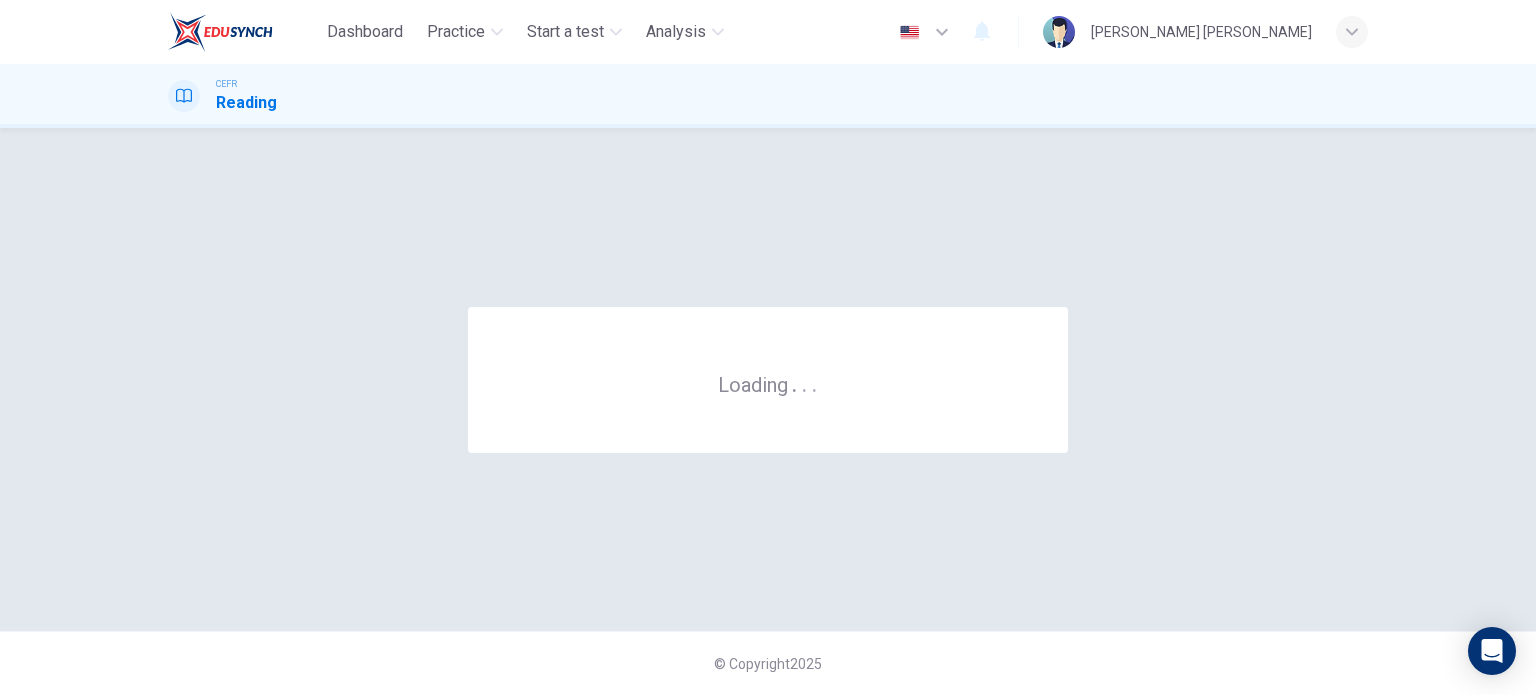 scroll, scrollTop: 0, scrollLeft: 0, axis: both 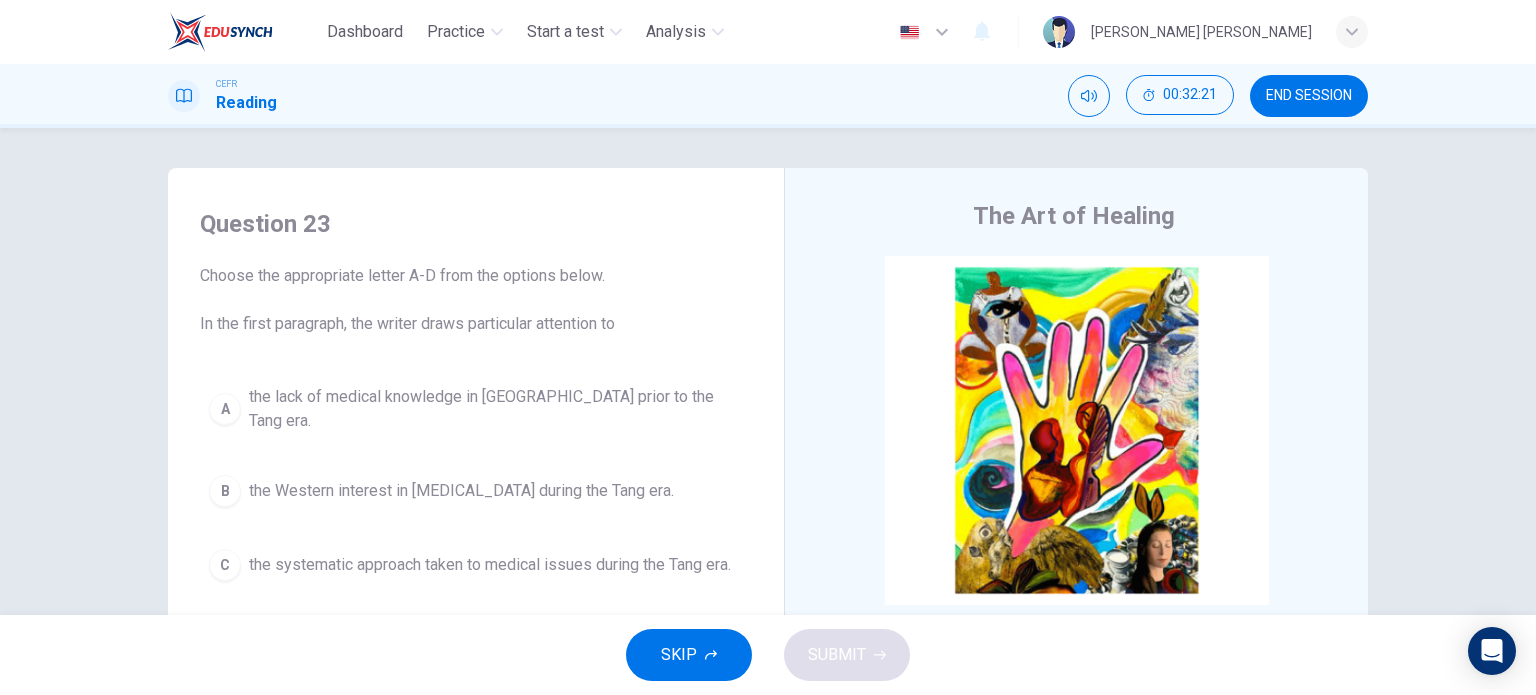 click on "CEFR Reading 00:32:21 END SESSION" at bounding box center (768, 96) 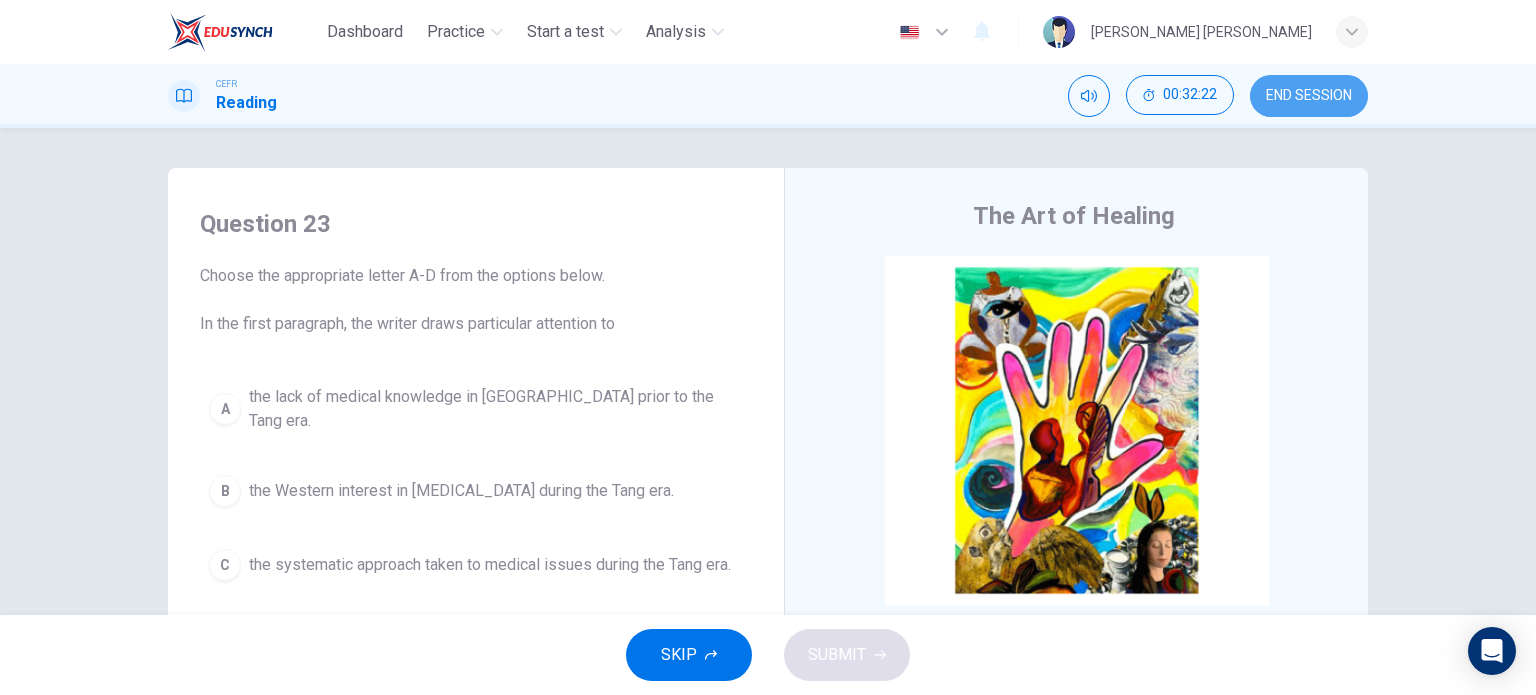 click on "END SESSION" at bounding box center [1309, 96] 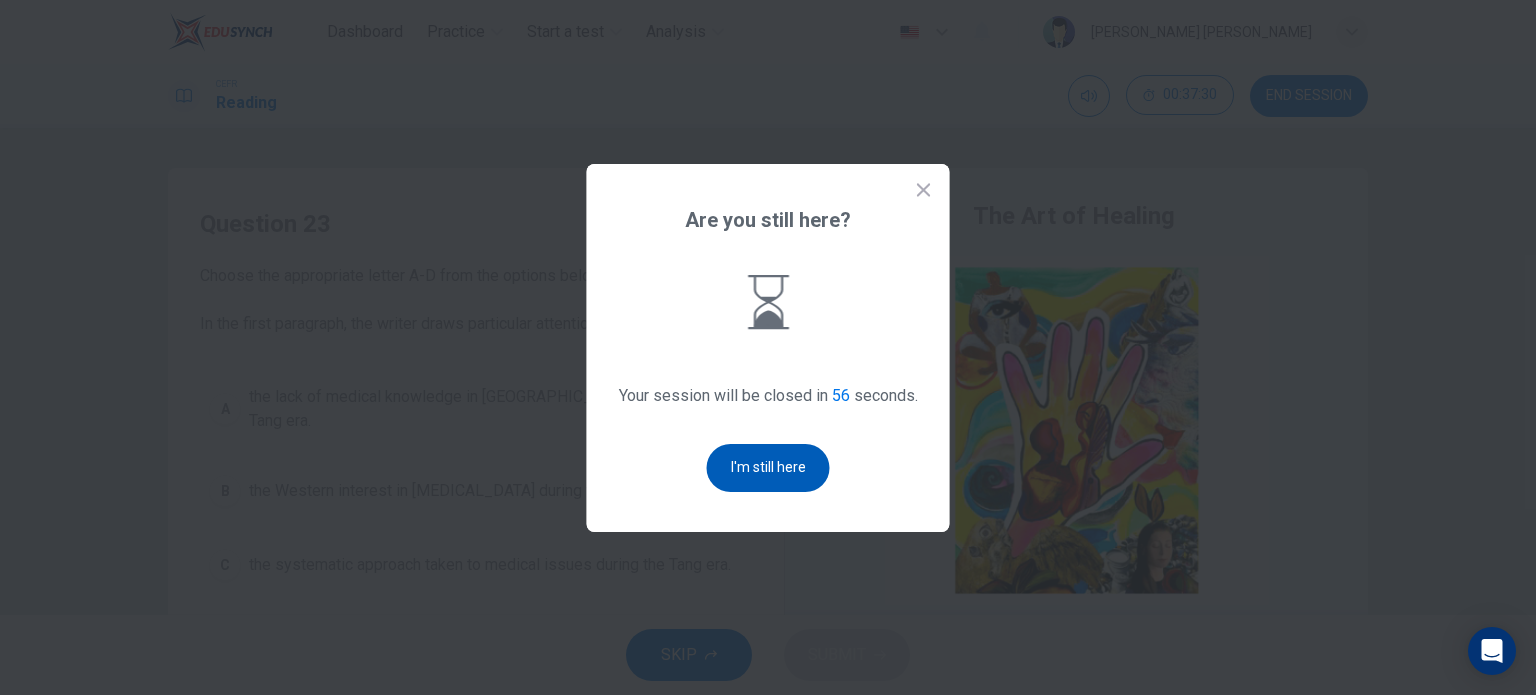click on "I'm still here" at bounding box center (768, 468) 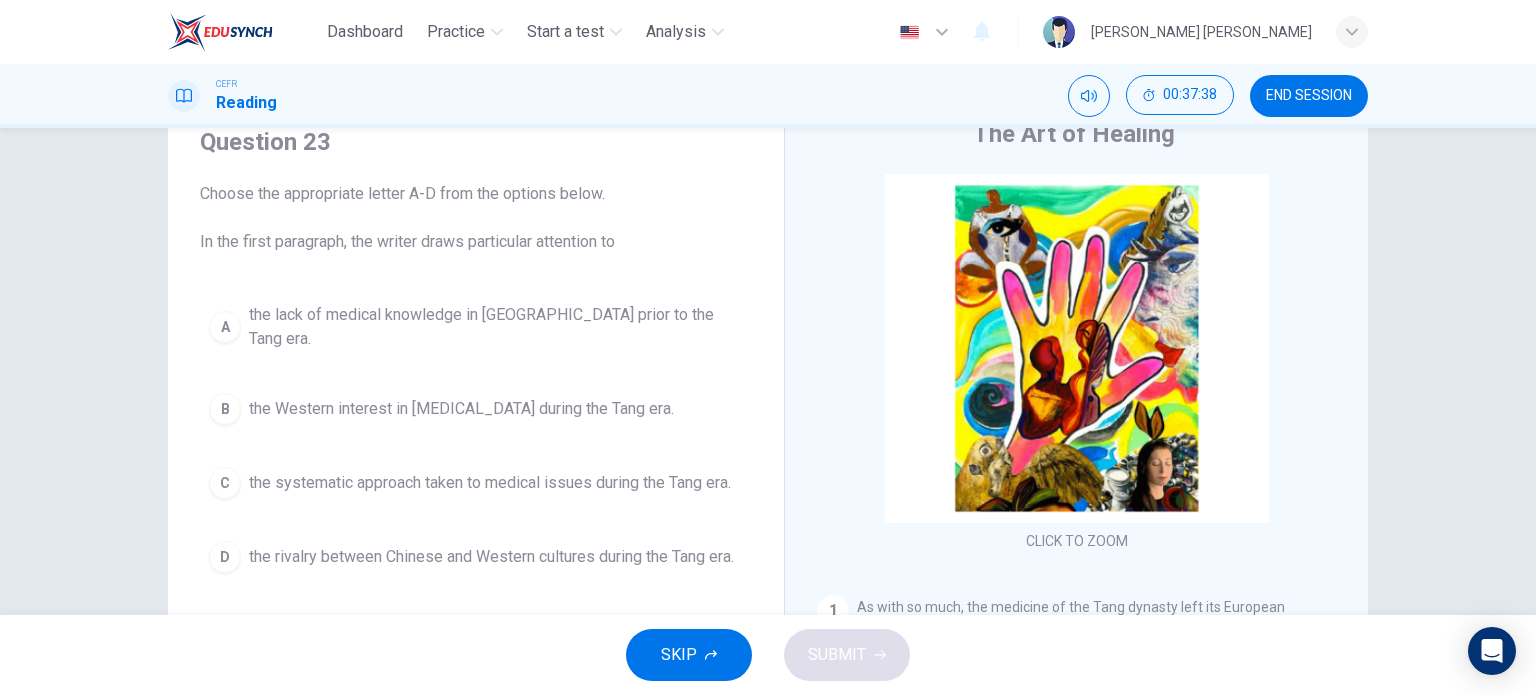 scroll, scrollTop: 74, scrollLeft: 0, axis: vertical 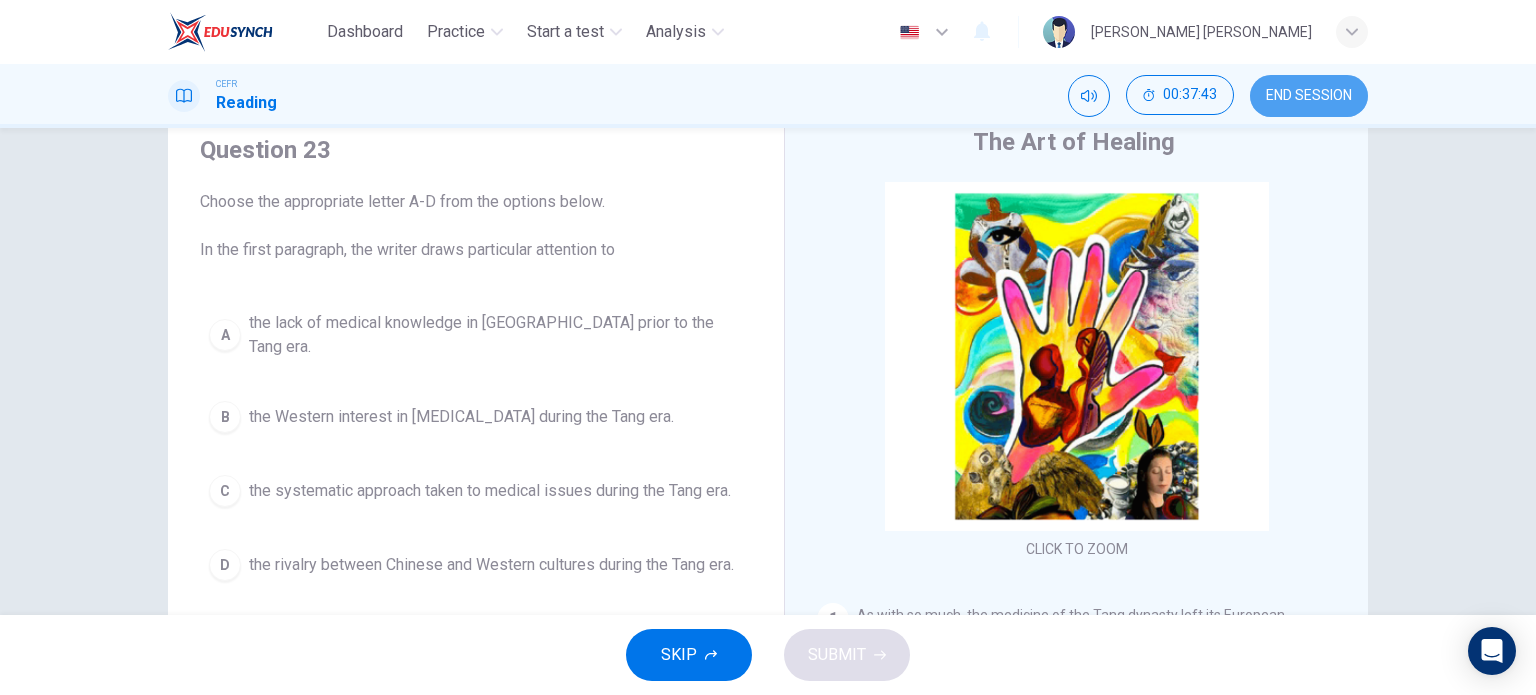 click on "END SESSION" at bounding box center [1309, 96] 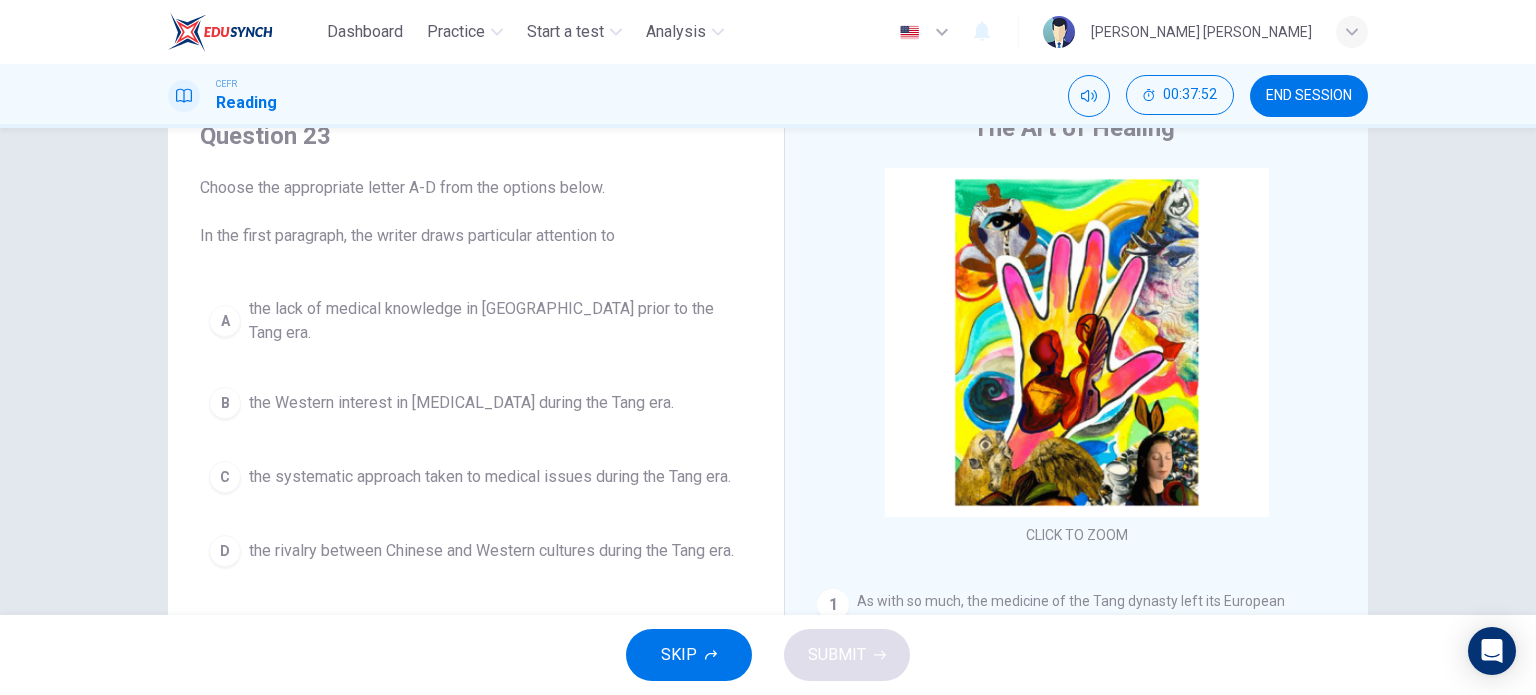 scroll, scrollTop: 90, scrollLeft: 0, axis: vertical 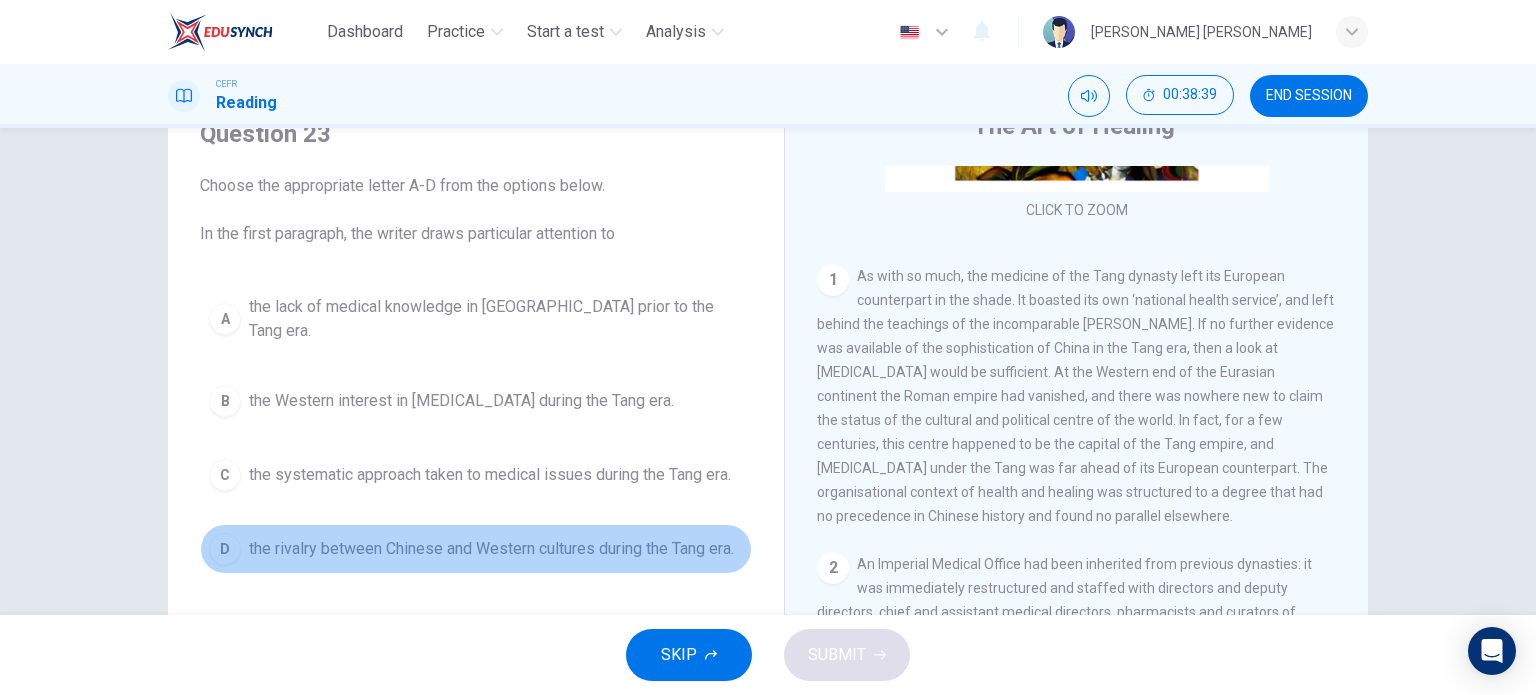 click on "D the rivalry between Chinese and Western cultures during the Tang era." at bounding box center [476, 549] 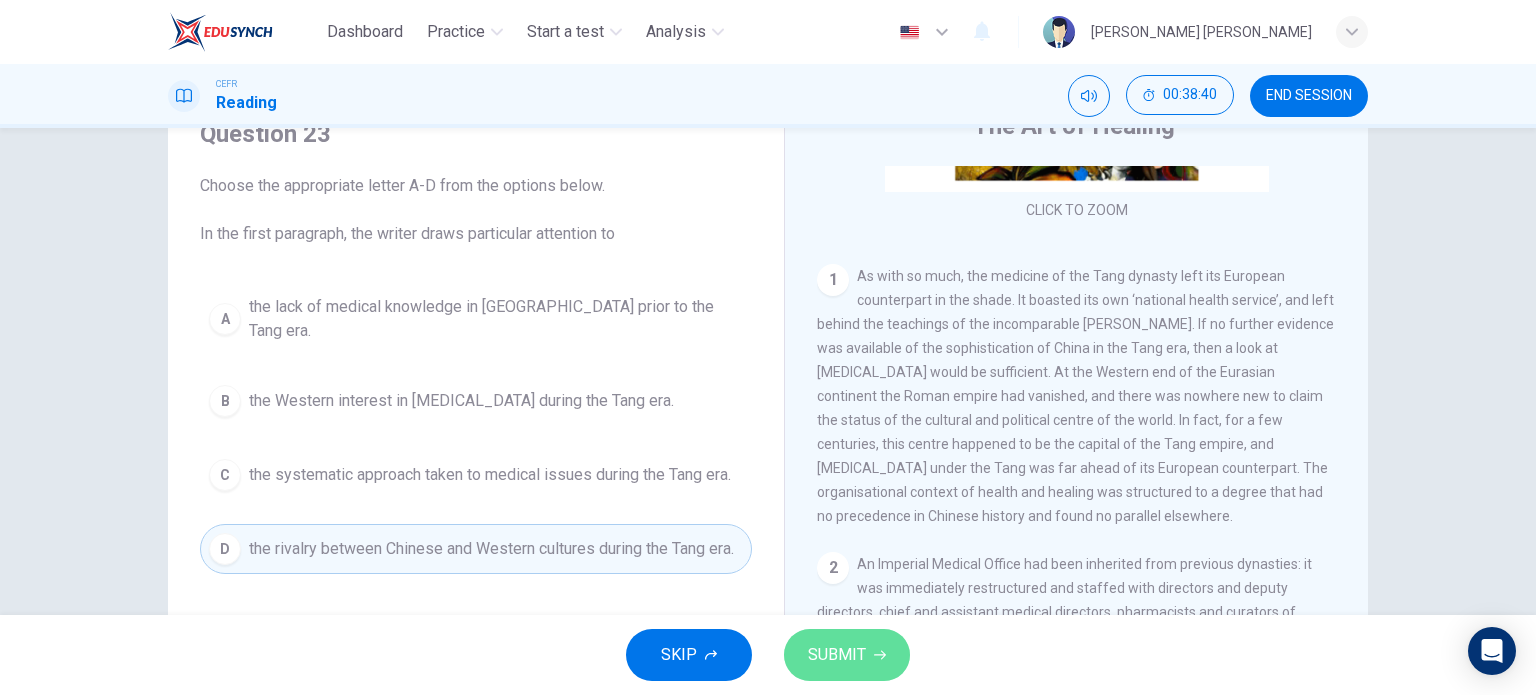 click on "SUBMIT" at bounding box center [847, 655] 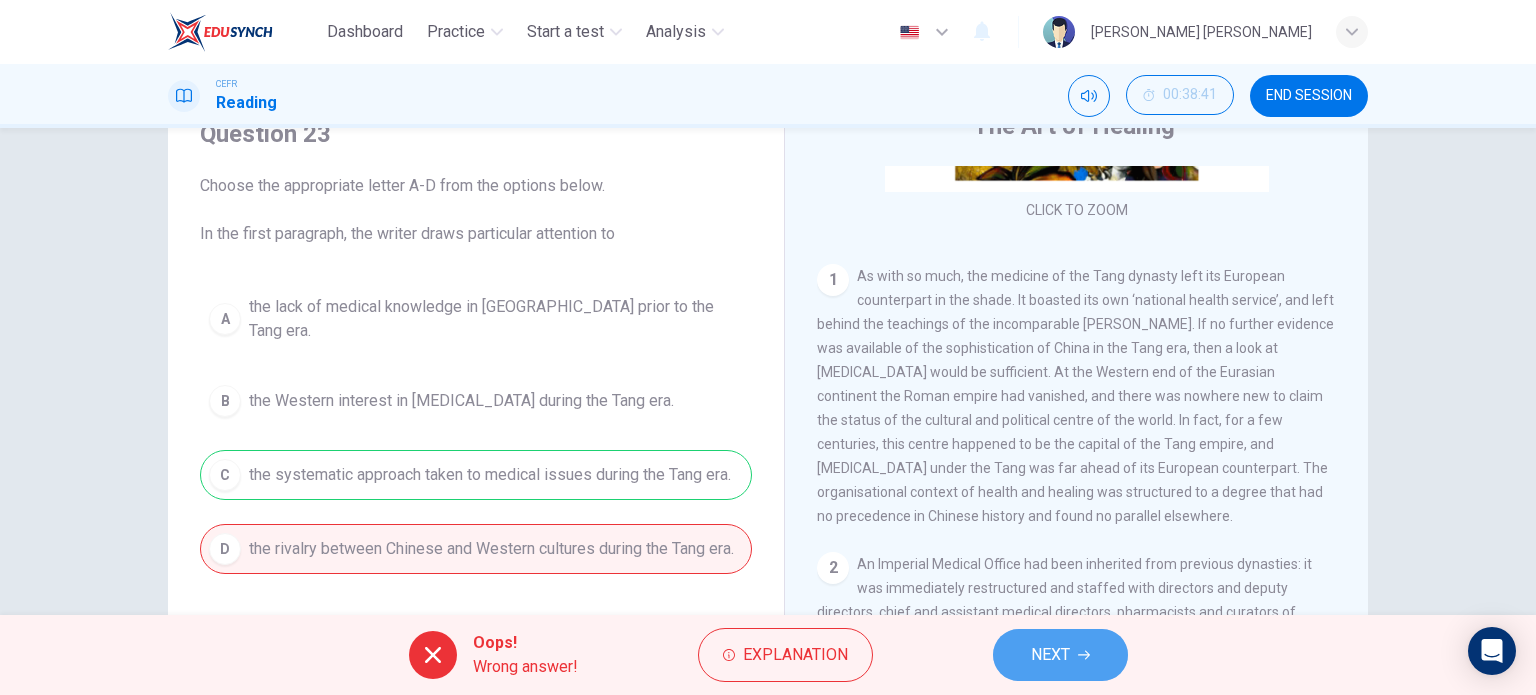 click on "NEXT" at bounding box center (1060, 655) 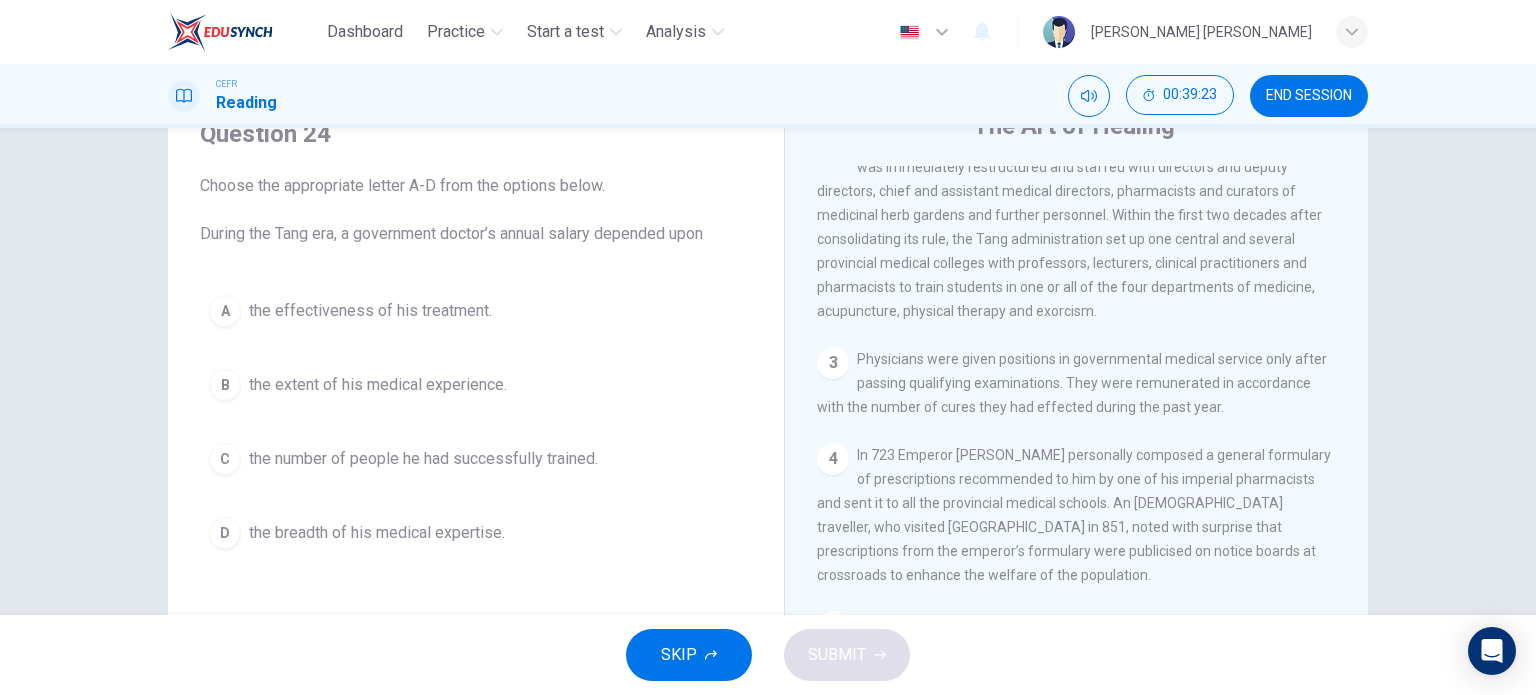 scroll, scrollTop: 743, scrollLeft: 0, axis: vertical 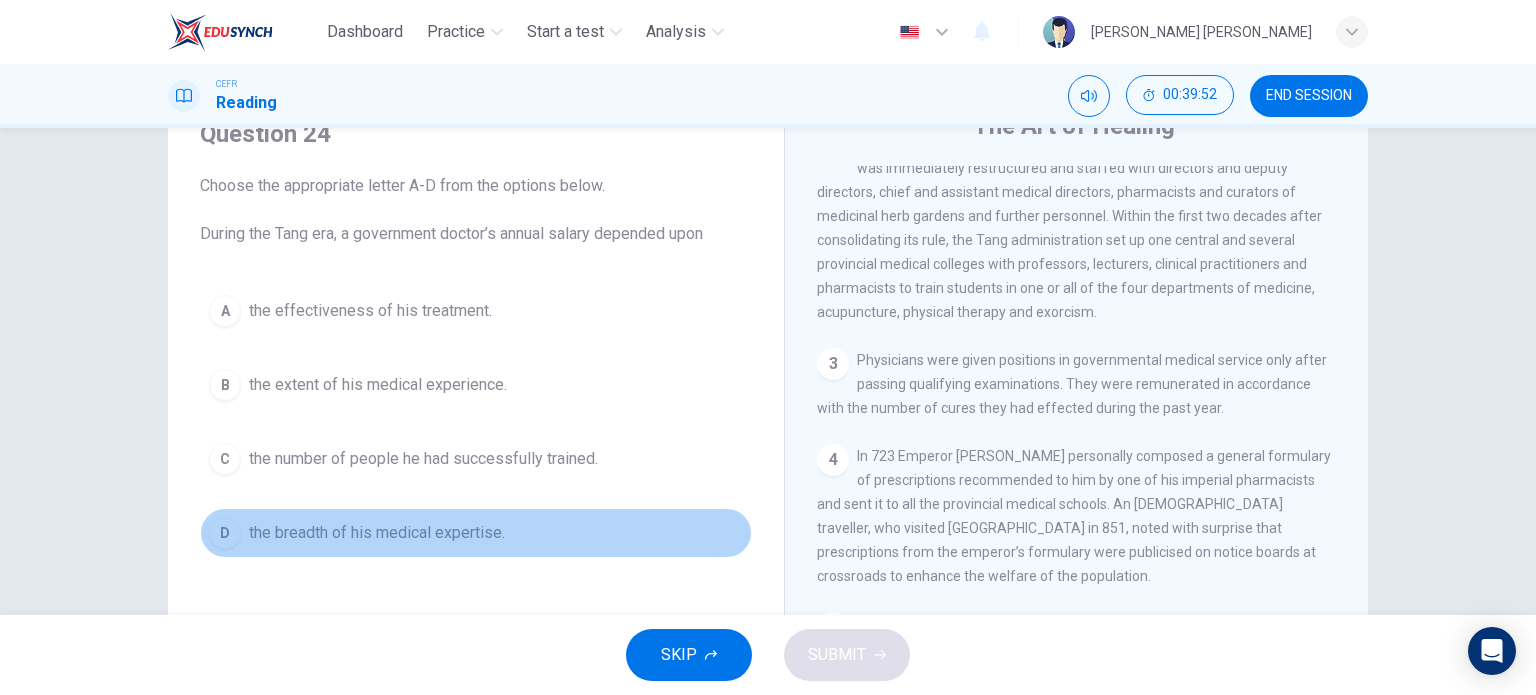click on "the breadth of his medical expertise." at bounding box center (377, 533) 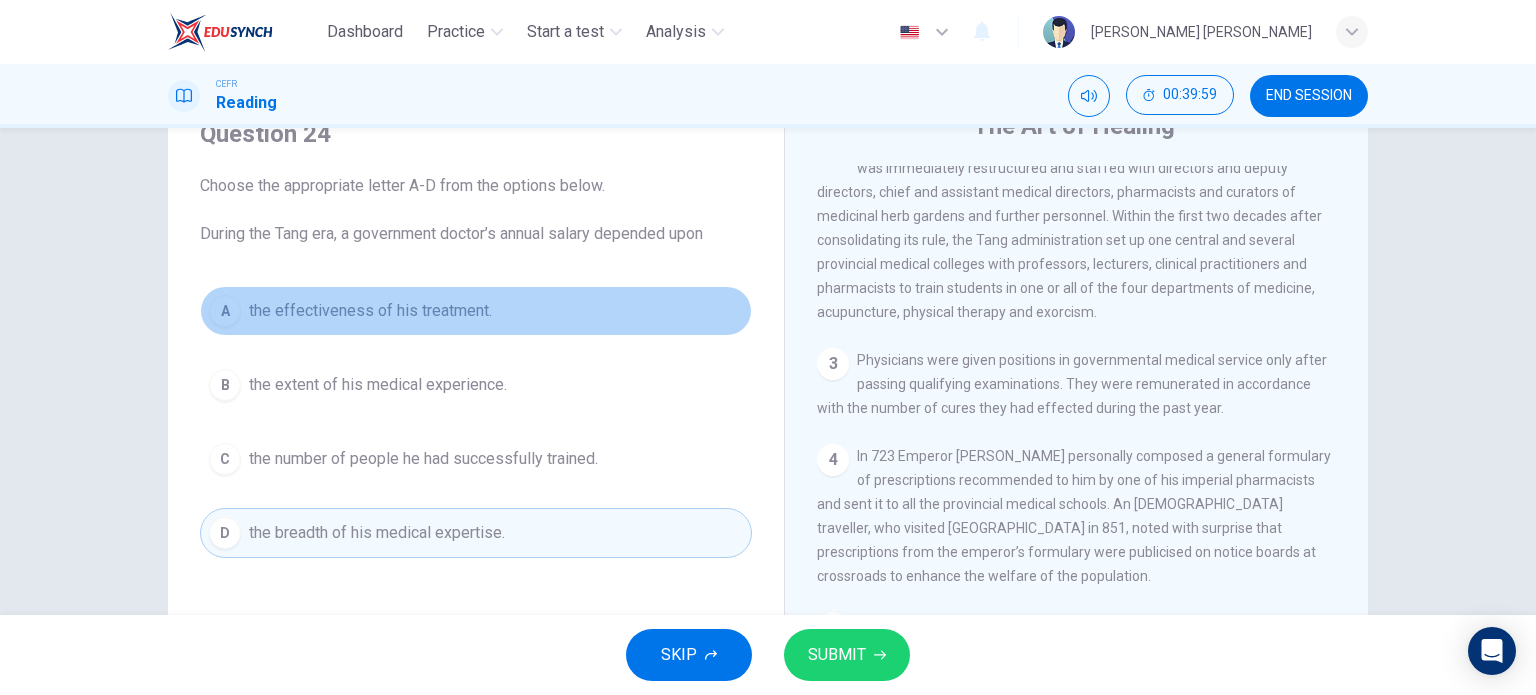 click on "the effectiveness of his treatment." at bounding box center (370, 311) 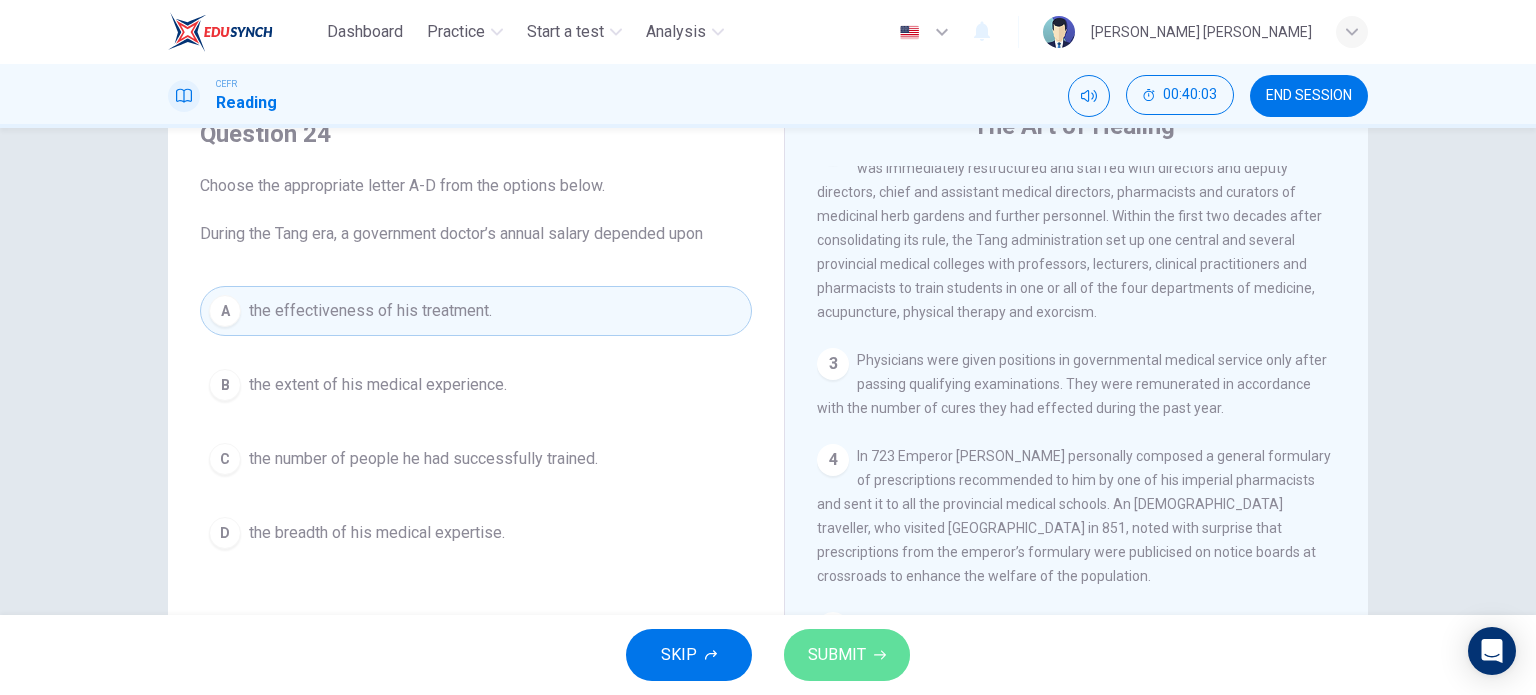 click on "SUBMIT" at bounding box center (837, 655) 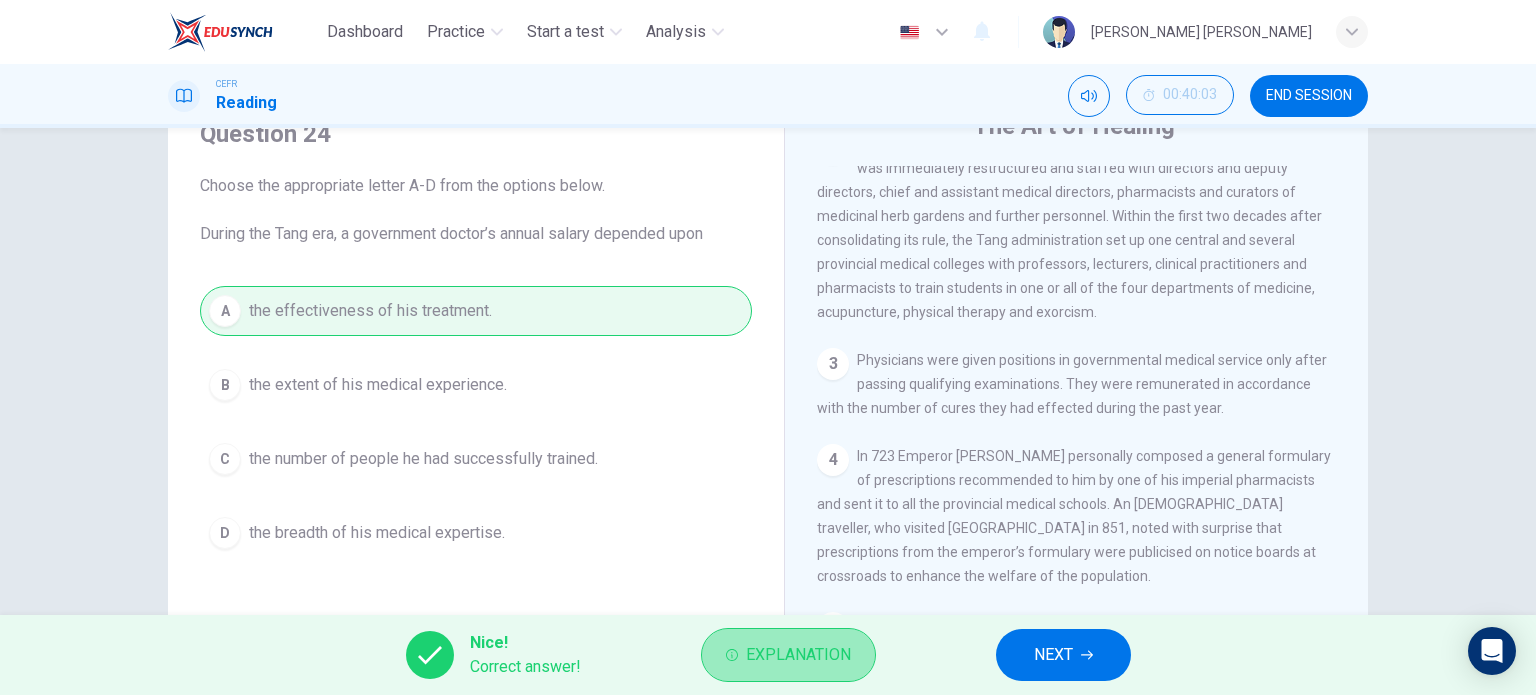 click on "Explanation" at bounding box center (798, 655) 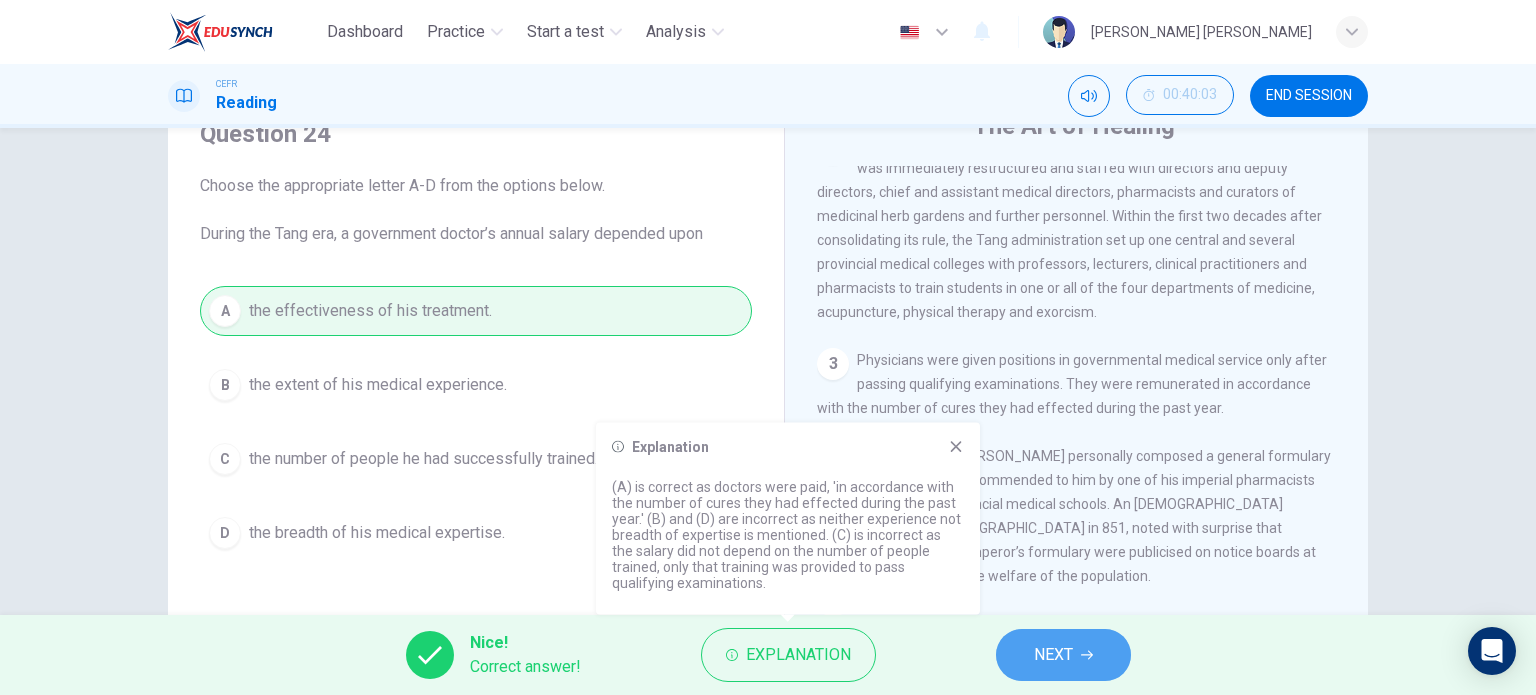 click on "NEXT" at bounding box center (1063, 655) 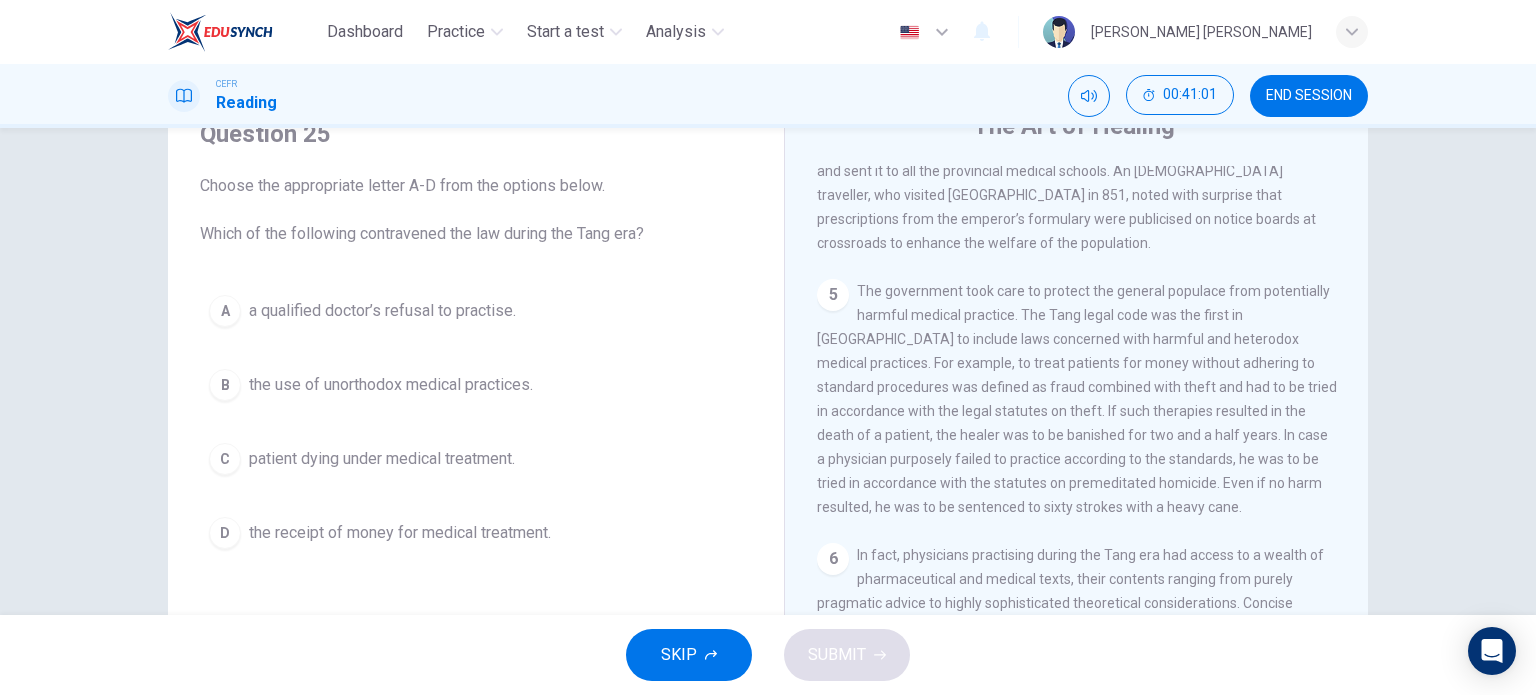 scroll, scrollTop: 1076, scrollLeft: 0, axis: vertical 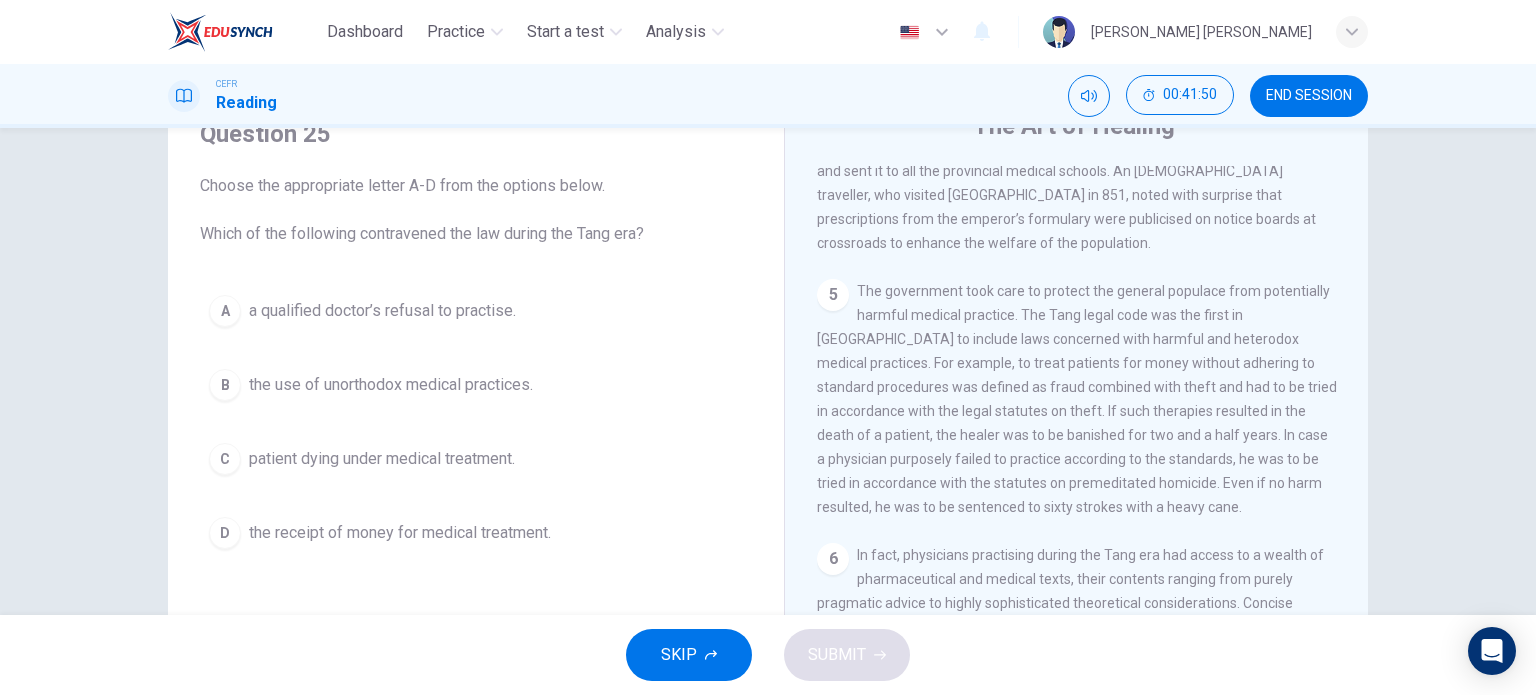 click on "the use of unorthodox medical practices." at bounding box center (391, 385) 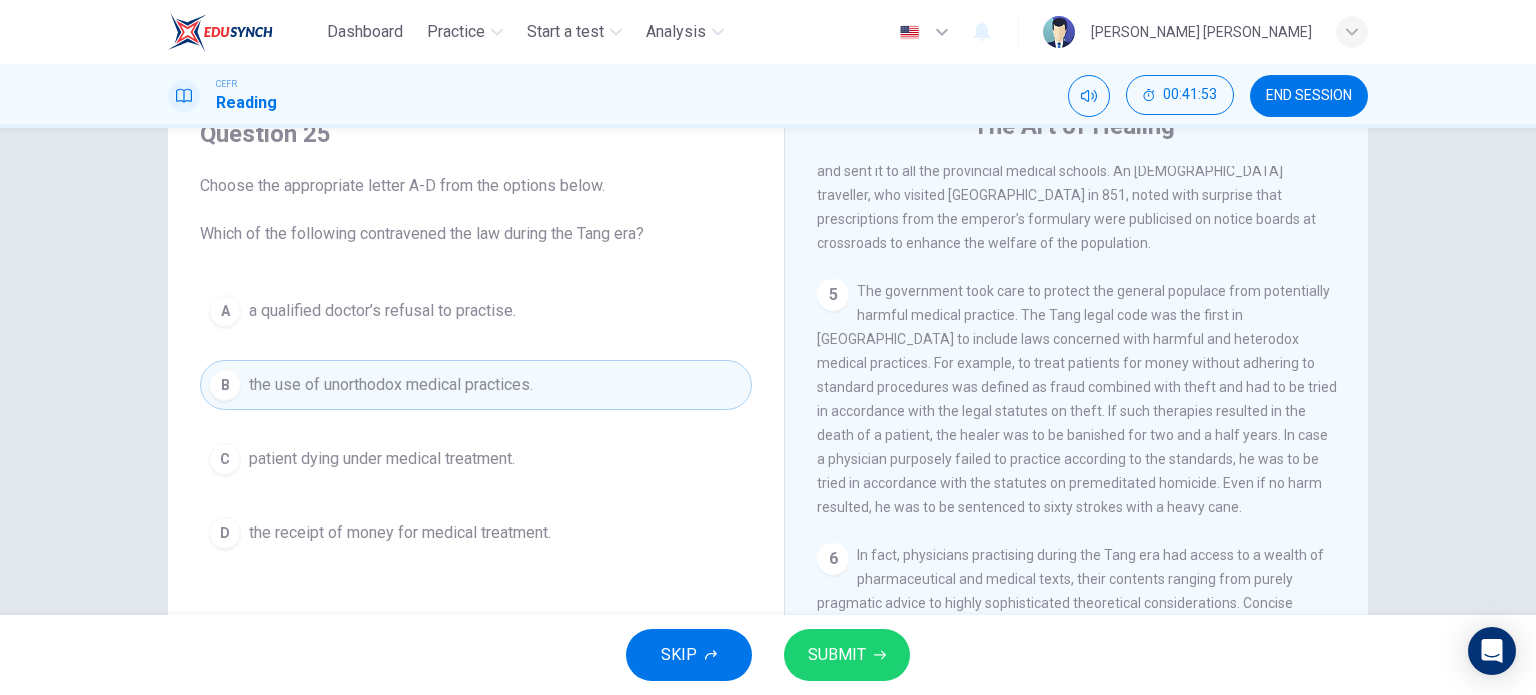 click on "SKIP SUBMIT" at bounding box center (768, 655) 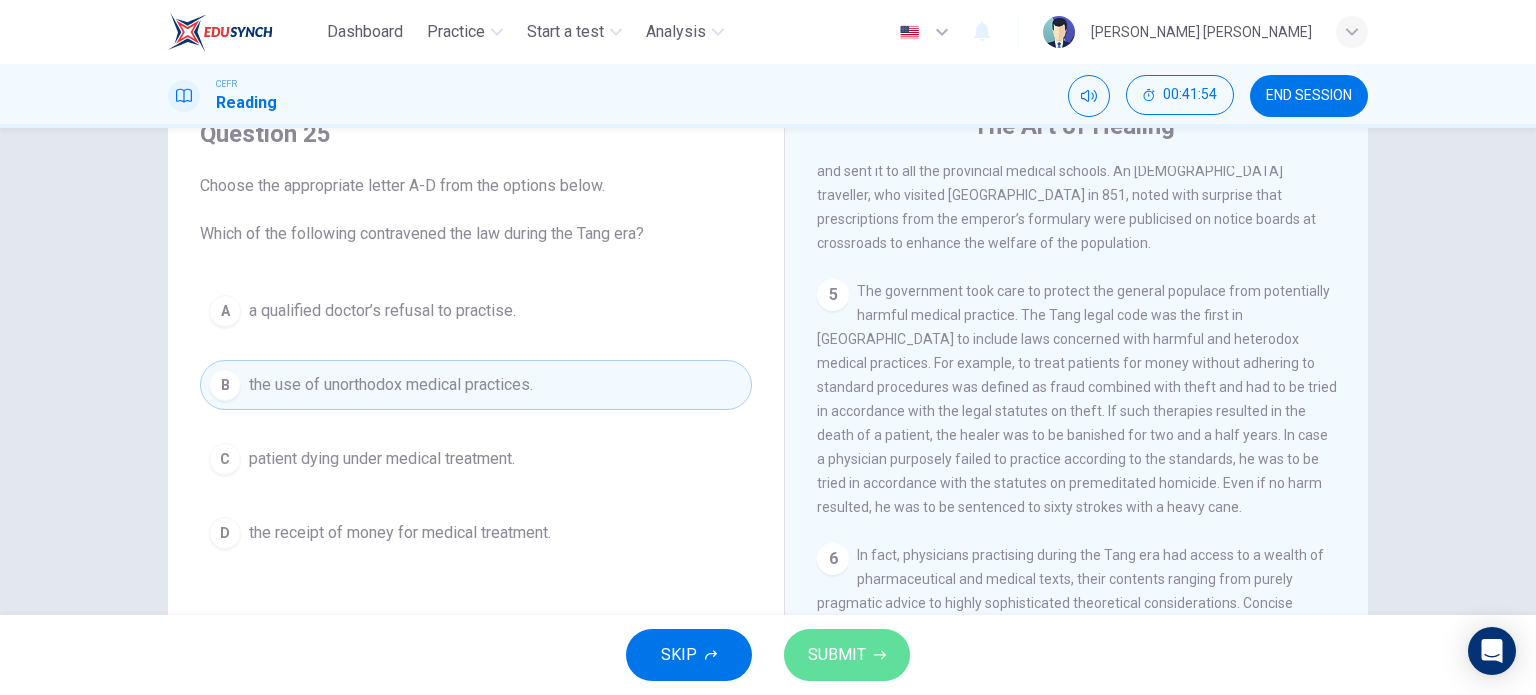 click on "SUBMIT" at bounding box center (837, 655) 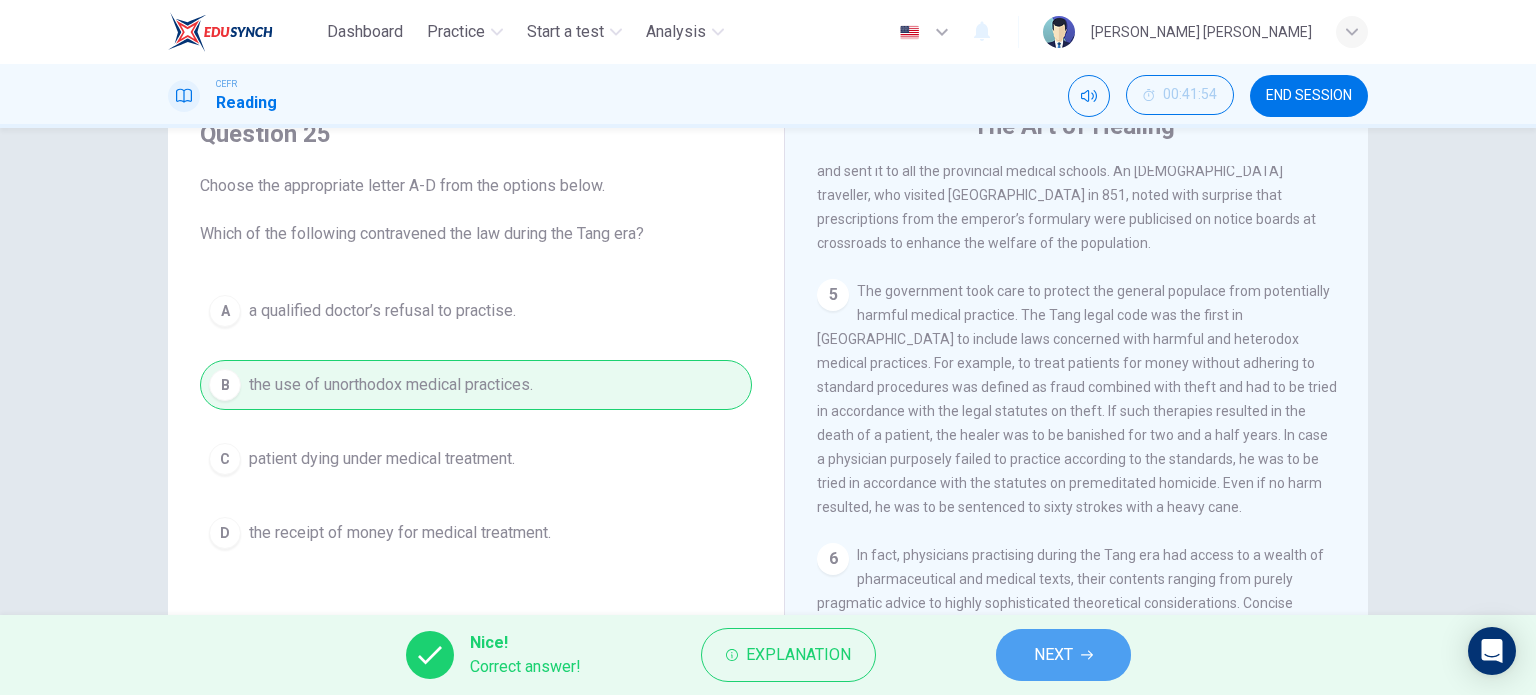 click on "NEXT" at bounding box center (1063, 655) 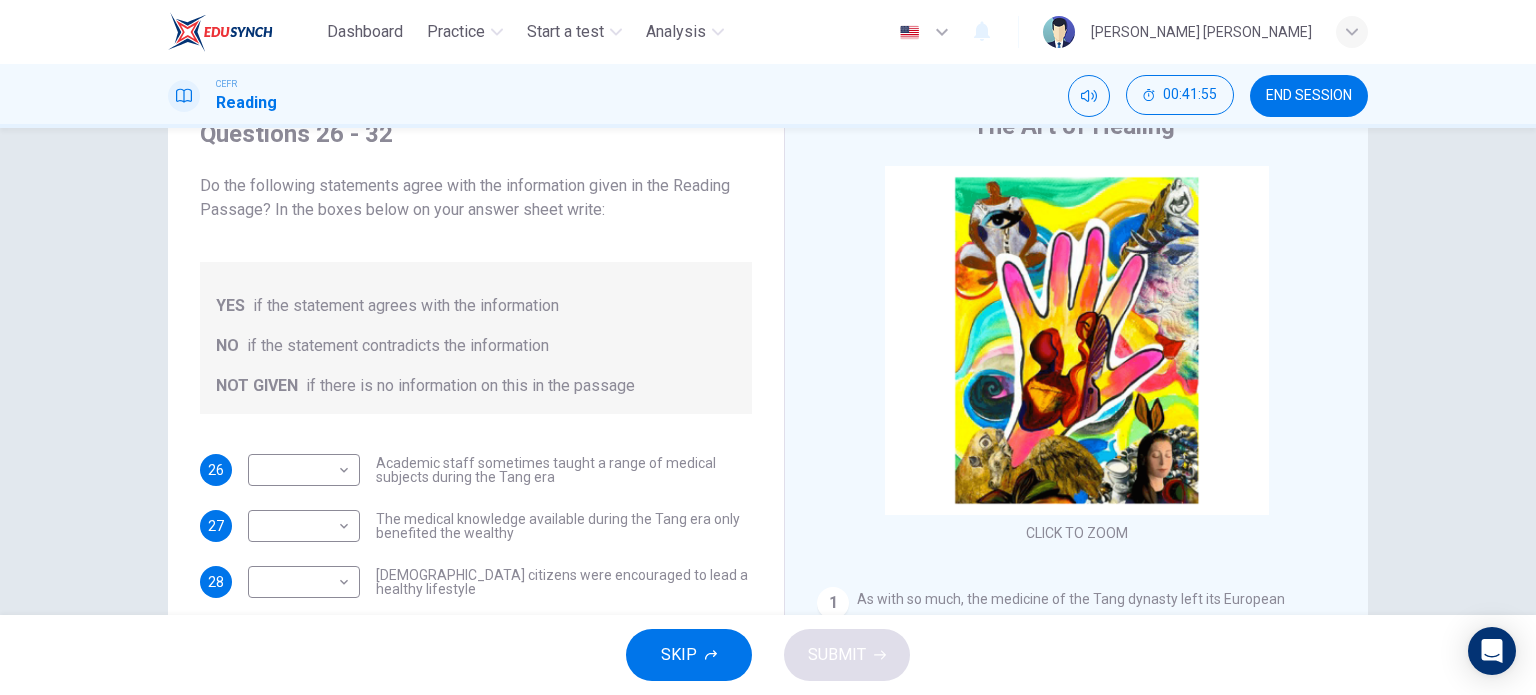 scroll, scrollTop: 88, scrollLeft: 0, axis: vertical 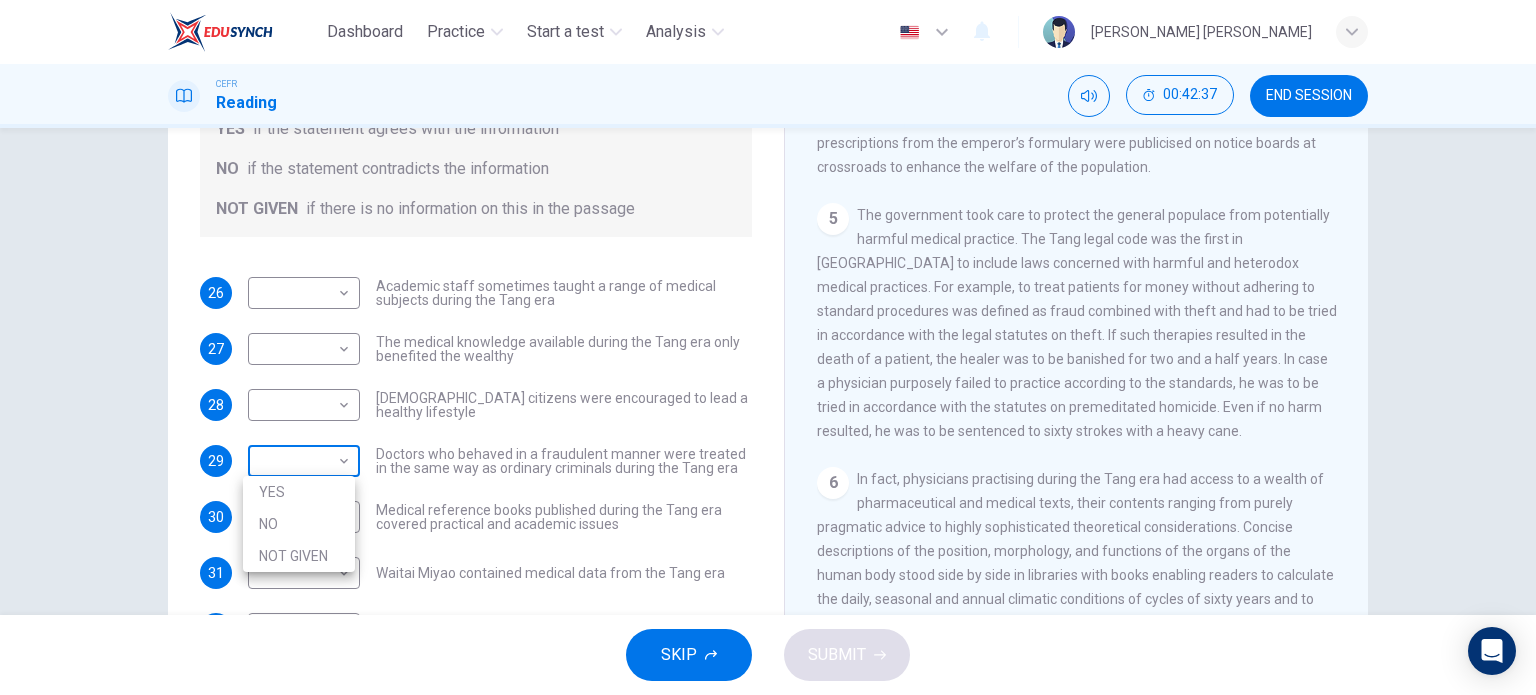 click on "Dashboard Practice Start a test Analysis English en ​ [PERSON_NAME] BATRISYA BINTI [PERSON_NAME] CEFR Reading 00:42:37 END SESSION Questions 26 - 32 Do the following statements agree with the information given in the Reading Passage?
In the boxes below on your answer sheet write: YES if the statement agrees with the information NO if the statement contradicts the information NOT GIVEN if there is no information on this in the passage 26 ​ ​ Academic staff sometimes taught a range of medical subjects during the Tang era 27 ​ ​ The medical knowledge available during the Tang era only benefited the wealthy 28 ​ ​ [DEMOGRAPHIC_DATA] citizens were encouraged to lead a healthy lifestyle 29 ​ ​ Doctors who behaved in a fraudulent manner were treated in the same way as ordinary criminals during the Tang era 30 ​ ​ Medical reference books published during the Tang era covered practical and academic issues 31 ​ ​ Waitai Miyao contained medical data from the Tang era 32 ​ ​ The Art of Healing 1 2 3 4 5 6" at bounding box center [768, 347] 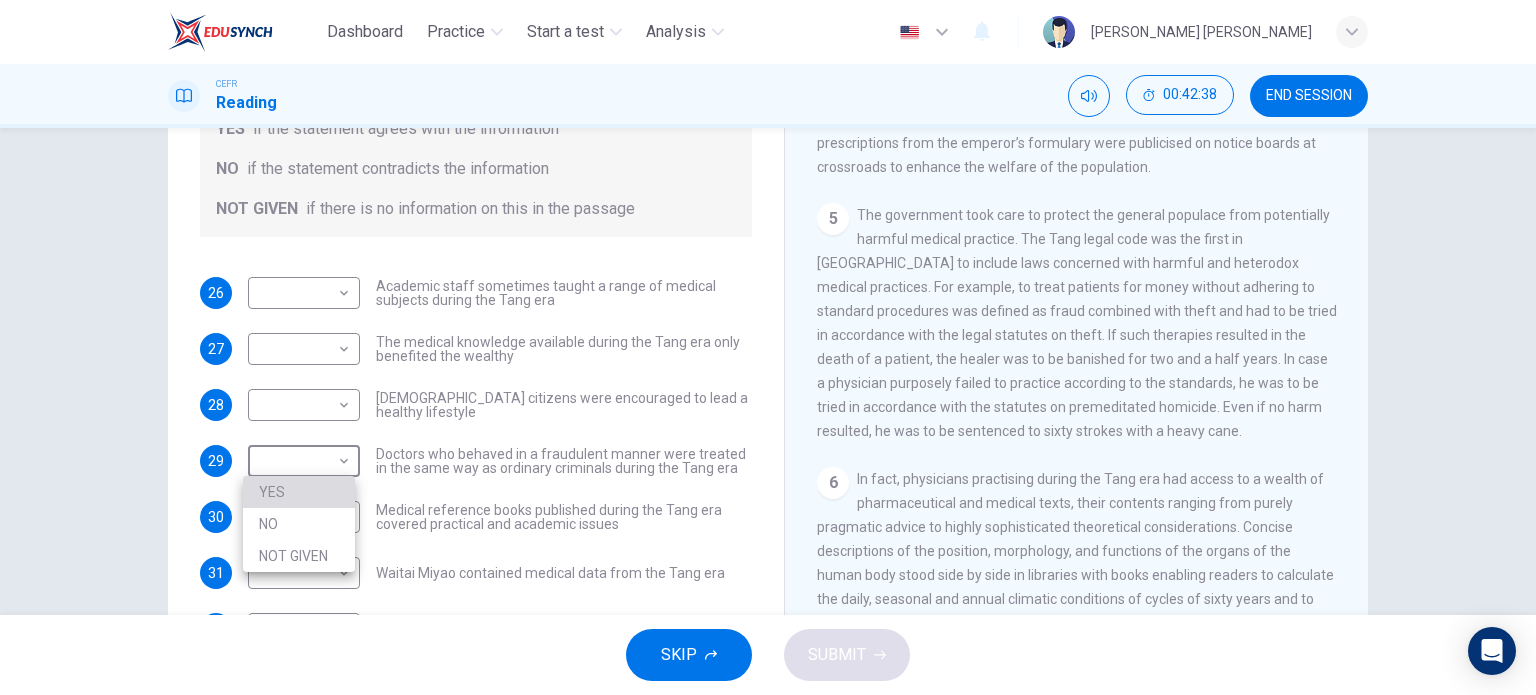click on "YES" at bounding box center (299, 492) 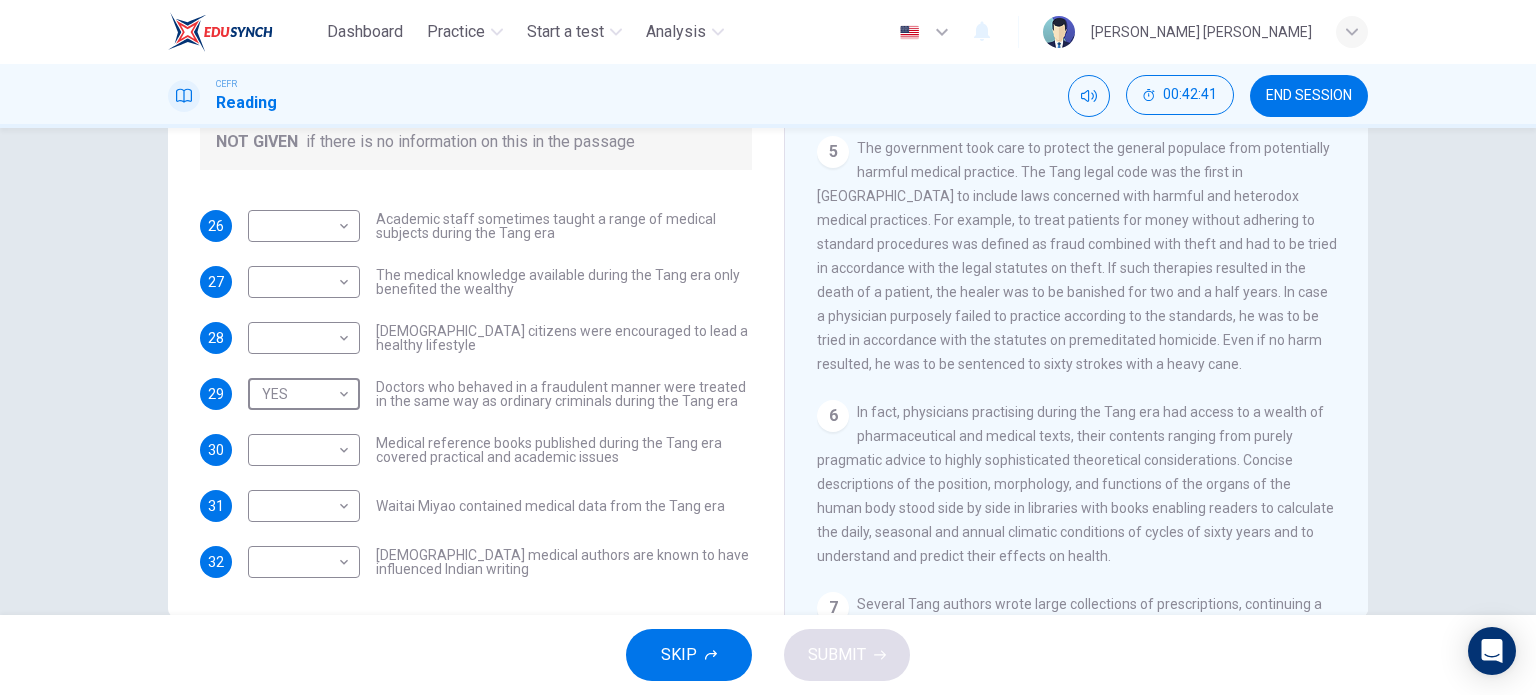 scroll, scrollTop: 244, scrollLeft: 0, axis: vertical 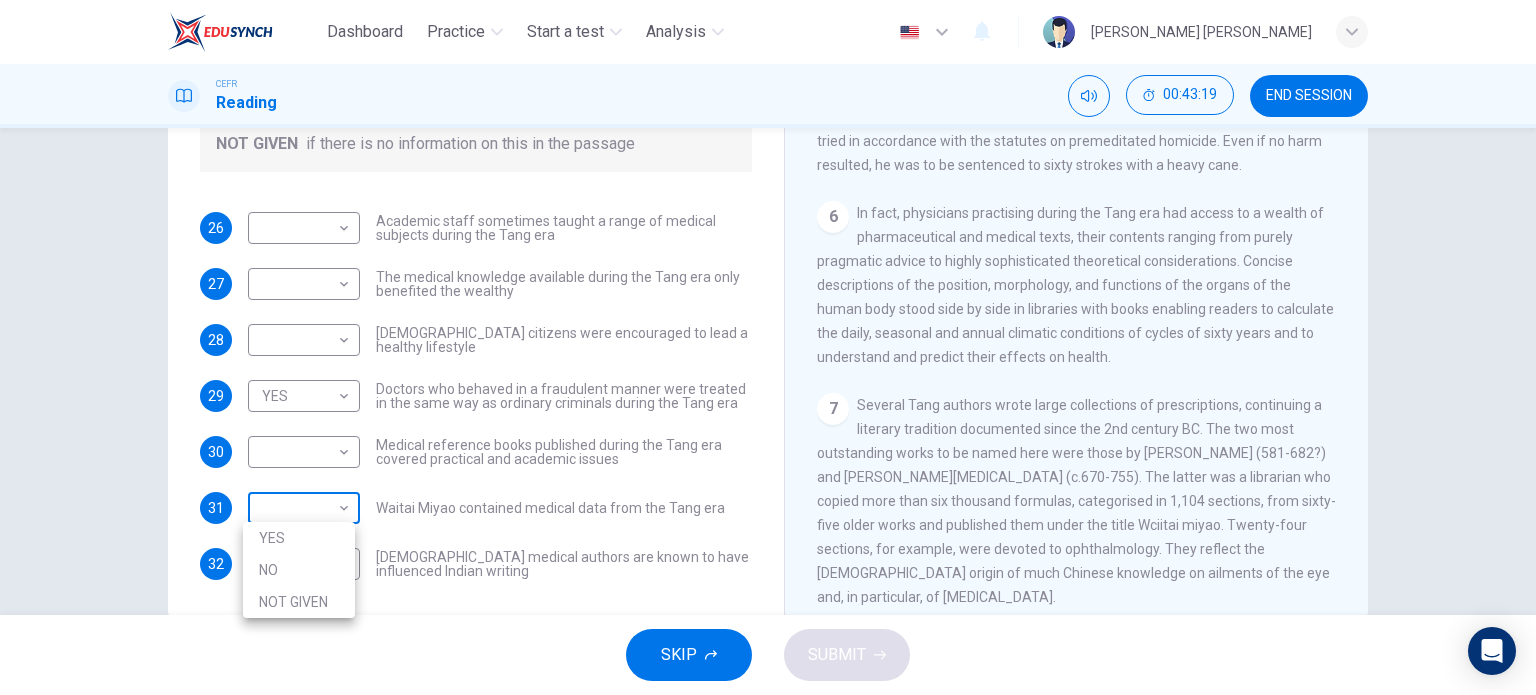 click on "Dashboard Practice Start a test Analysis English en ​ [PERSON_NAME] BATRISYA BINTI [PERSON_NAME] CEFR Reading 00:43:19 END SESSION Questions 26 - 32 Do the following statements agree with the information given in the Reading Passage?
In the boxes below on your answer sheet write: YES if the statement agrees with the information NO if the statement contradicts the information NOT GIVEN if there is no information on this in the passage 26 ​ ​ Academic staff sometimes taught a range of medical subjects during the Tang era 27 ​ ​ The medical knowledge available during the Tang era only benefited the wealthy 28 ​ ​ [DEMOGRAPHIC_DATA] citizens were encouraged to lead a healthy lifestyle 29 YES YES ​ Doctors who behaved in a fraudulent manner were treated in the same way as ordinary criminals during the Tang era 30 ​ ​ Medical reference books published during the Tang era covered practical and academic issues 31 ​ ​ Waitai Miyao contained medical data from the Tang era 32 ​ ​ The Art of Healing 1 2 3 4" at bounding box center (768, 347) 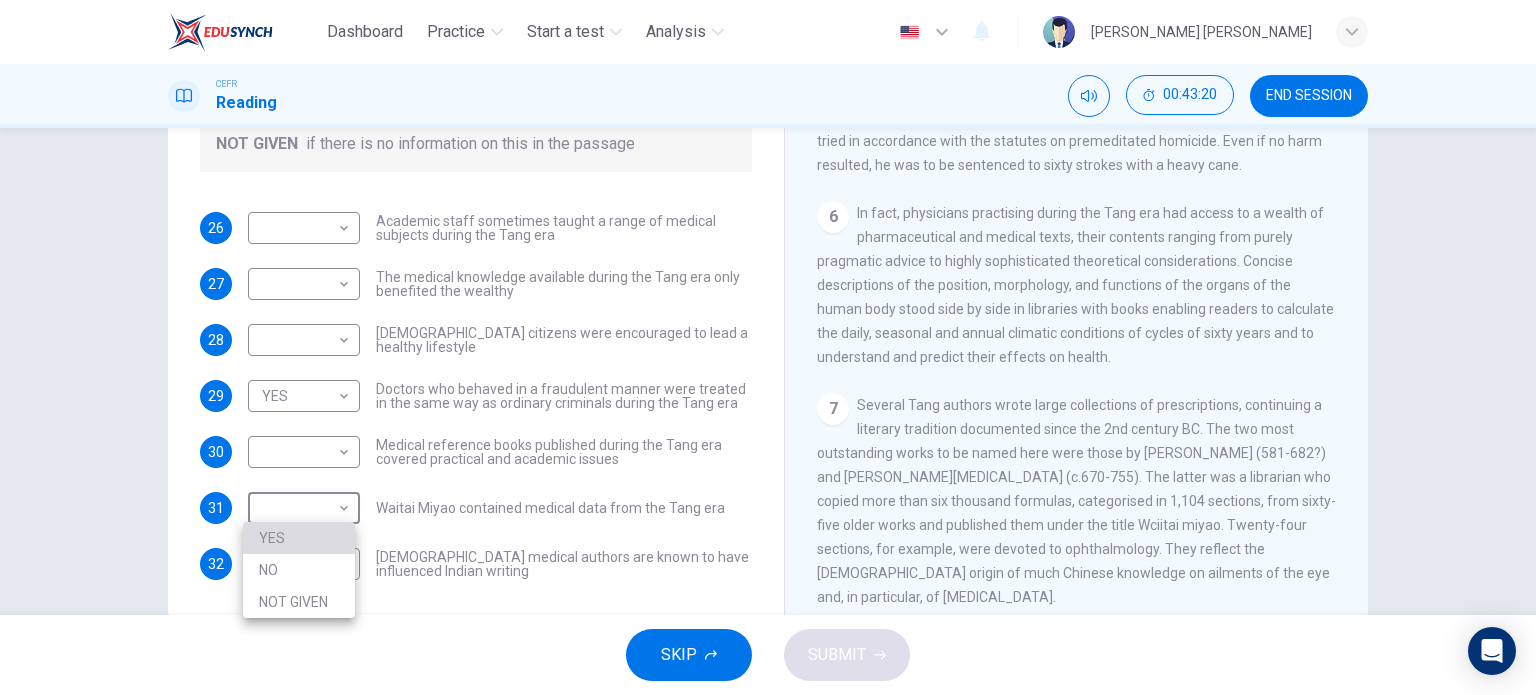 click on "YES" at bounding box center [299, 538] 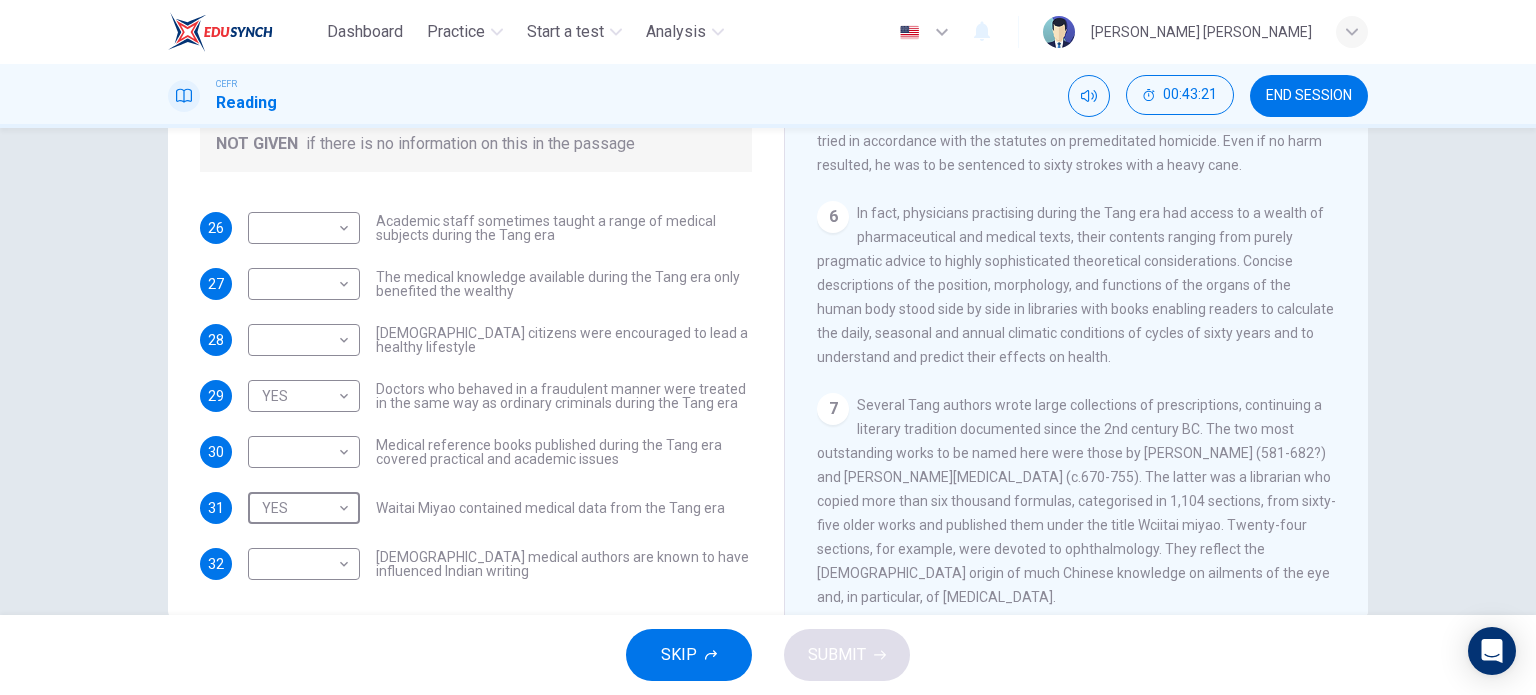 scroll, scrollTop: 288, scrollLeft: 0, axis: vertical 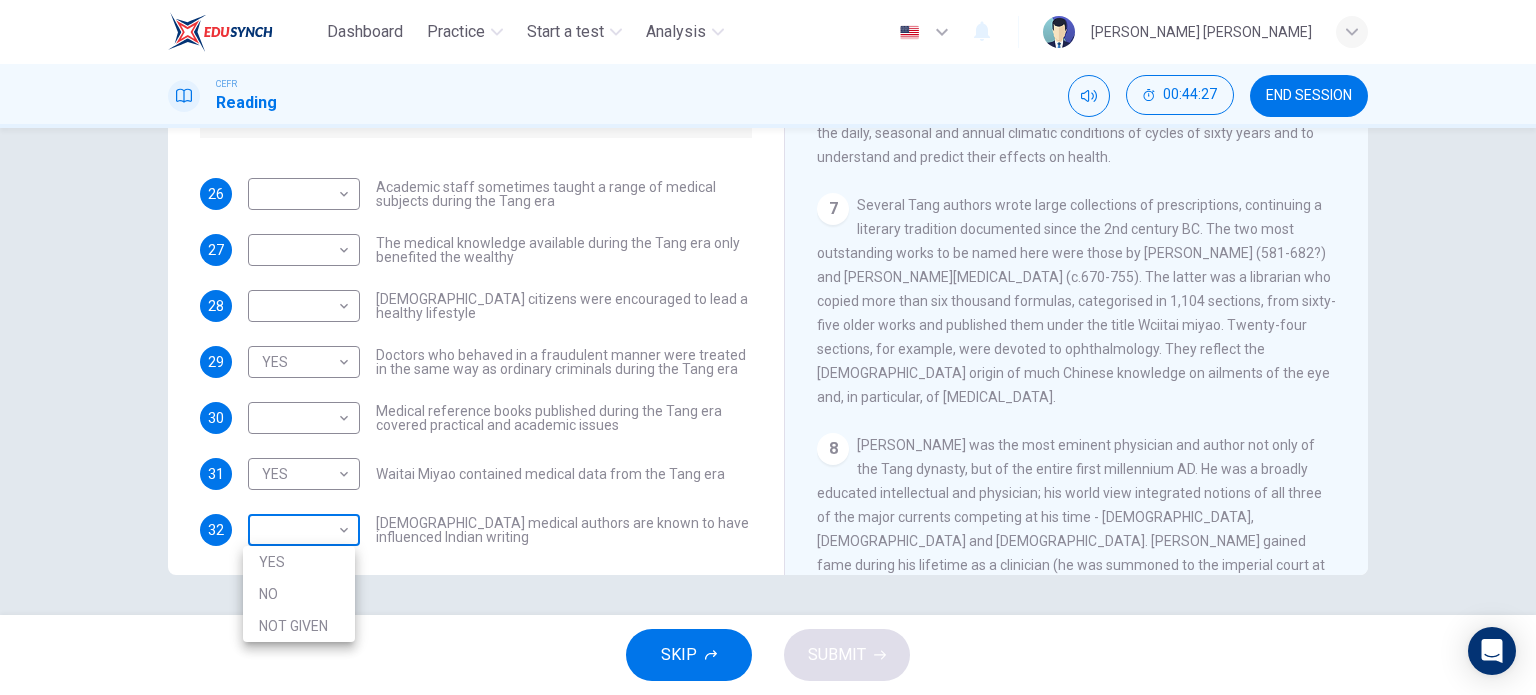 click on "Dashboard Practice Start a test Analysis English en ​ [PERSON_NAME] [PERSON_NAME] CEFR Reading 00:44:27 END SESSION Questions 26 - 32 Do the following statements agree with the information given in the Reading Passage?
In the boxes below on your answer sheet write: YES if the statement agrees with the information NO if the statement contradicts the information NOT GIVEN if there is no information on this in the passage 26 ​ ​ Academic staff sometimes taught a range of medical subjects during the Tang era 27 ​ ​ The medical knowledge available during the Tang era only benefited the wealthy 28 ​ ​ [DEMOGRAPHIC_DATA] citizens were encouraged to lead a healthy lifestyle 29 YES YES ​ Doctors who behaved in a fraudulent manner were treated in the same way as ordinary criminals during the Tang era 30 ​ ​ Medical reference books published during the Tang era covered practical and academic issues 31 YES YES ​ Waitai Miyao contained medical data from the Tang era 32 ​ ​ The Art of Healing 1 2" at bounding box center [768, 347] 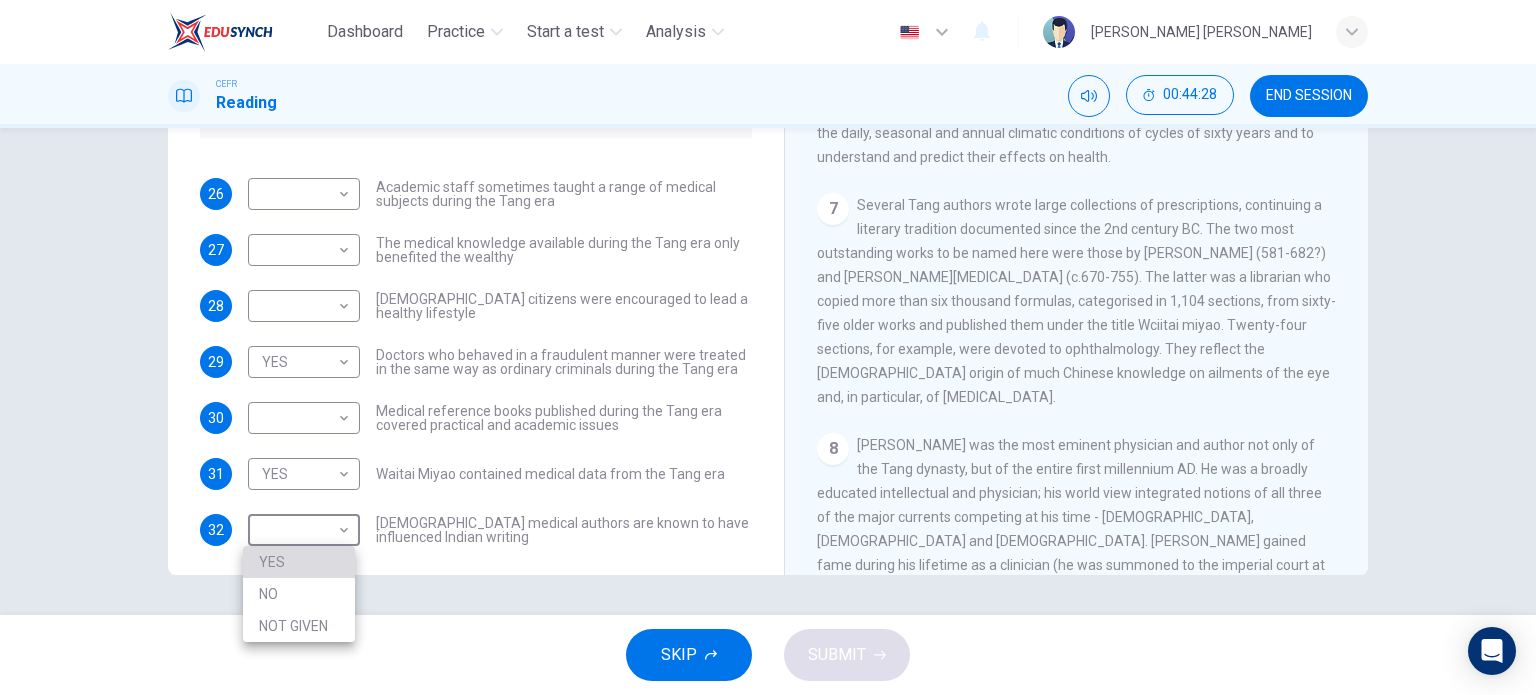click on "YES" at bounding box center [299, 562] 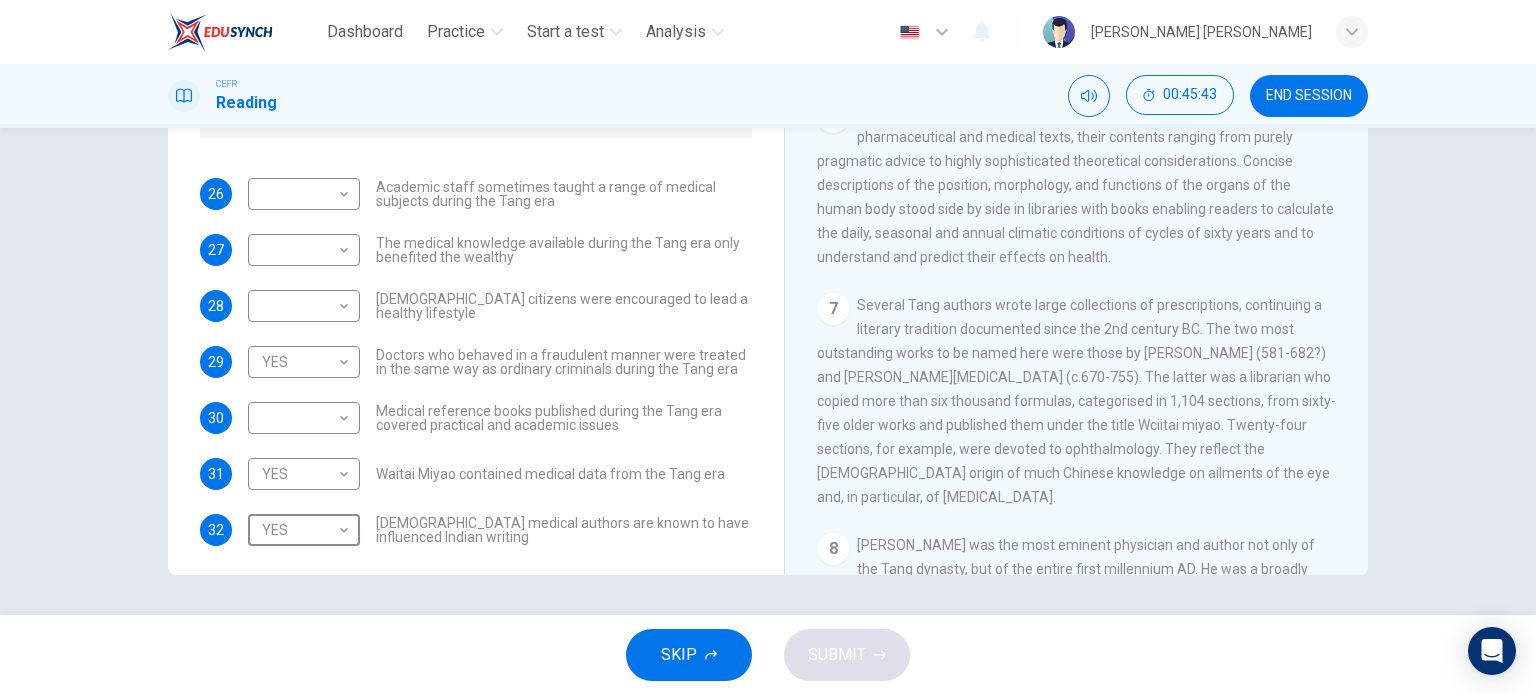 scroll, scrollTop: 1312, scrollLeft: 0, axis: vertical 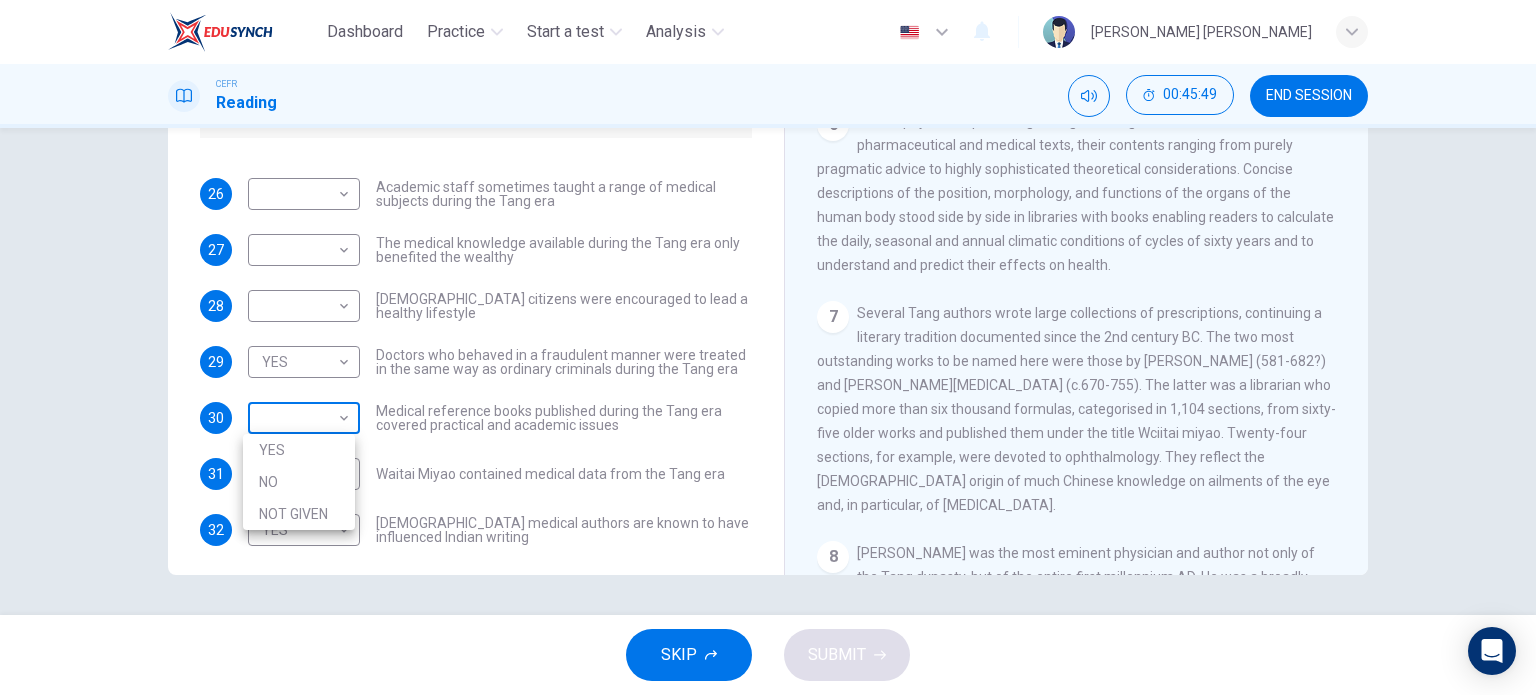 click on "Dashboard Practice Start a test Analysis English en ​ [PERSON_NAME] [PERSON_NAME] CEFR Reading 00:45:49 END SESSION Questions 26 - 32 Do the following statements agree with the information given in the Reading Passage?
In the boxes below on your answer sheet write: YES if the statement agrees with the information NO if the statement contradicts the information NOT GIVEN if there is no information on this in the passage 26 ​ ​ Academic staff sometimes taught a range of medical subjects during the Tang era 27 ​ ​ The medical knowledge available during the Tang era only benefited the wealthy 28 ​ ​ [DEMOGRAPHIC_DATA] citizens were encouraged to lead a healthy lifestyle 29 YES YES ​ Doctors who behaved in a fraudulent manner were treated in the same way as ordinary criminals during the Tang era 30 ​ ​ Medical reference books published during the Tang era covered practical and academic issues 31 YES YES ​ Waitai Miyao contained medical data from the Tang era 32 YES YES ​ The Art of Healing" at bounding box center (768, 347) 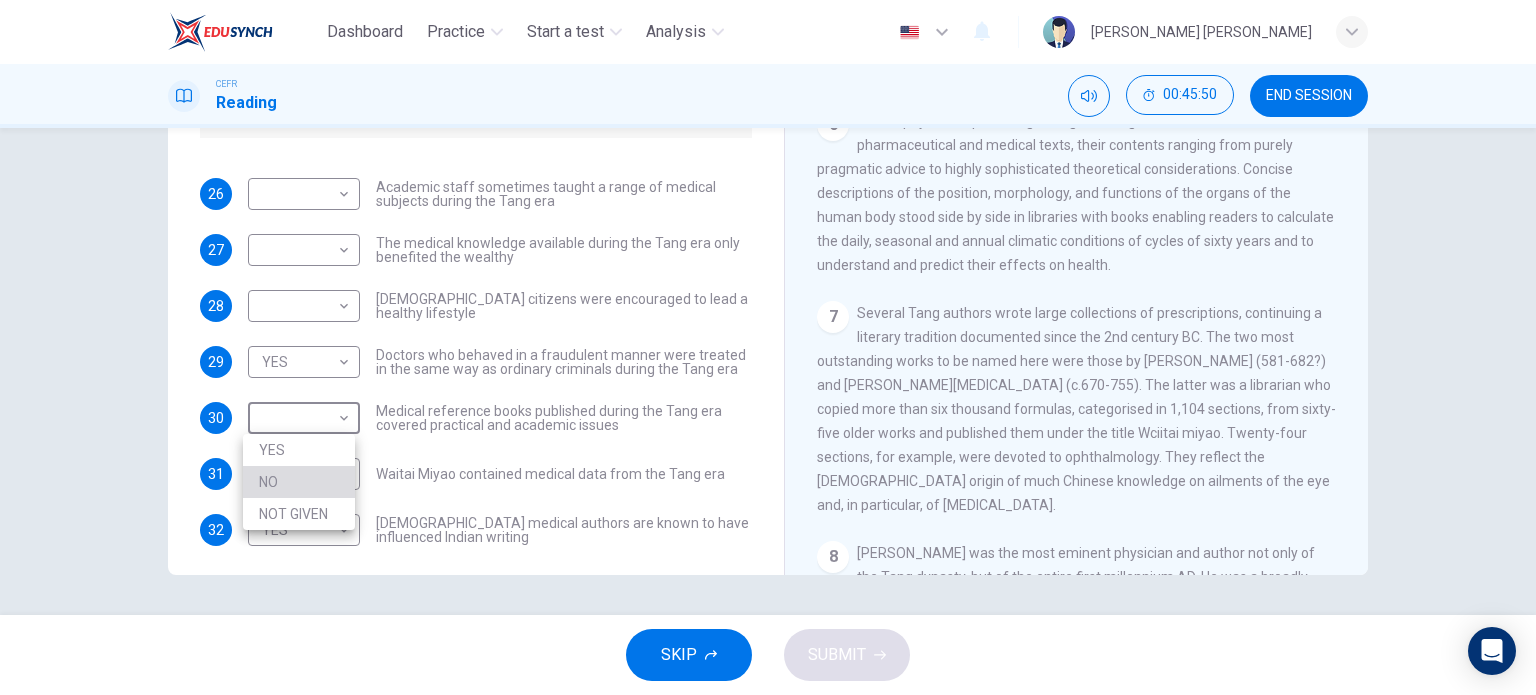 click on "NO" at bounding box center [299, 482] 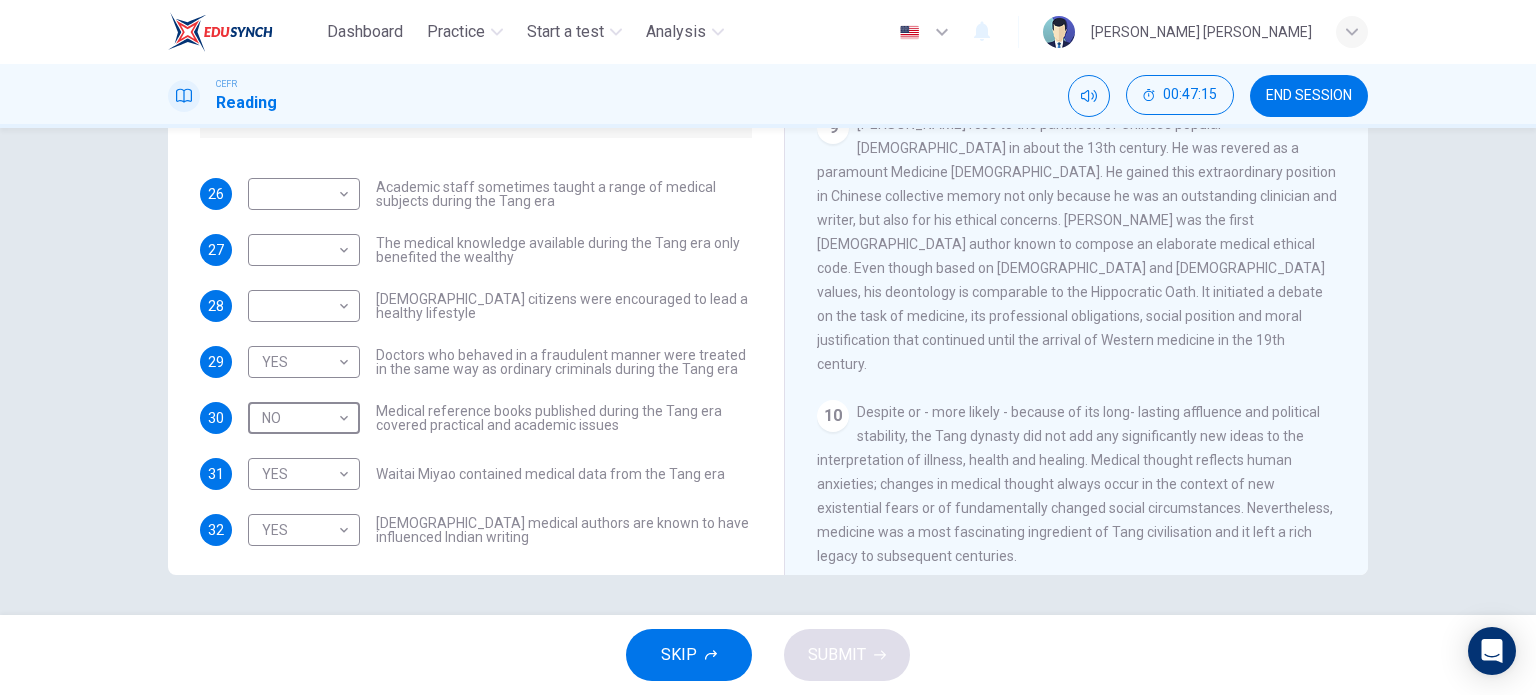 scroll, scrollTop: 2037, scrollLeft: 0, axis: vertical 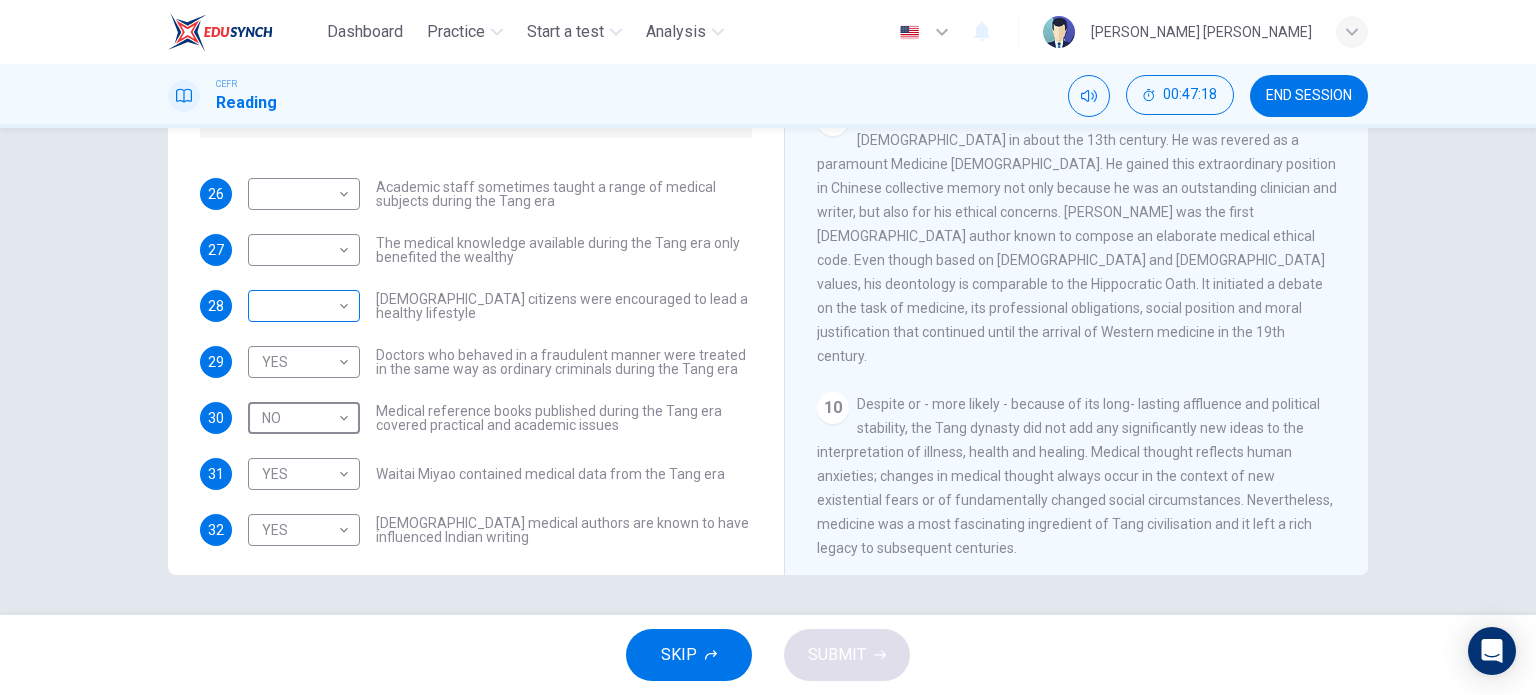 click on "Dashboard Practice Start a test Analysis English en ​ [PERSON_NAME] [PERSON_NAME] CEFR Reading 00:47:18 END SESSION Questions 26 - 32 Do the following statements agree with the information given in the Reading Passage?
In the boxes below on your answer sheet write: YES if the statement agrees with the information NO if the statement contradicts the information NOT GIVEN if there is no information on this in the passage 26 ​ ​ Academic staff sometimes taught a range of medical subjects during the Tang era 27 ​ ​ The medical knowledge available during the Tang era only benefited the wealthy 28 ​ ​ [DEMOGRAPHIC_DATA] citizens were encouraged to lead a healthy lifestyle 29 YES YES ​ Doctors who behaved in a fraudulent manner were treated in the same way as ordinary criminals during the Tang era 30 NO NO ​ Medical reference books published during the Tang era covered practical and academic issues 31 YES YES ​ Waitai Miyao contained medical data from the Tang era 32 YES YES ​ CLICK TO ZOOM 1 2" at bounding box center (768, 347) 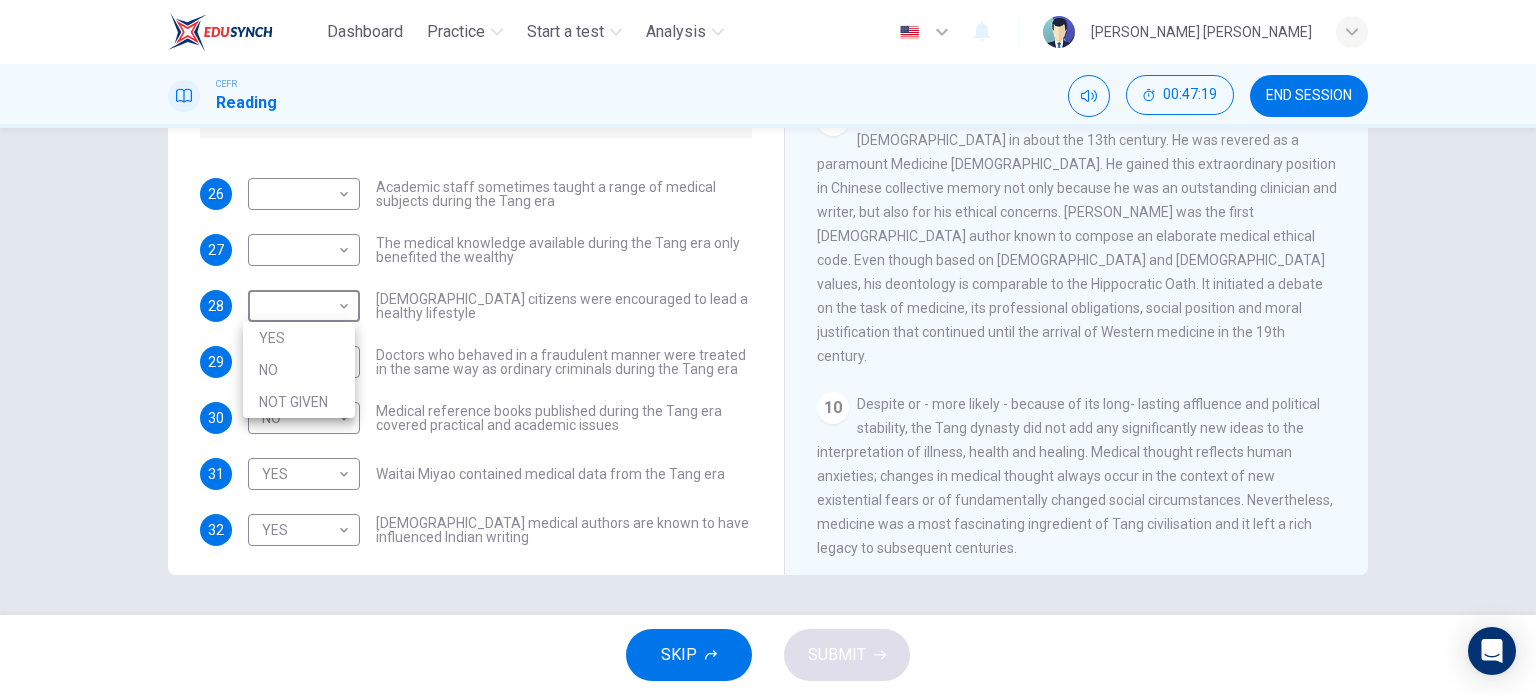 click on "NOT GIVEN" at bounding box center (299, 402) 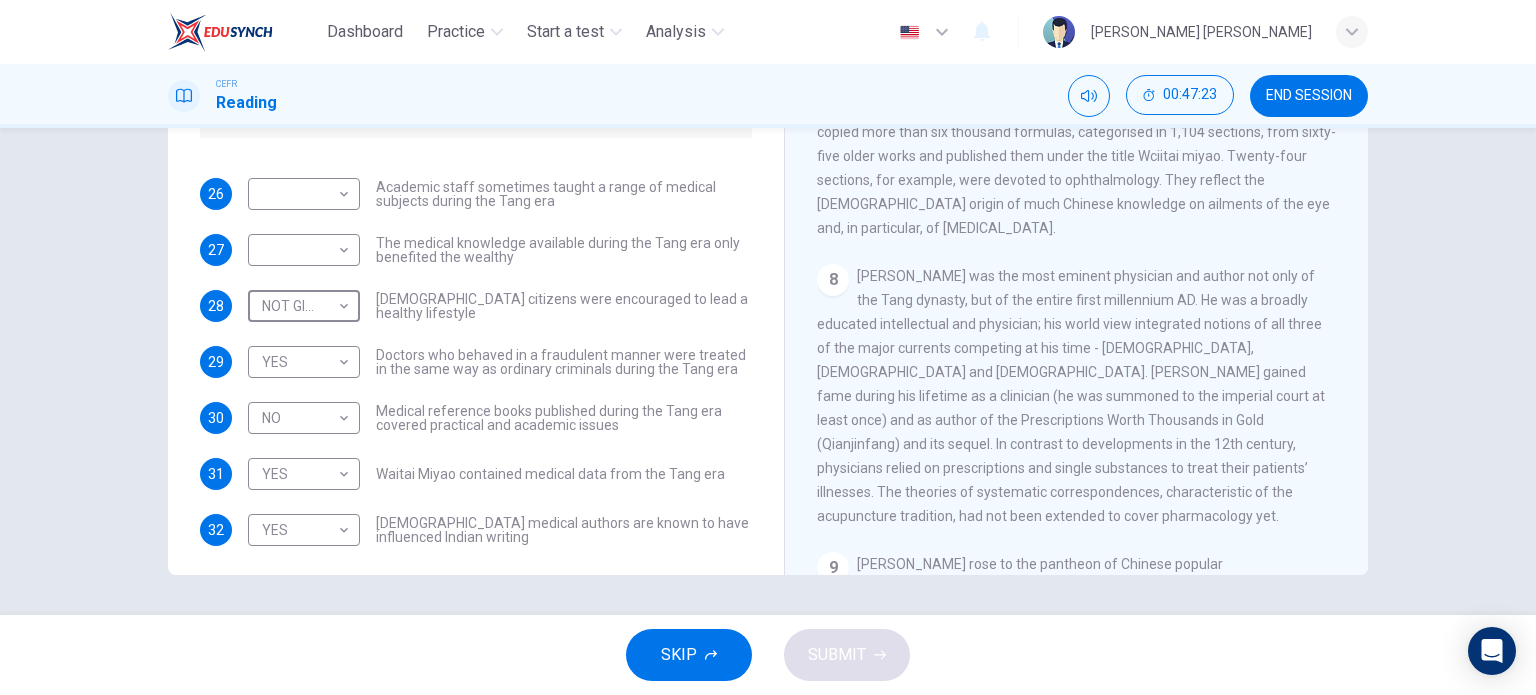 scroll, scrollTop: 2037, scrollLeft: 0, axis: vertical 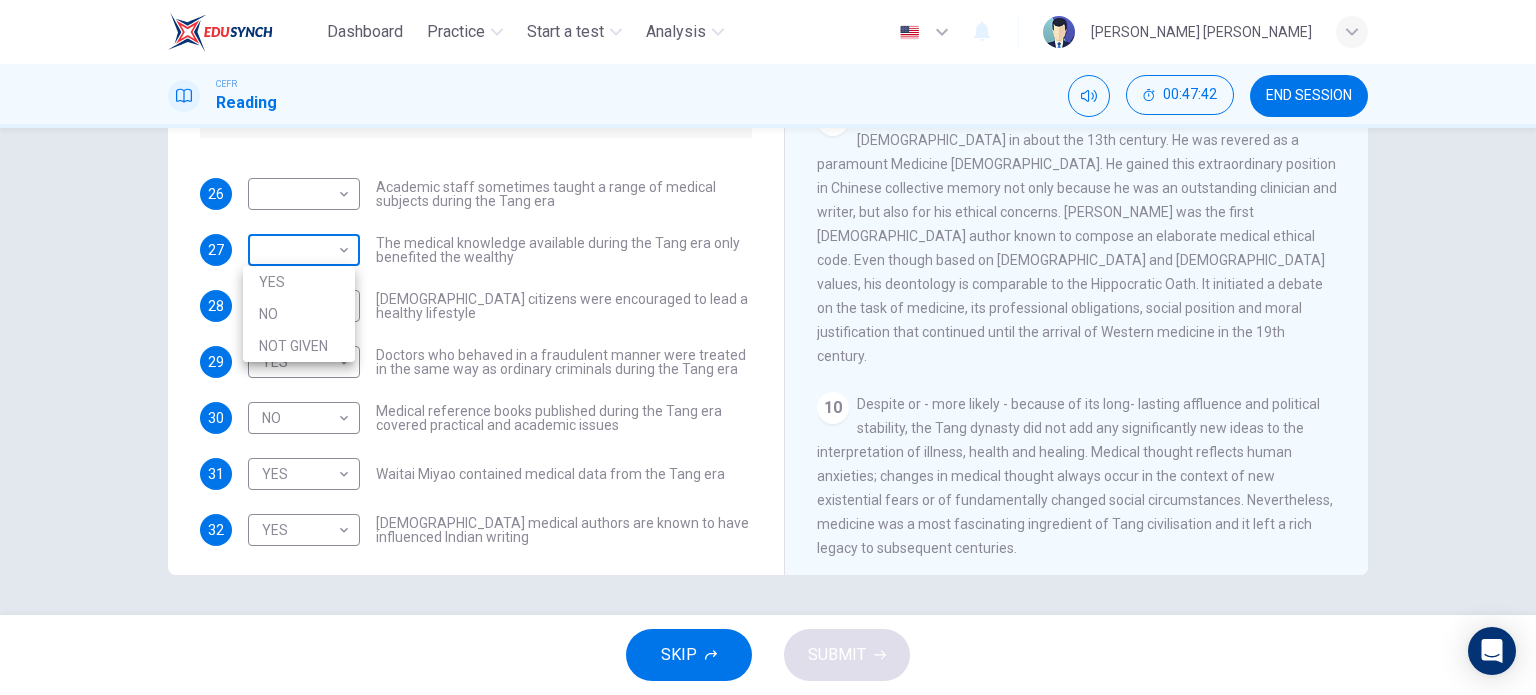 click on "Dashboard Practice Start a test Analysis English en ​ [PERSON_NAME] BATRISYA BINTI [PERSON_NAME] CEFR Reading 00:47:42 END SESSION Questions 26 - 32 Do the following statements agree with the information given in the Reading Passage?
In the boxes below on your answer sheet write: YES if the statement agrees with the information NO if the statement contradicts the information NOT GIVEN if there is no information on this in the passage 26 ​ ​ Academic staff sometimes taught a range of medical subjects during the Tang era 27 ​ ​ The medical knowledge available during the Tang era only benefited the wealthy 28 NOT GIVEN NOT GIVEN ​ [DEMOGRAPHIC_DATA] citizens were encouraged to lead a healthy lifestyle 29 YES YES ​ Doctors who behaved in a fraudulent manner were treated in the same way as ordinary criminals during the Tang era 30 NO NO ​ Medical reference books published during the Tang era covered practical and academic issues 31 YES YES ​ Waitai Miyao contained medical data from the Tang era 32 YES YES ​ 1" at bounding box center (768, 347) 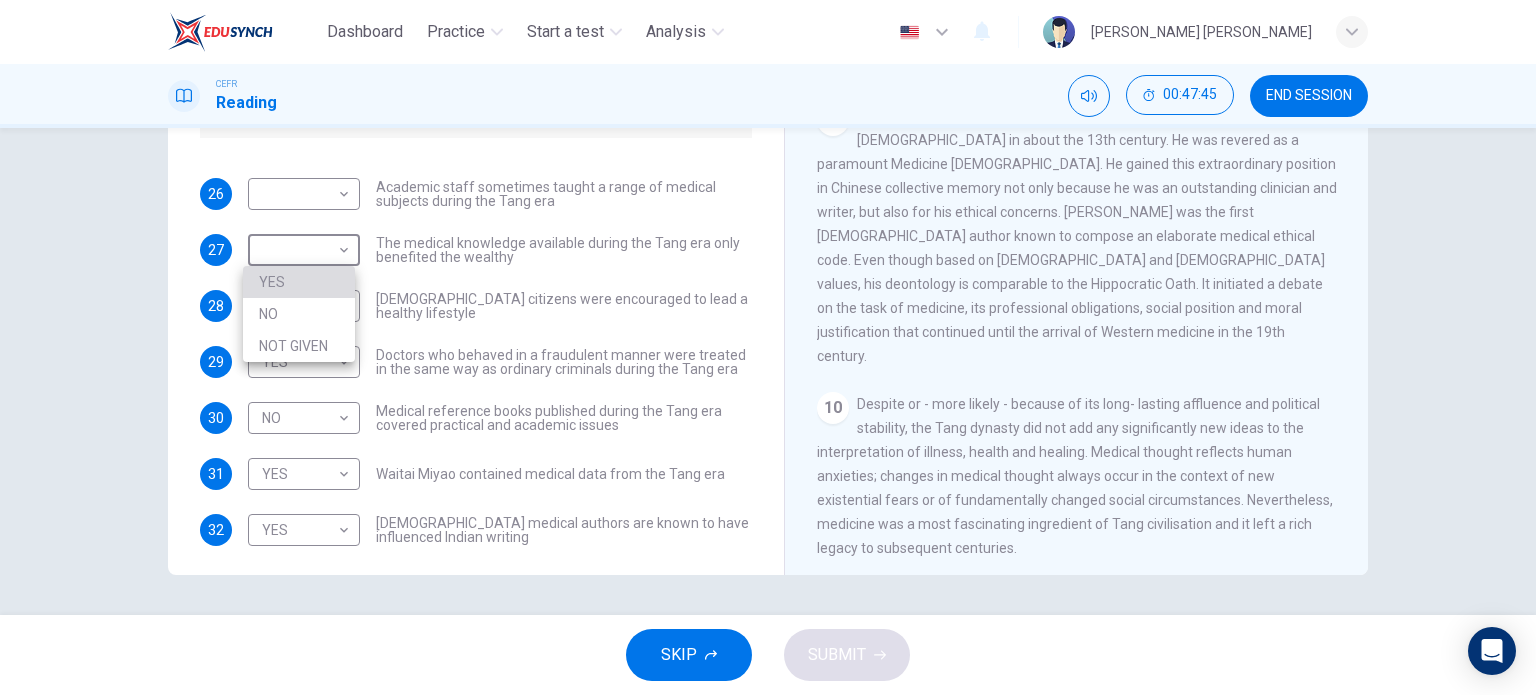 click on "YES" at bounding box center [299, 282] 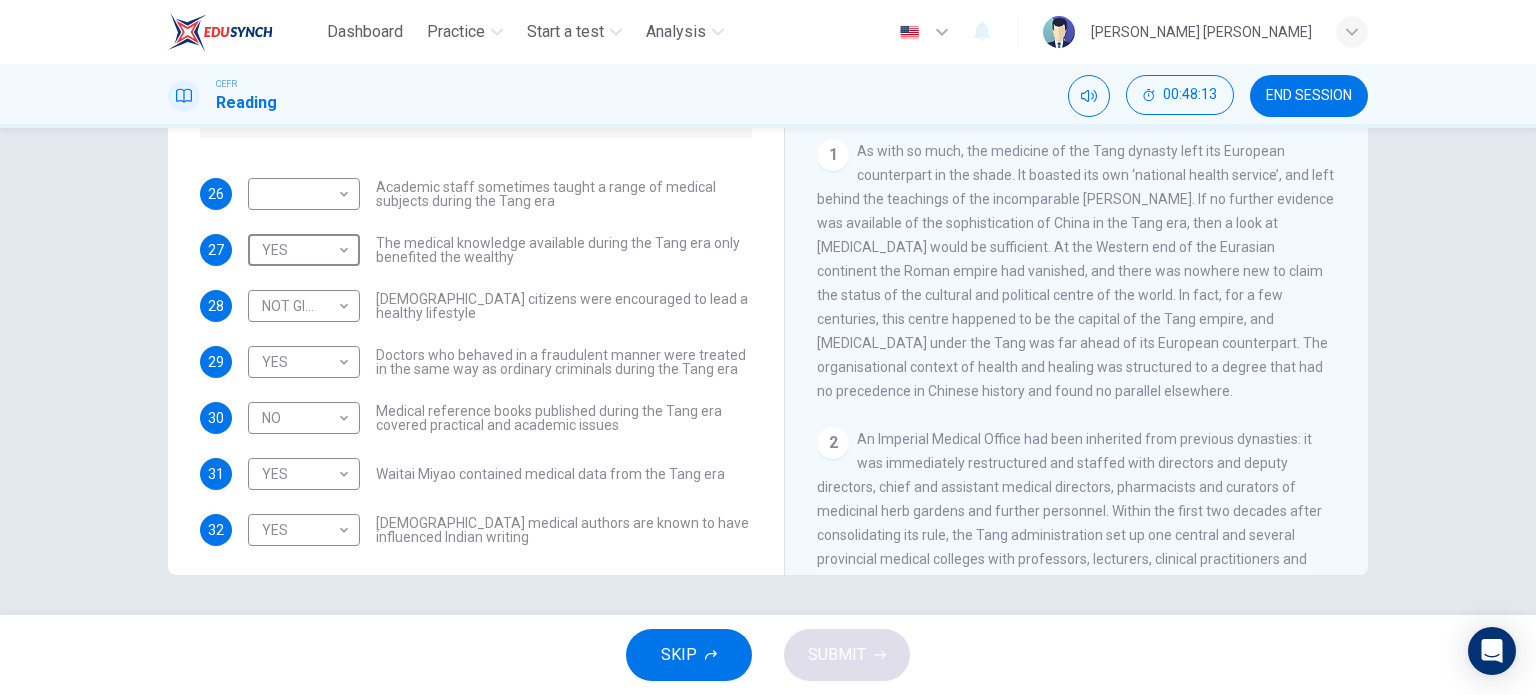 scroll, scrollTop: 248, scrollLeft: 0, axis: vertical 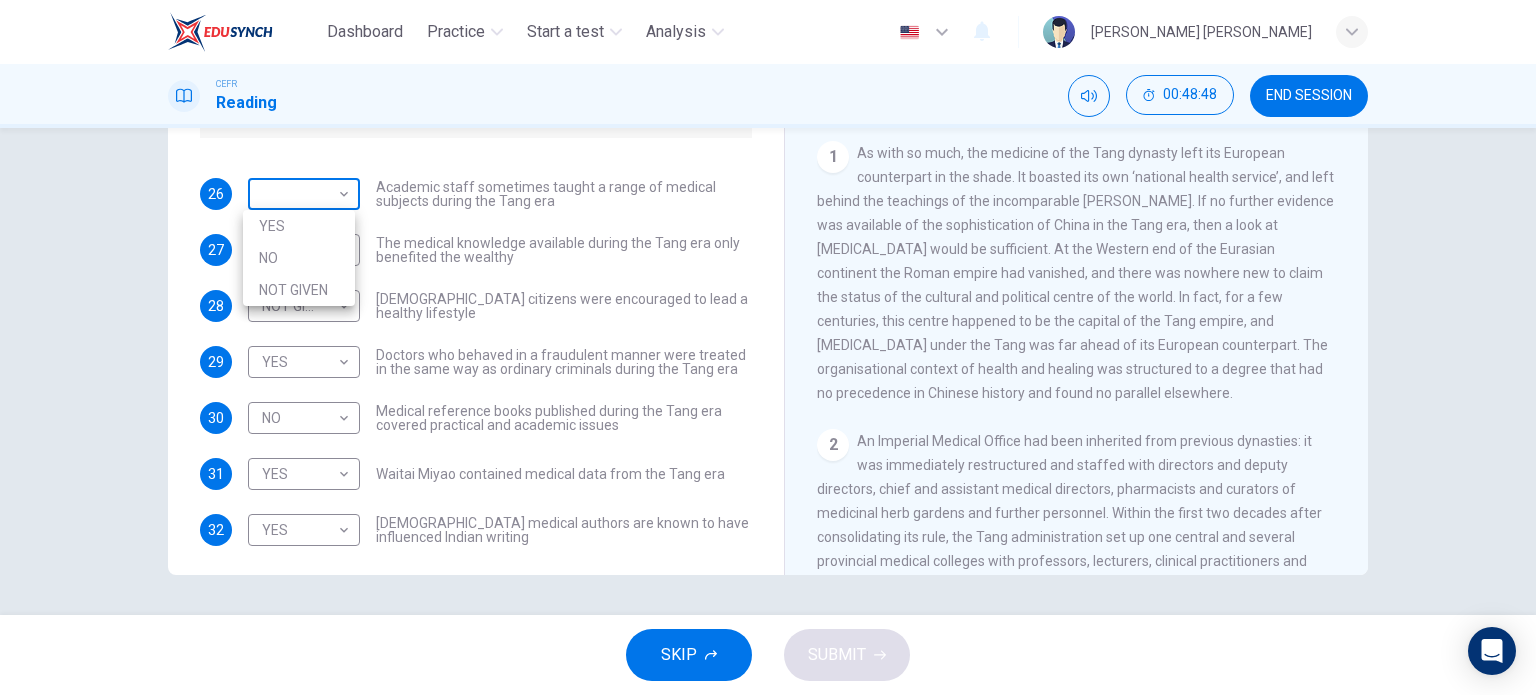 click on "Dashboard Practice Start a test Analysis English en ​ [PERSON_NAME] BATRISYA BINTI [PERSON_NAME] CEFR Reading 00:48:48 END SESSION Questions 26 - 32 Do the following statements agree with the information given in the Reading Passage?
In the boxes below on your answer sheet write: YES if the statement agrees with the information NO if the statement contradicts the information NOT GIVEN if there is no information on this in the passage 26 ​ ​ Academic staff sometimes taught a range of medical subjects during the Tang era 27 YES YES ​ The medical knowledge available during the Tang era only benefited the wealthy 28 NOT GIVEN NOT GIVEN ​ [DEMOGRAPHIC_DATA] citizens were encouraged to lead a healthy lifestyle 29 YES YES ​ Doctors who behaved in a fraudulent manner were treated in the same way as ordinary criminals during the Tang era 30 NO NO ​ Medical reference books published during the Tang era covered practical and academic issues 31 YES YES ​ Waitai Miyao contained medical data from the Tang era 32 YES YES 1" at bounding box center (768, 347) 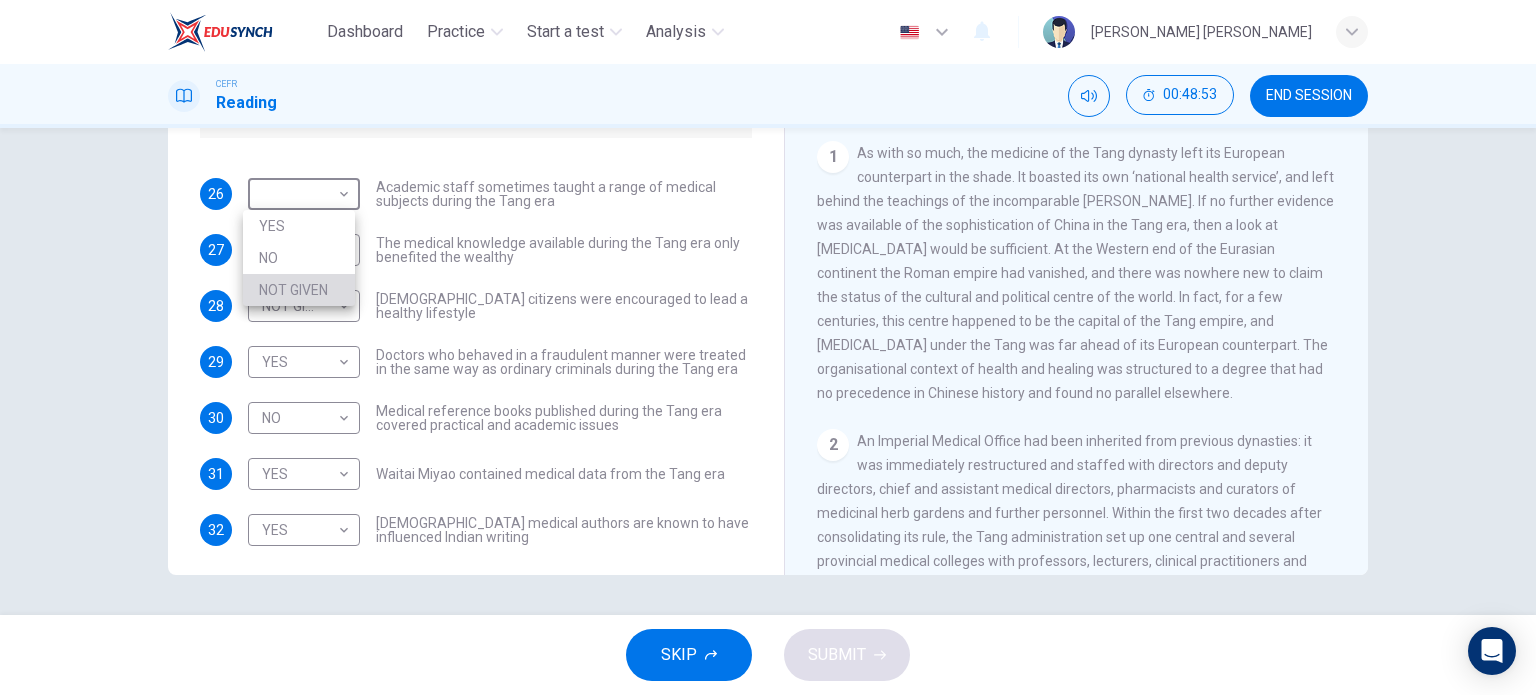 click on "NOT GIVEN" at bounding box center [299, 290] 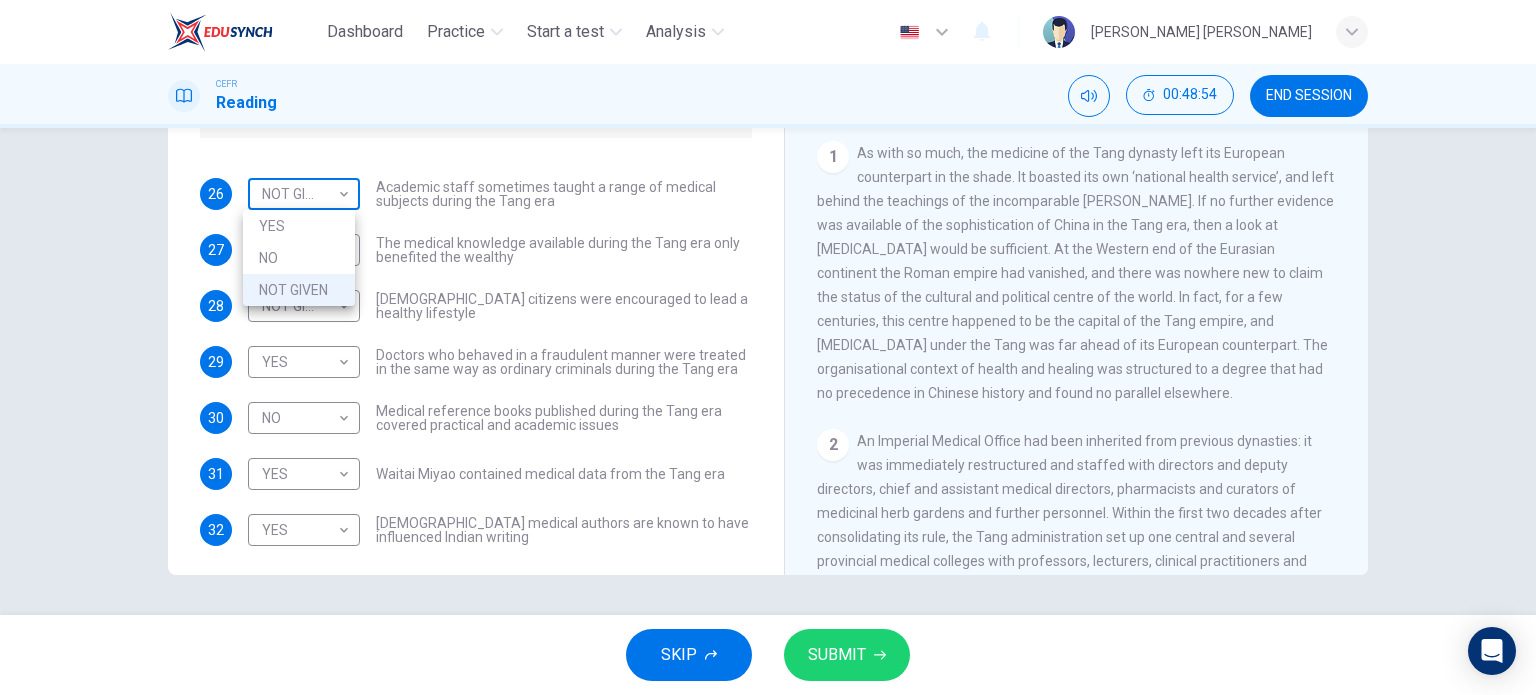 click on "Dashboard Practice Start a test Analysis English en ​ [PERSON_NAME] BATRISYA BINTI [PERSON_NAME] CEFR Reading 00:48:54 END SESSION Questions 26 - 32 Do the following statements agree with the information given in the Reading Passage?
In the boxes below on your answer sheet write: YES if the statement agrees with the information NO if the statement contradicts the information NOT GIVEN if there is no information on this in the passage 26 NOT GIVEN NOT GIVEN ​ Academic staff sometimes taught a range of medical subjects during the Tang era 27 YES YES ​ The medical knowledge available during the Tang era only benefited the wealthy 28 NOT GIVEN NOT GIVEN ​ [DEMOGRAPHIC_DATA] citizens were encouraged to lead a healthy lifestyle 29 YES YES ​ Doctors who behaved in a fraudulent manner were treated in the same way as ordinary criminals during the Tang era 30 NO NO ​ Medical reference books published during the Tang era covered practical and academic issues 31 YES YES ​ 32 YES YES ​ The Art of Healing CLICK TO ZOOM 1" at bounding box center (768, 347) 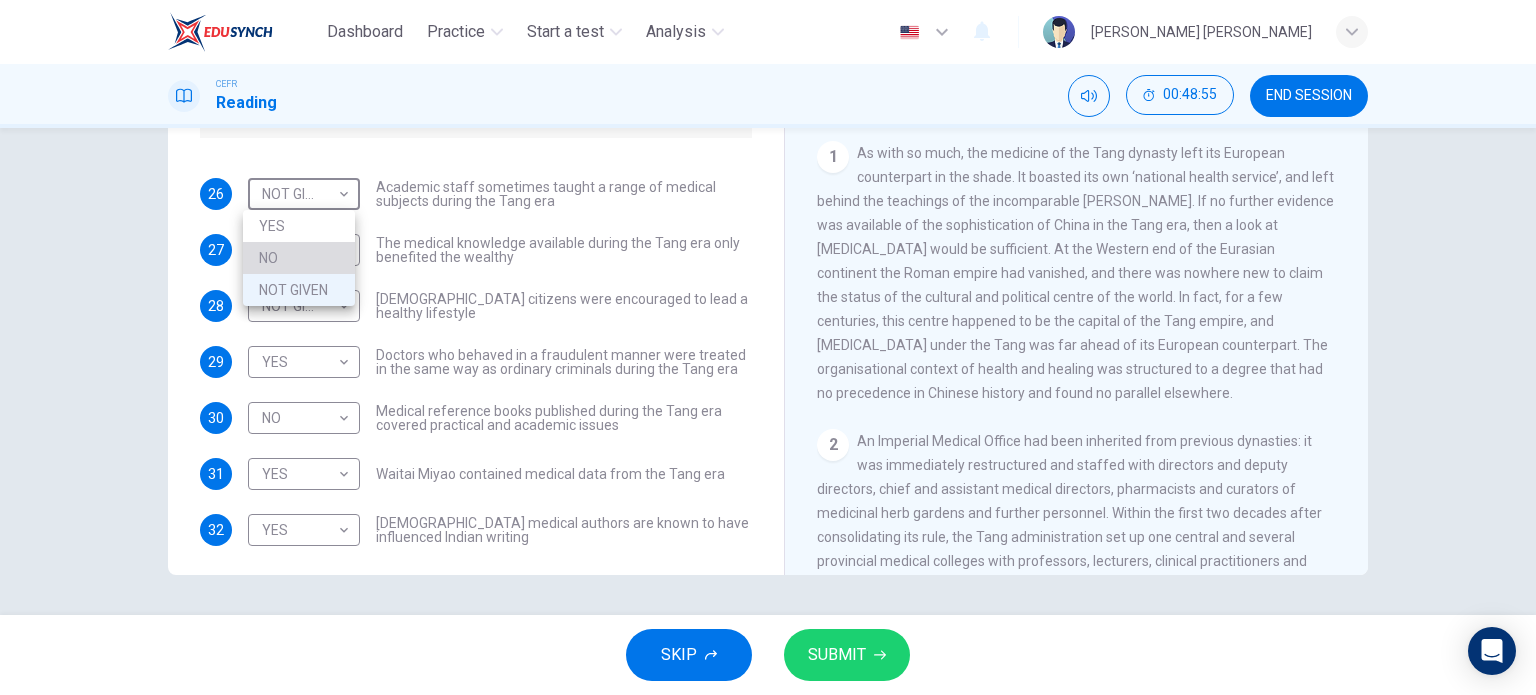 click on "NO" at bounding box center (299, 258) 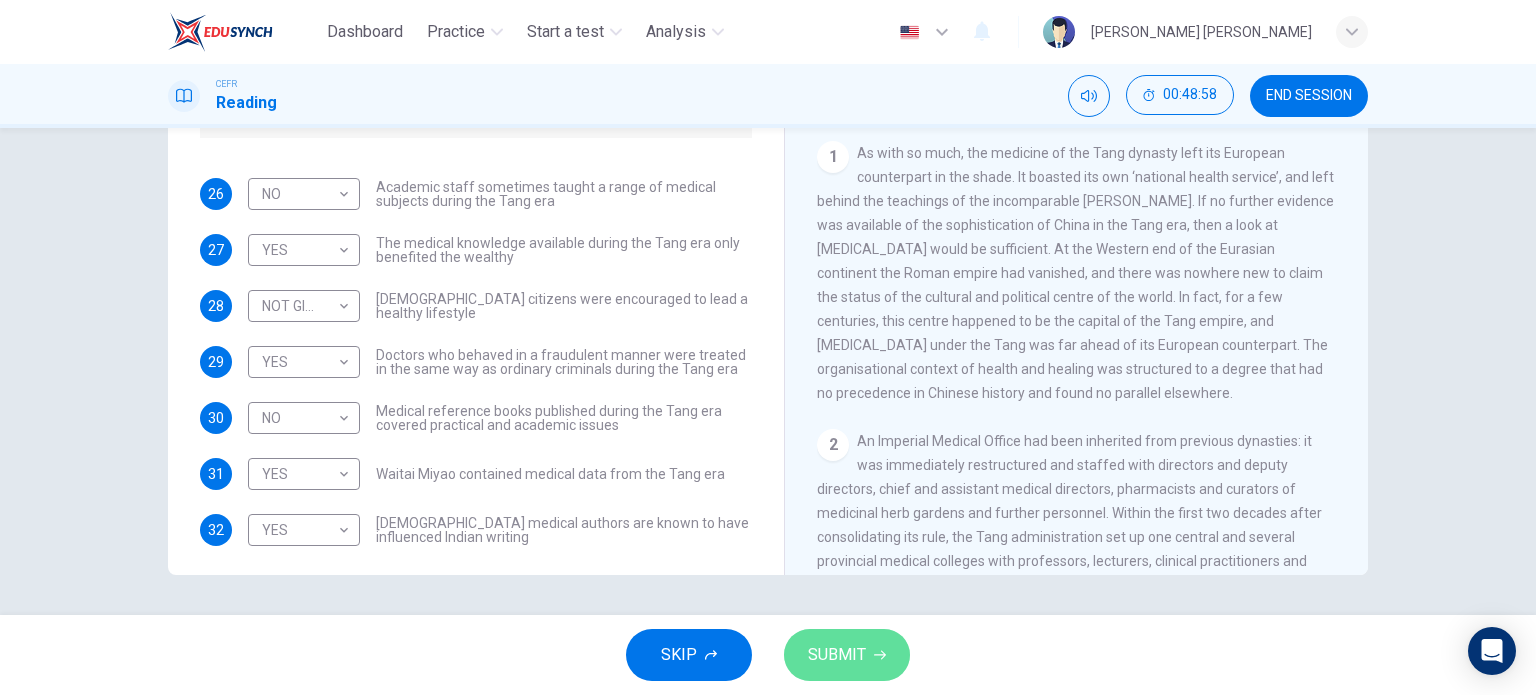 click on "SUBMIT" at bounding box center (837, 655) 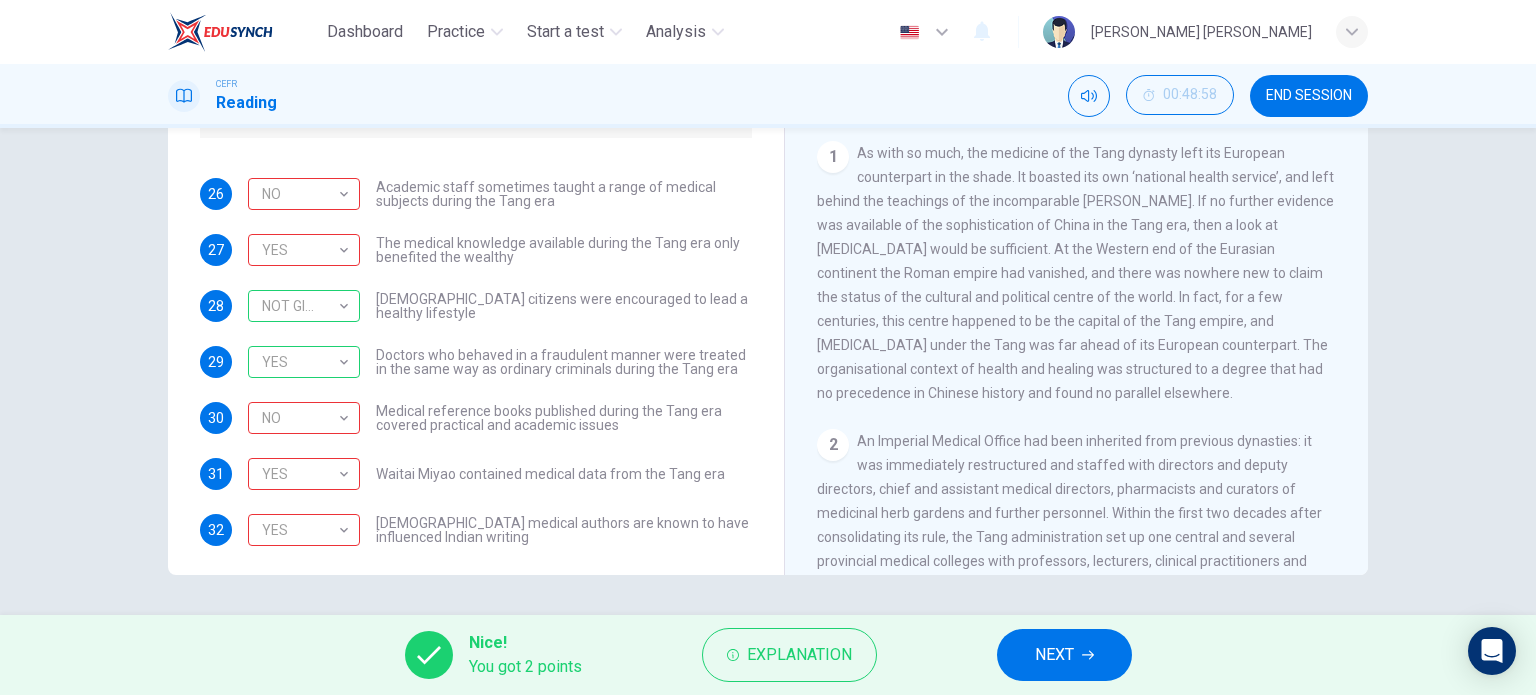 scroll, scrollTop: 88, scrollLeft: 0, axis: vertical 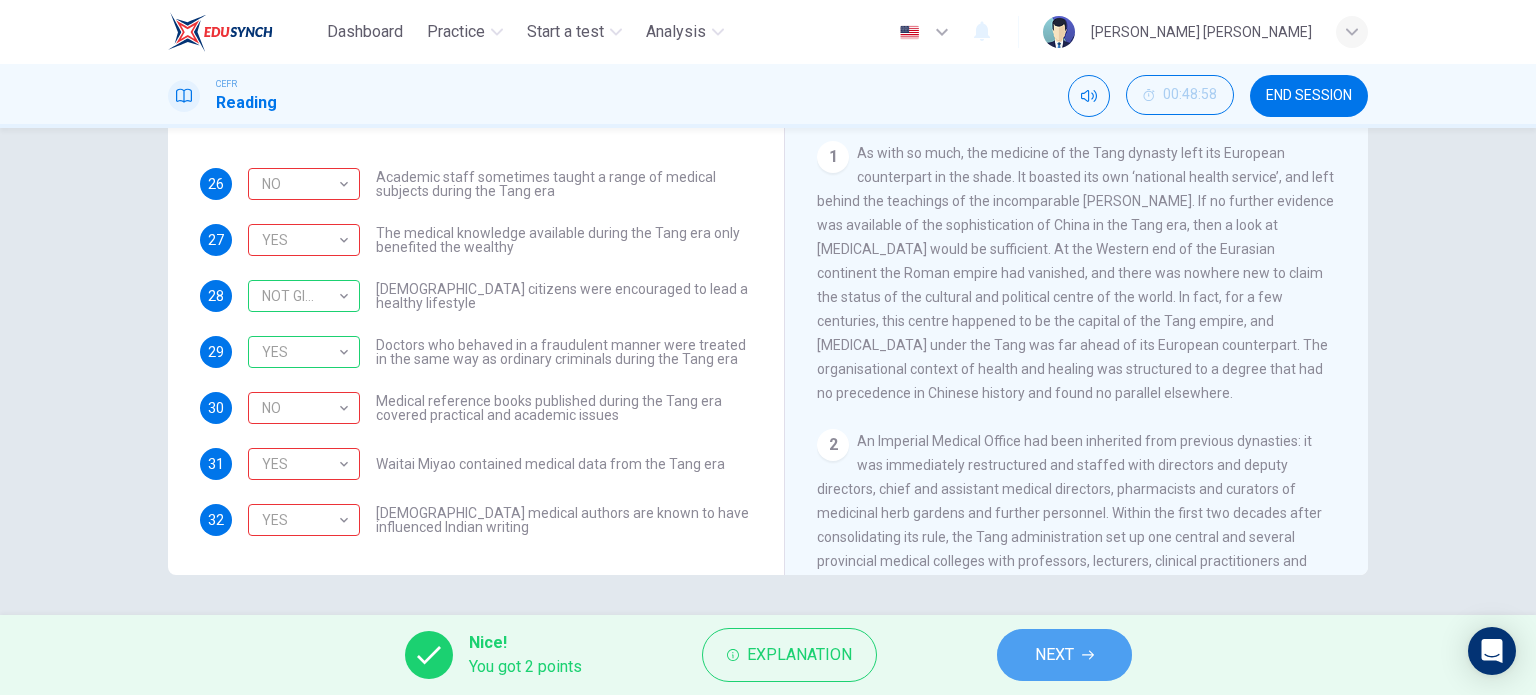 click on "NEXT" at bounding box center [1064, 655] 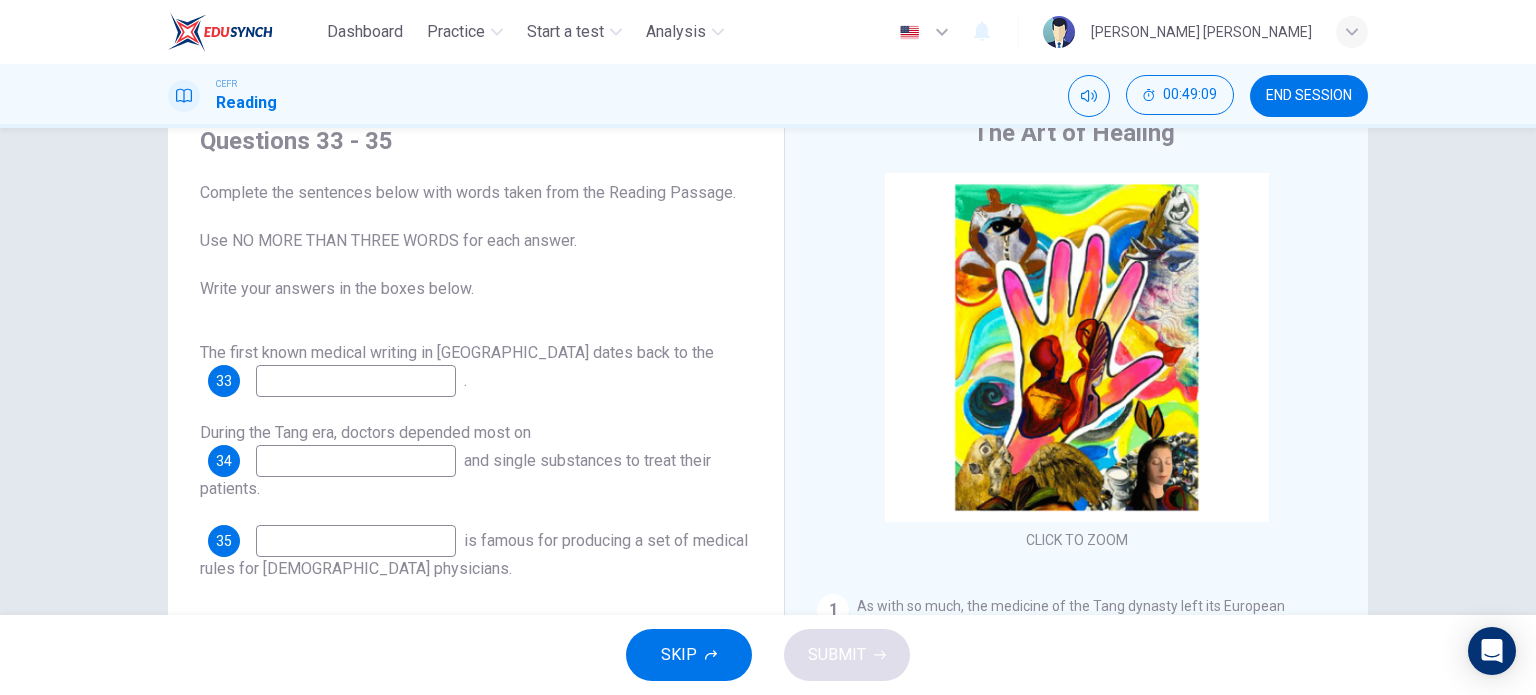 scroll, scrollTop: 83, scrollLeft: 0, axis: vertical 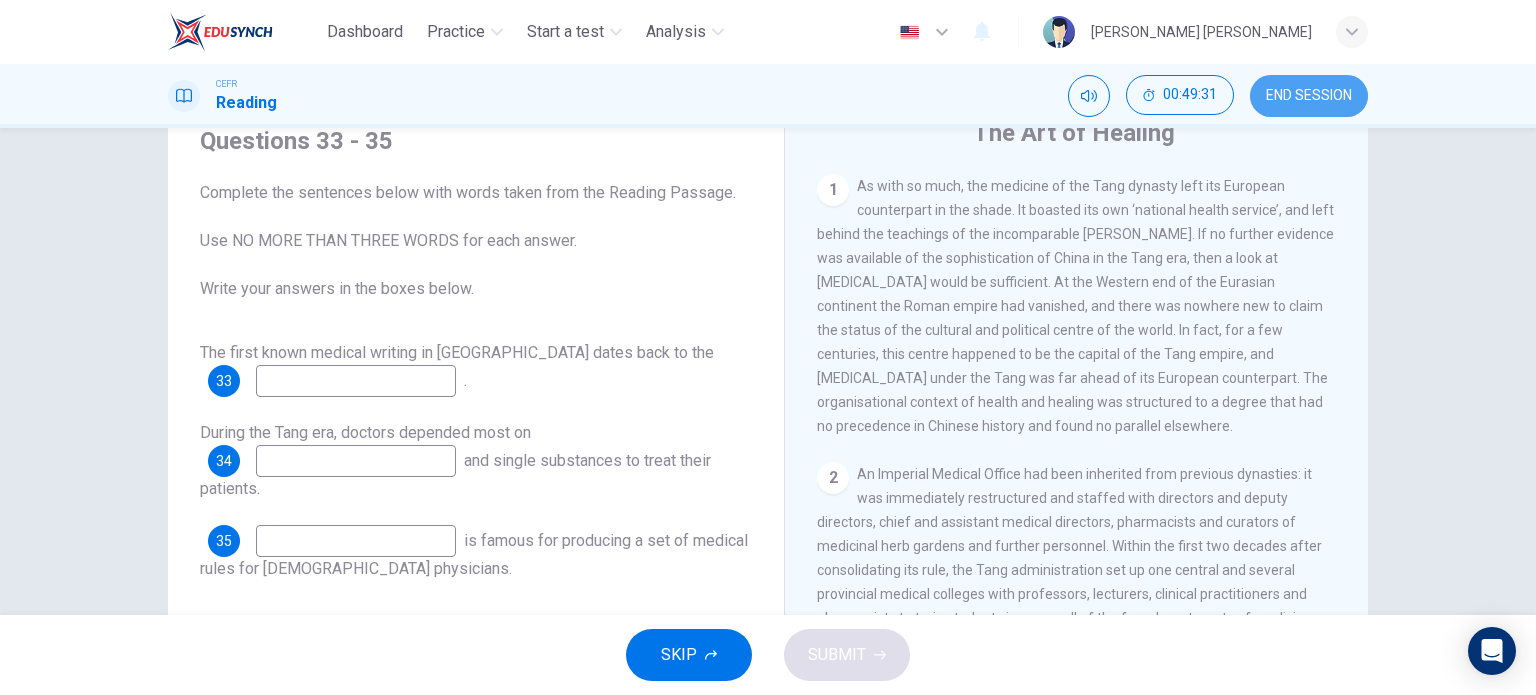 click on "END SESSION" at bounding box center [1309, 96] 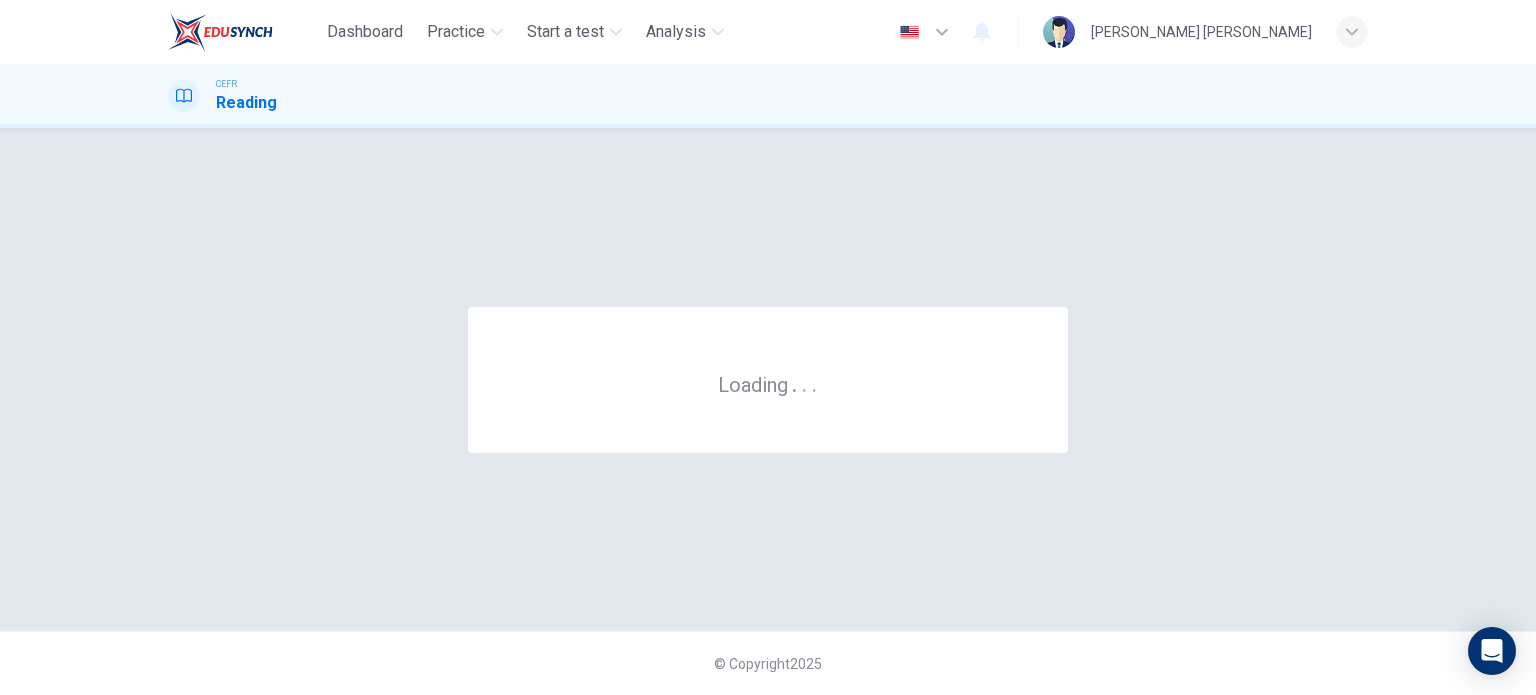 scroll, scrollTop: 0, scrollLeft: 0, axis: both 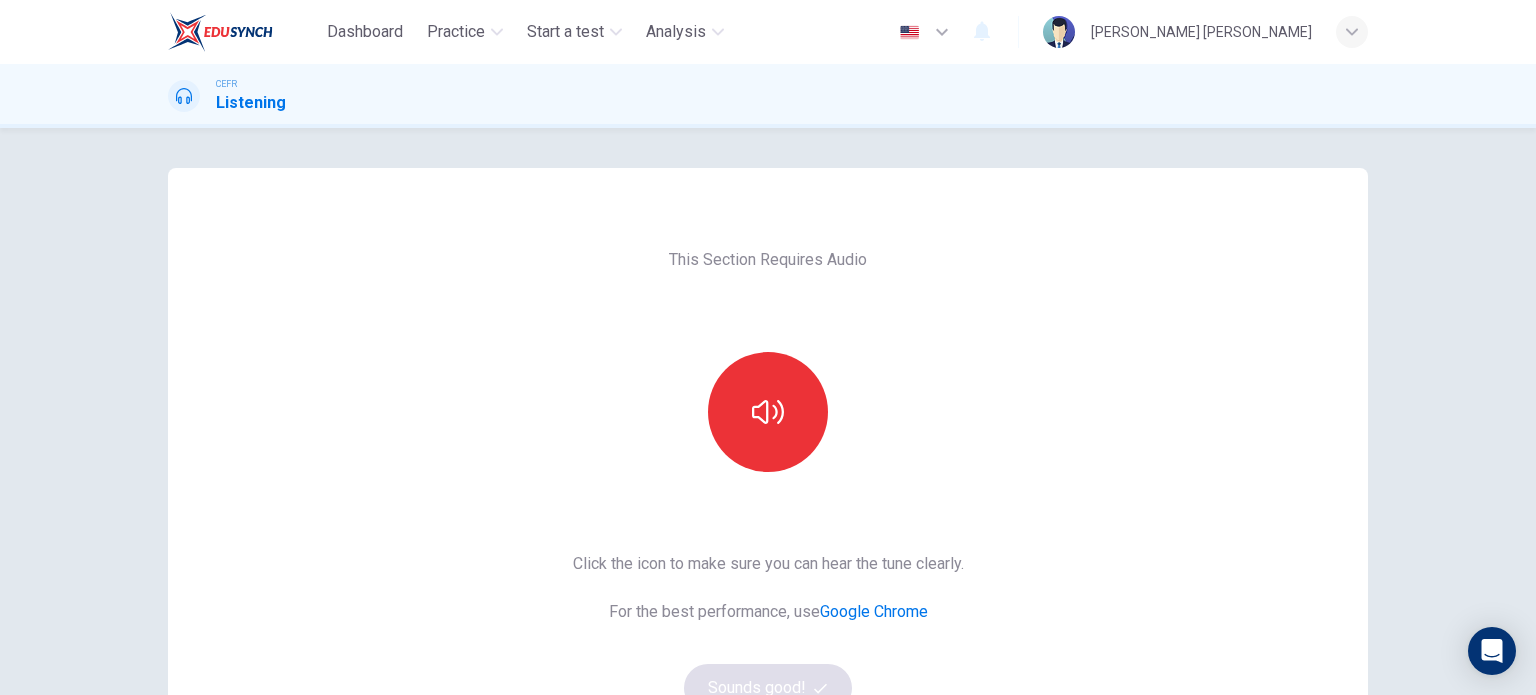 drag, startPoint x: 452, startPoint y: 171, endPoint x: 469, endPoint y: 161, distance: 19.723083 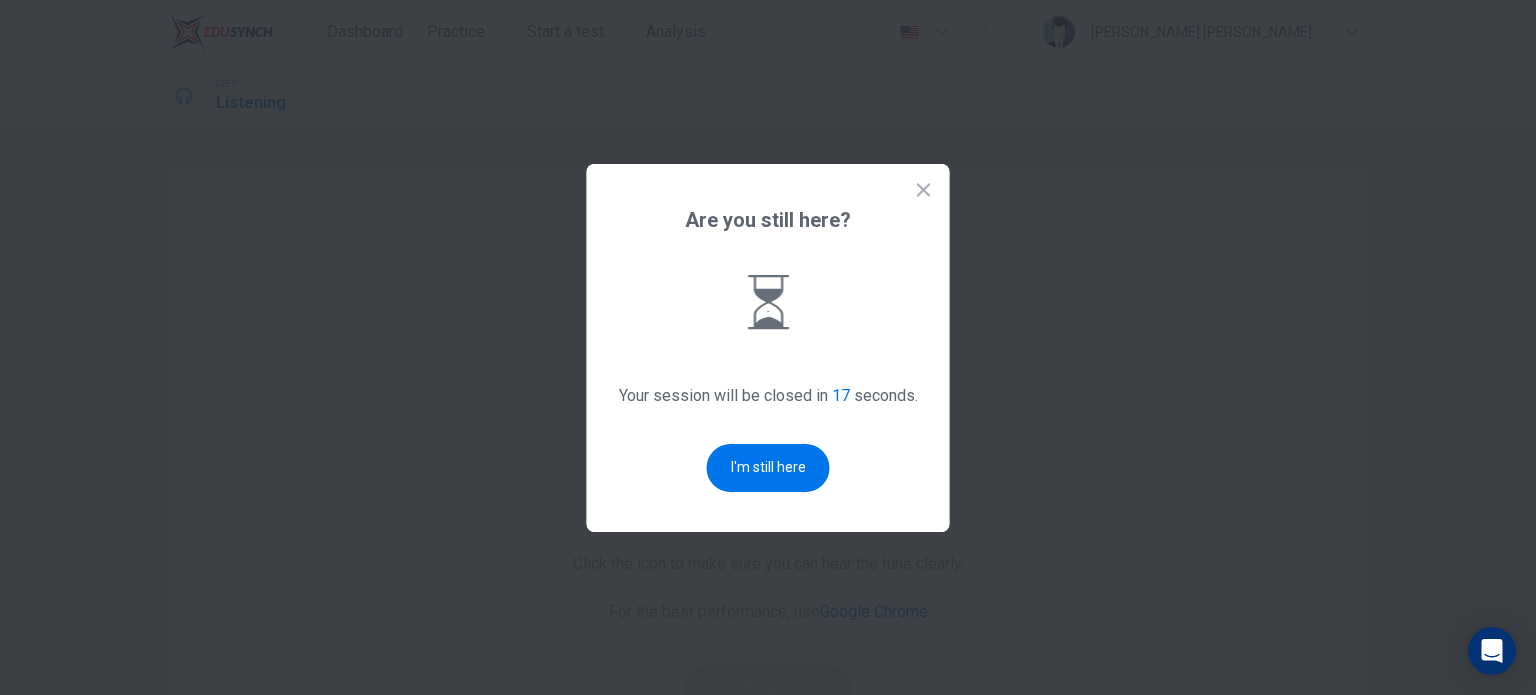 click on "Are you still here? Your session will be closed in   17   seconds. I'm still here" at bounding box center [768, 348] 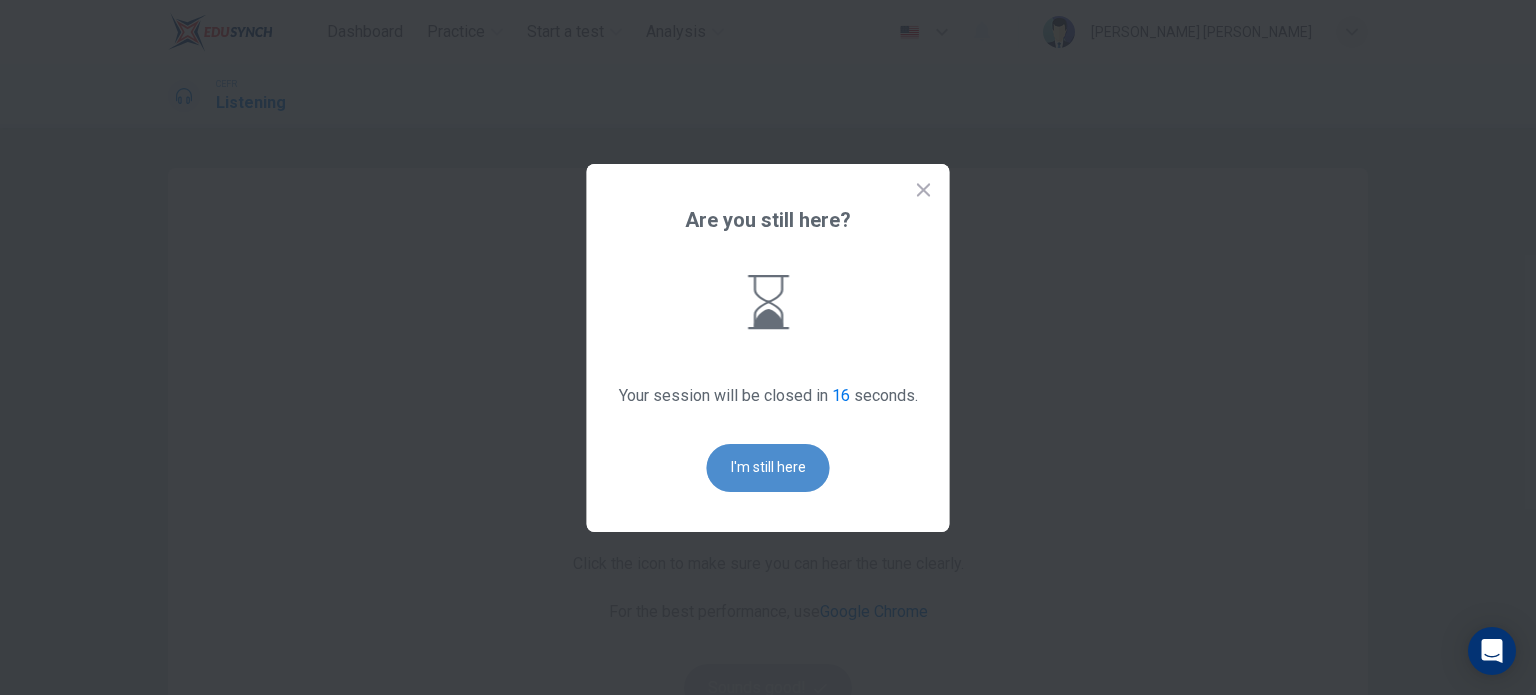 click on "I'm still here" at bounding box center [768, 468] 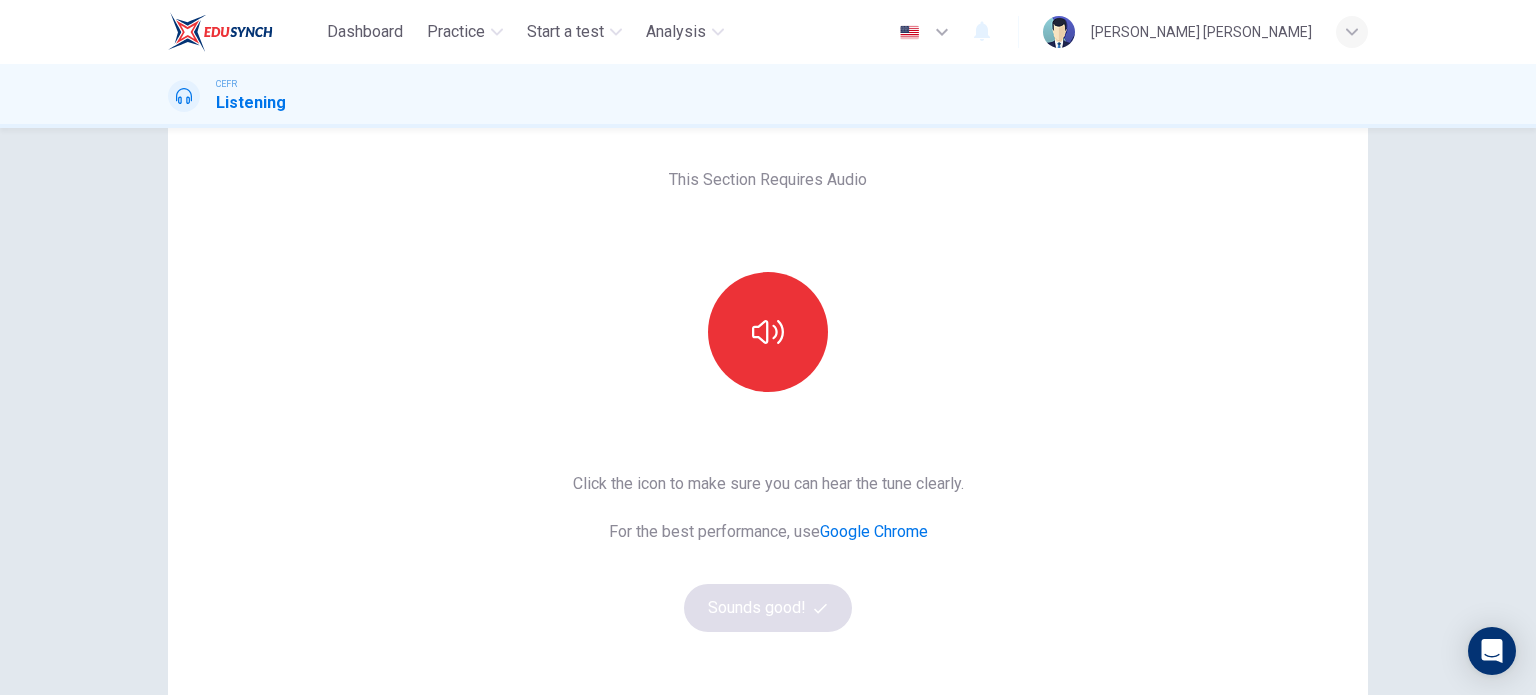 scroll, scrollTop: 84, scrollLeft: 0, axis: vertical 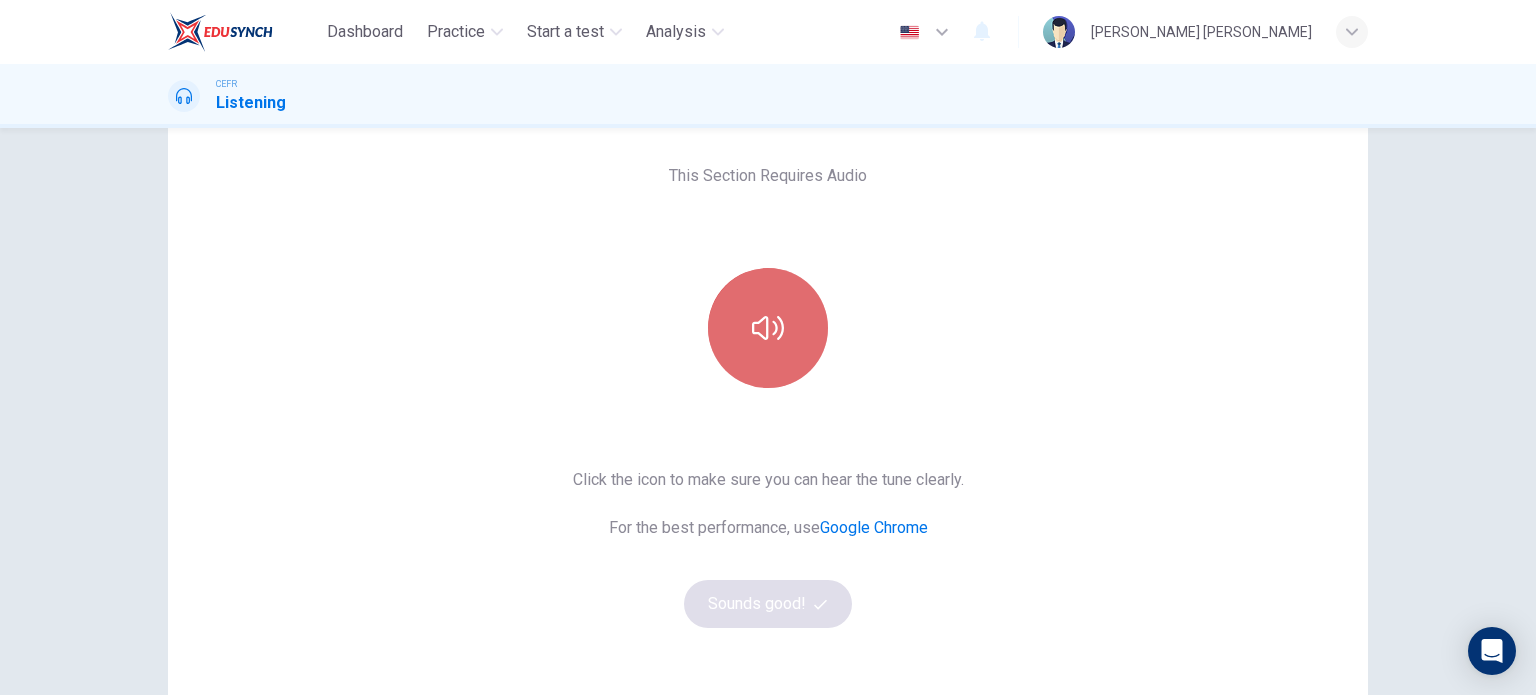 click at bounding box center [768, 328] 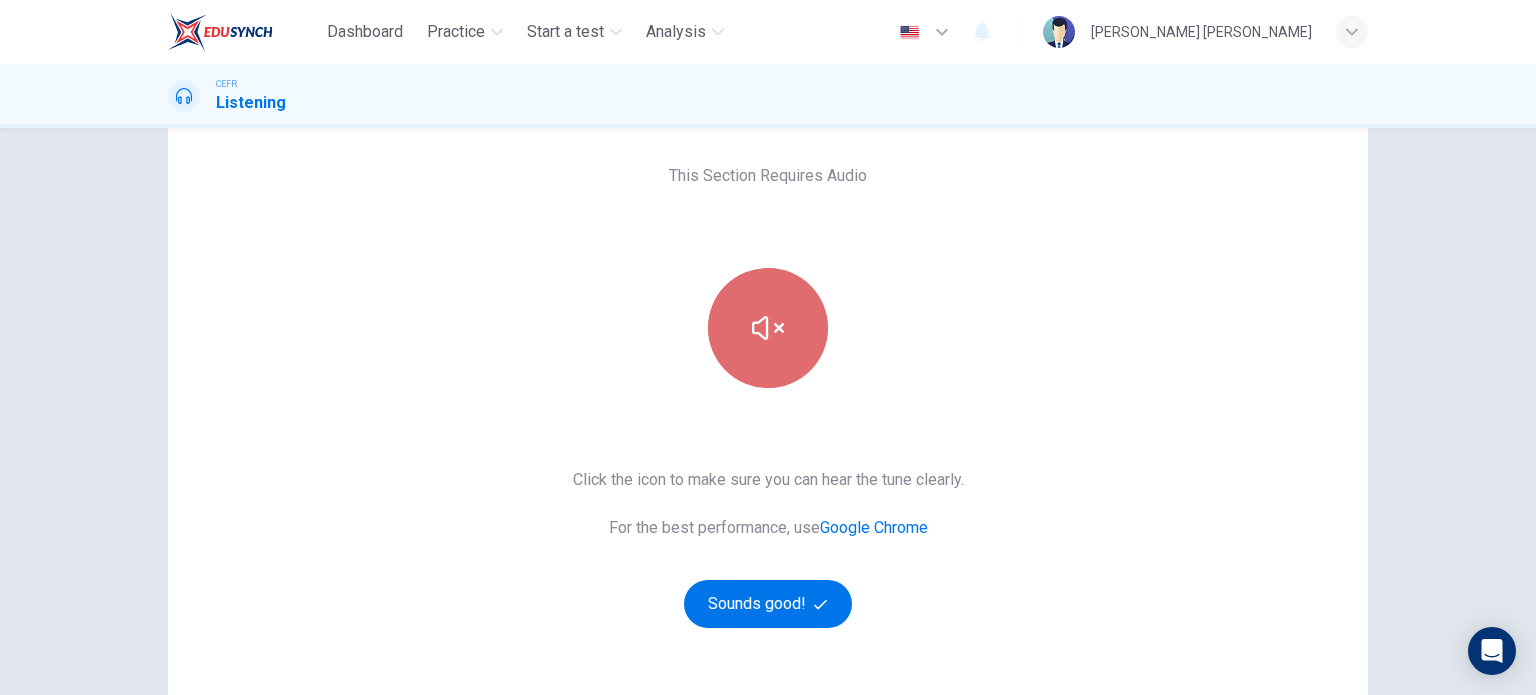 click at bounding box center [768, 328] 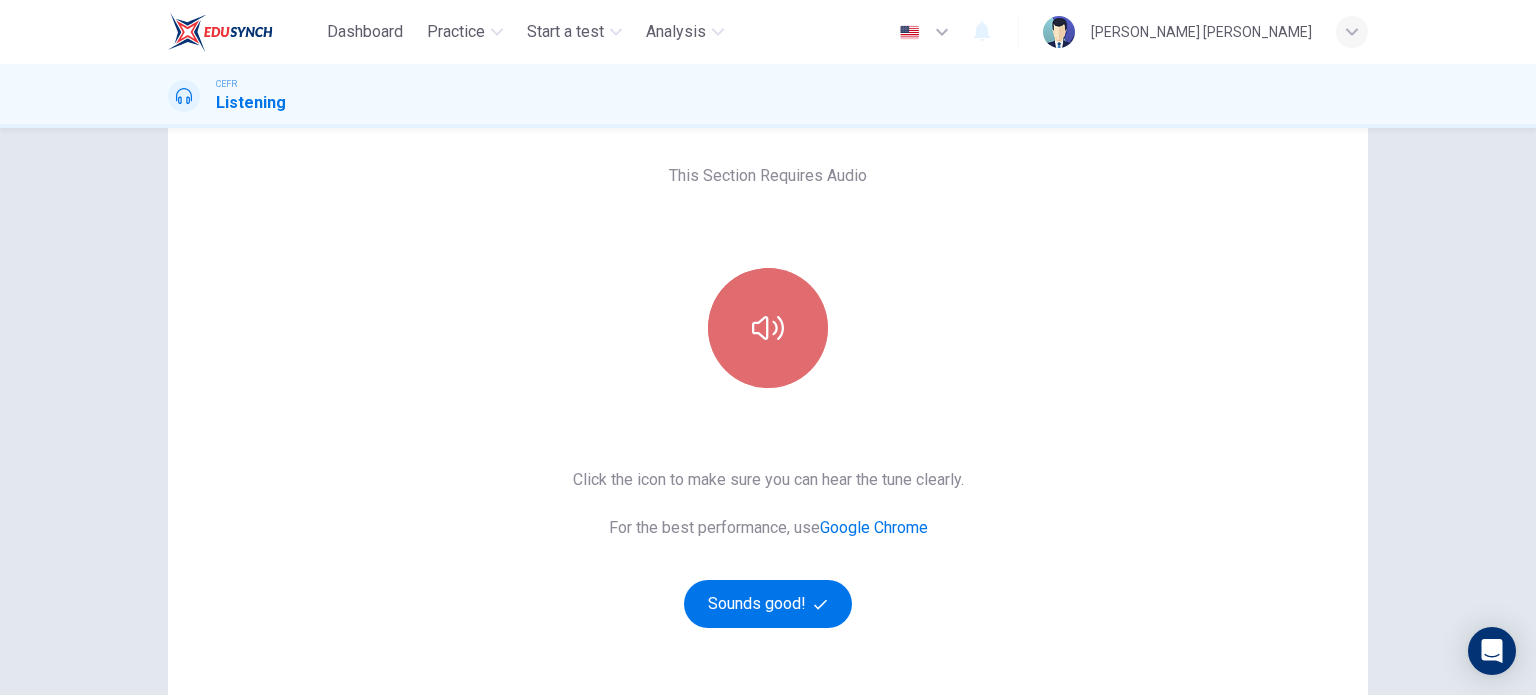 click at bounding box center [768, 328] 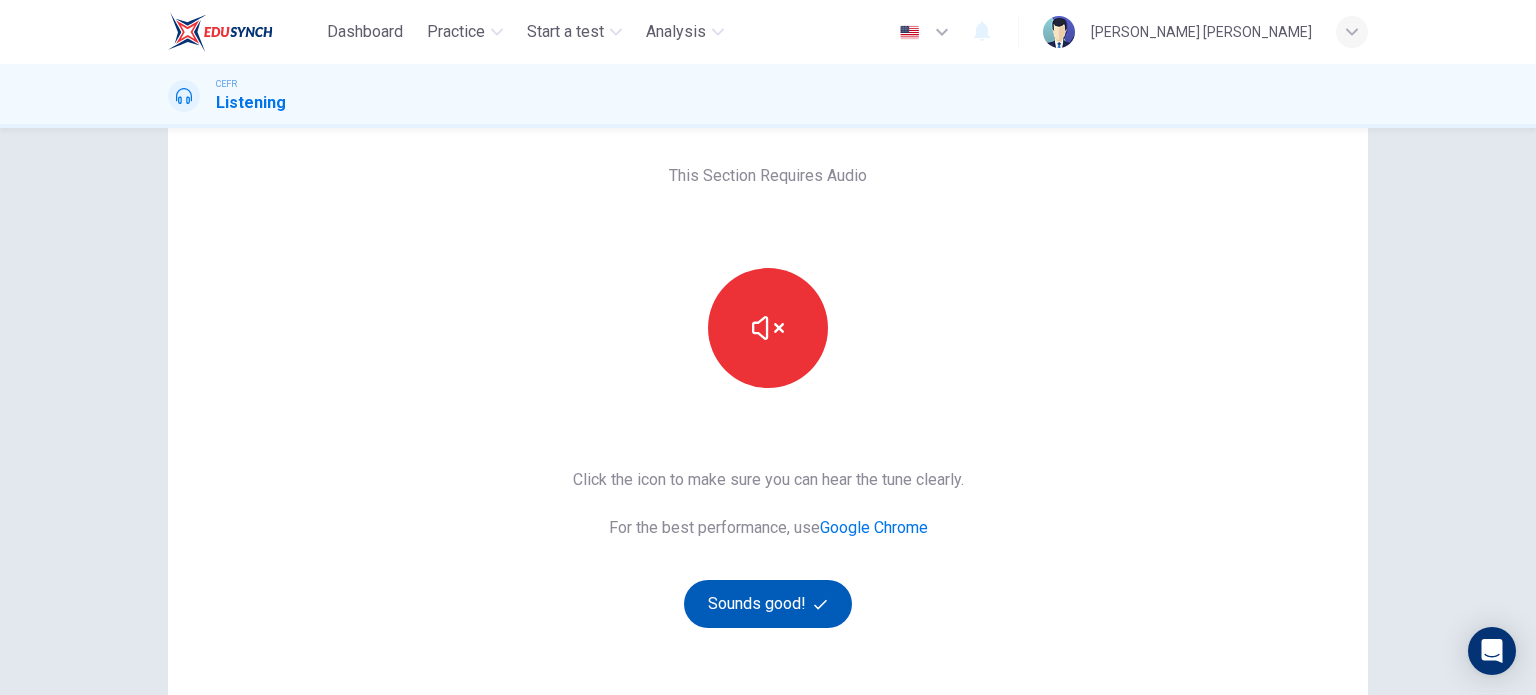 click on "Sounds good!" at bounding box center [768, 604] 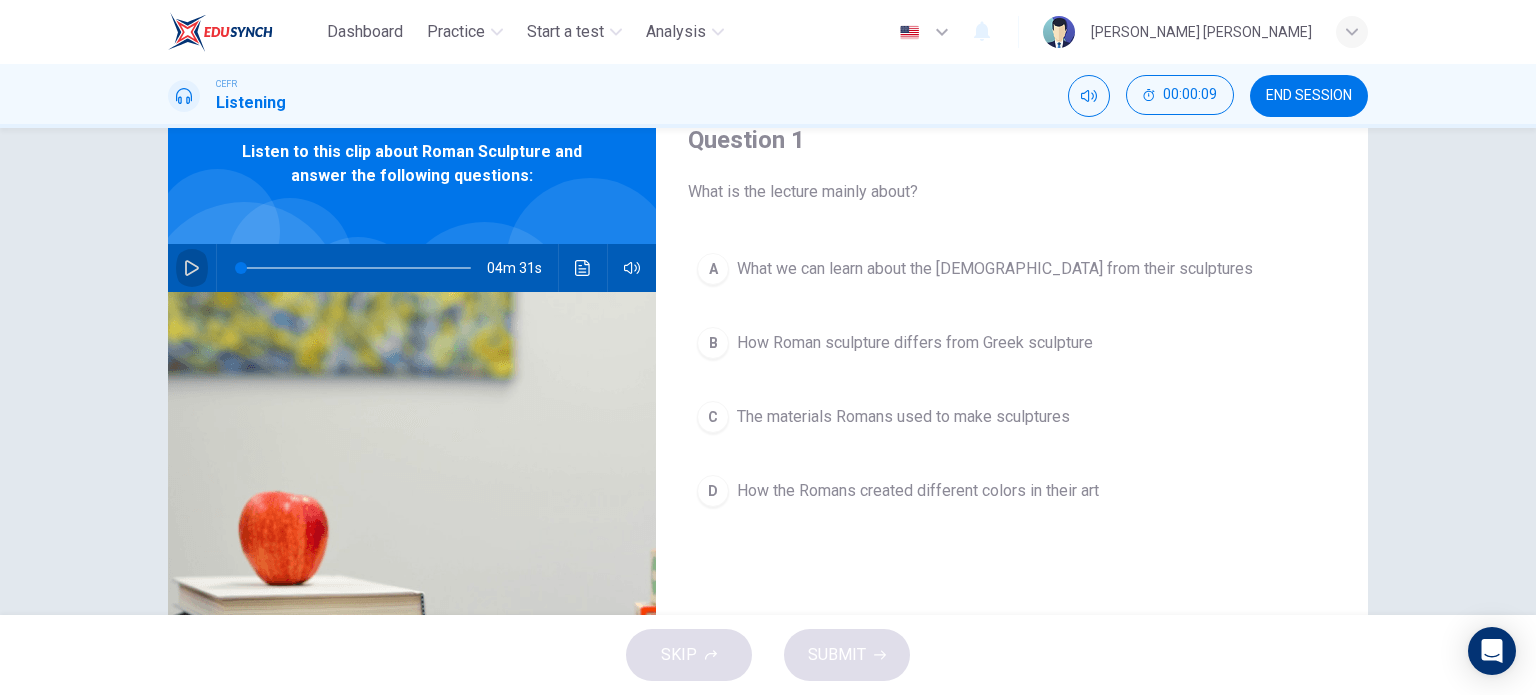 click 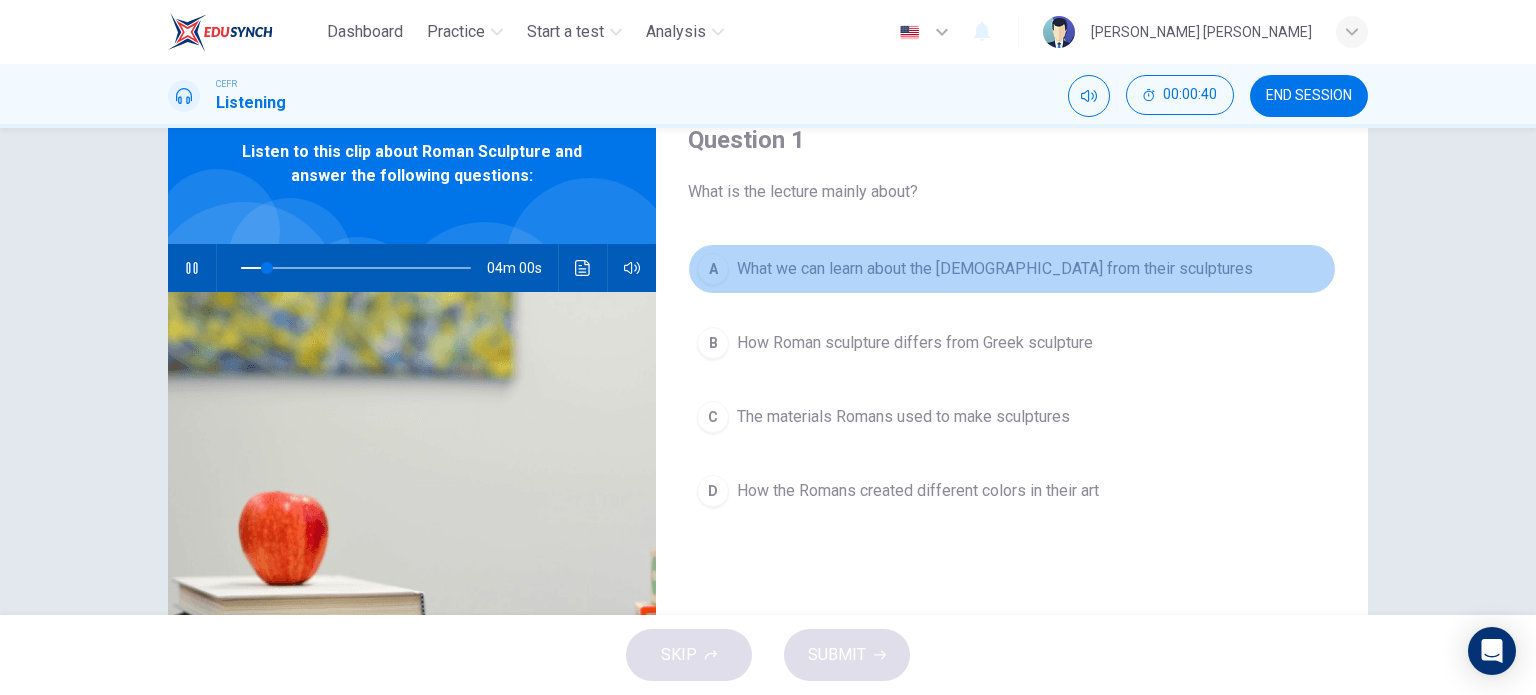 click on "A What we can learn about the Romans from their sculptures" at bounding box center [1012, 269] 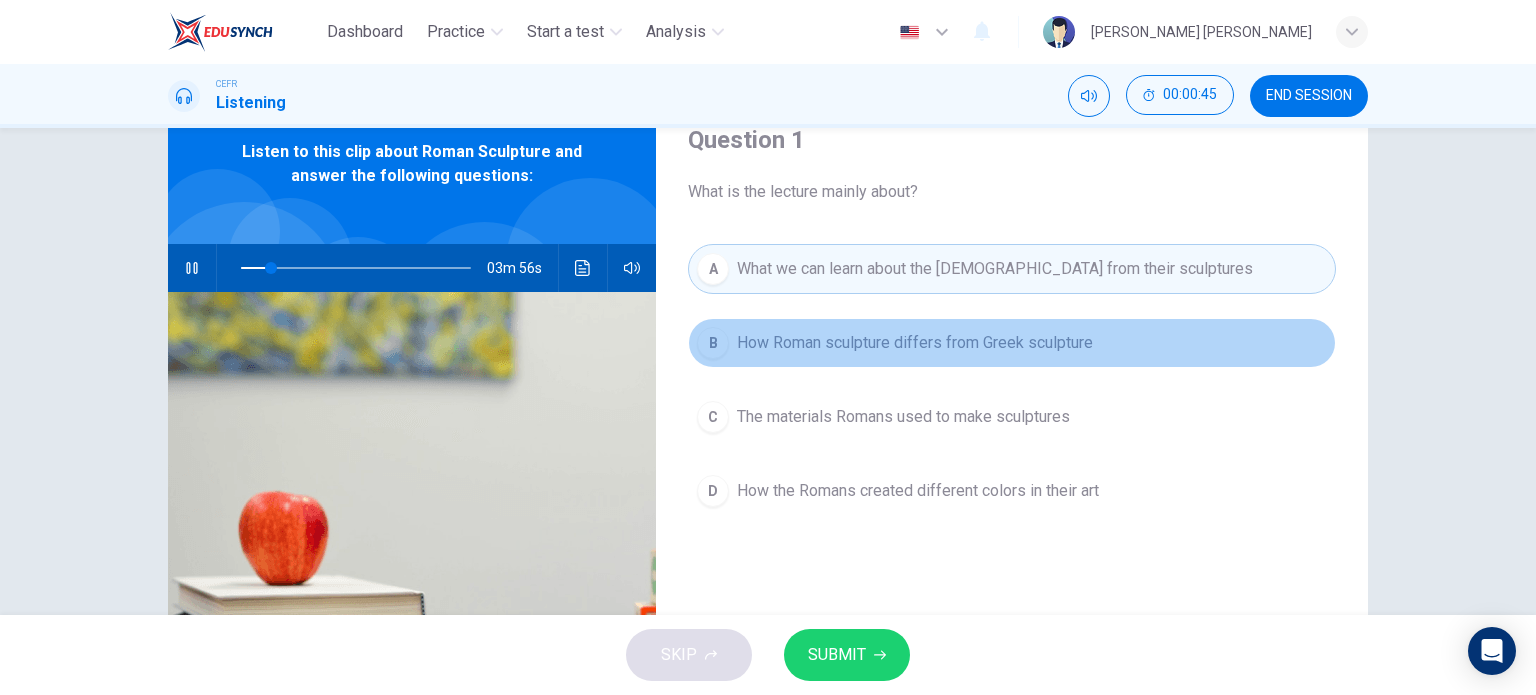 click on "How Roman sculpture differs from Greek sculpture" at bounding box center [915, 343] 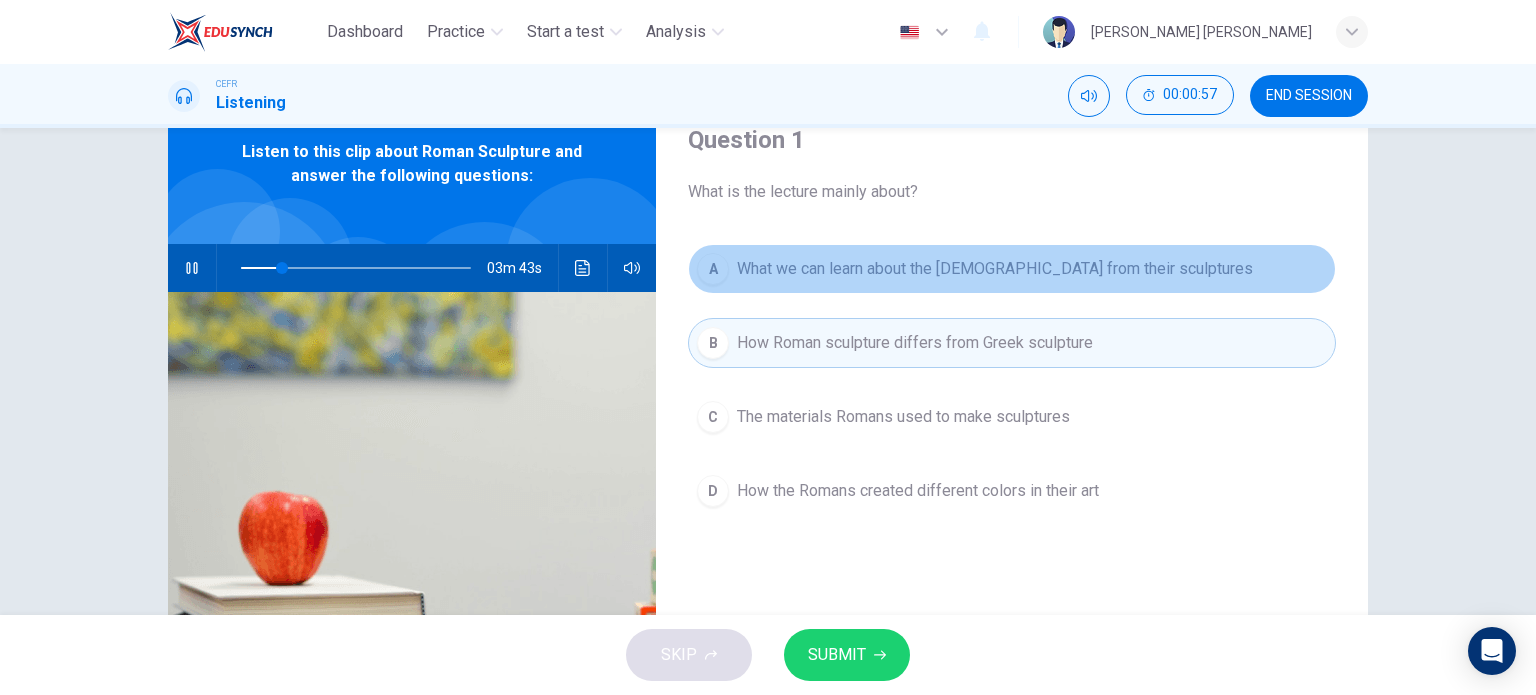 click on "A What we can learn about the Romans from their sculptures" at bounding box center [1012, 269] 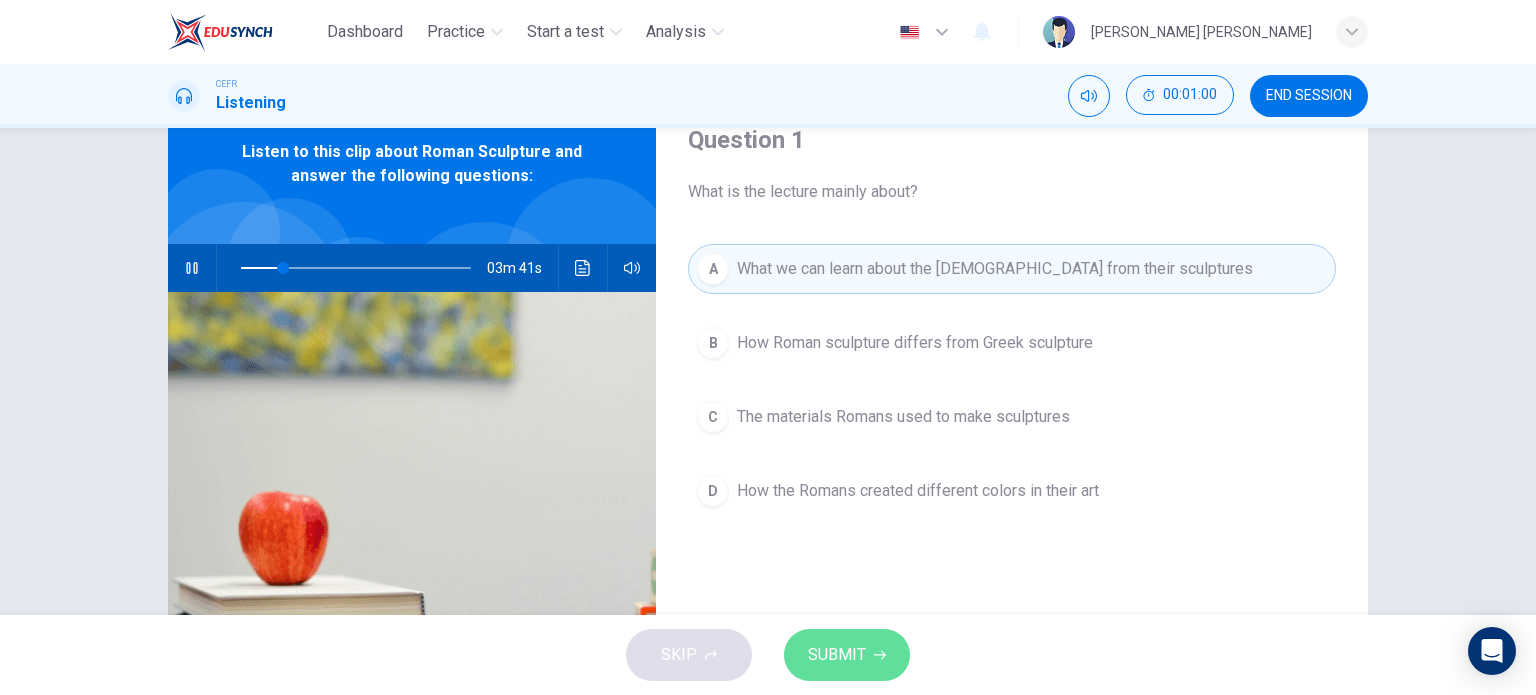 click on "SUBMIT" at bounding box center [847, 655] 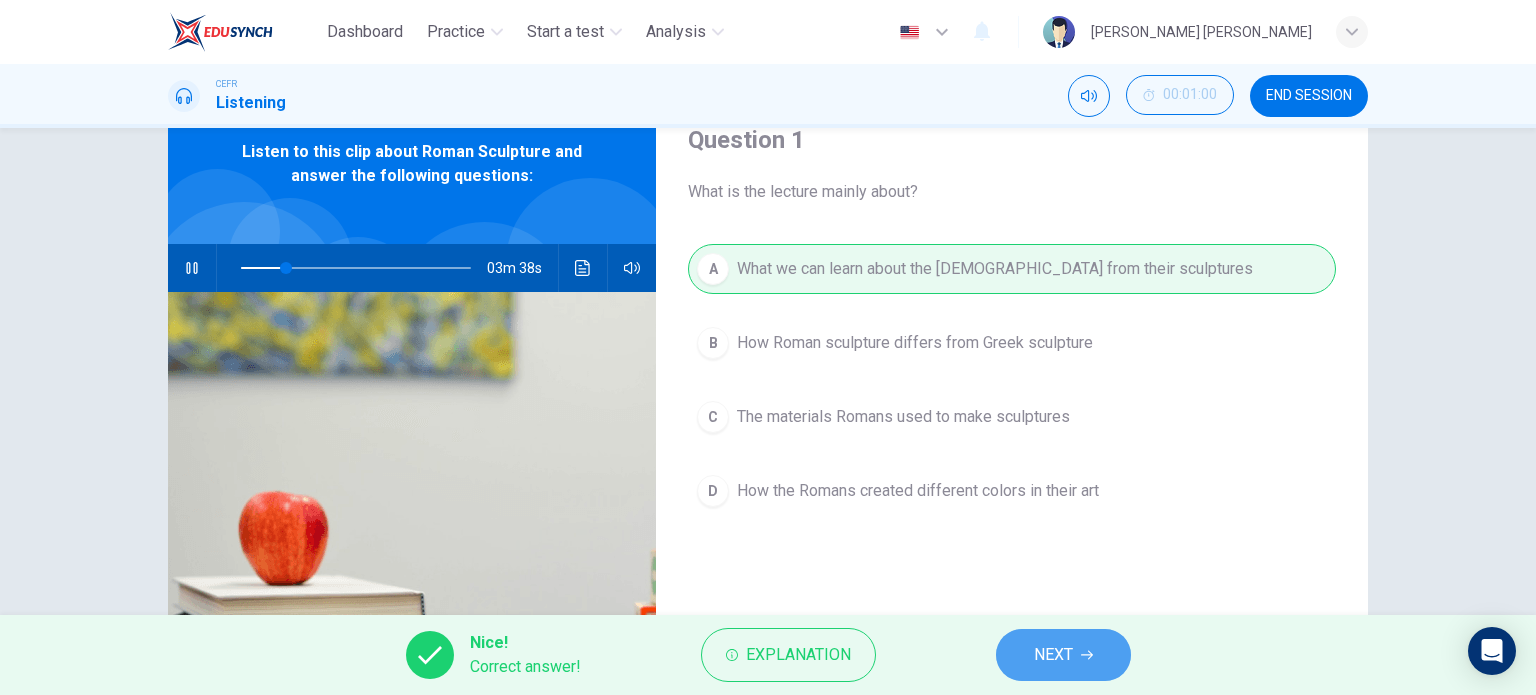 click on "NEXT" at bounding box center (1063, 655) 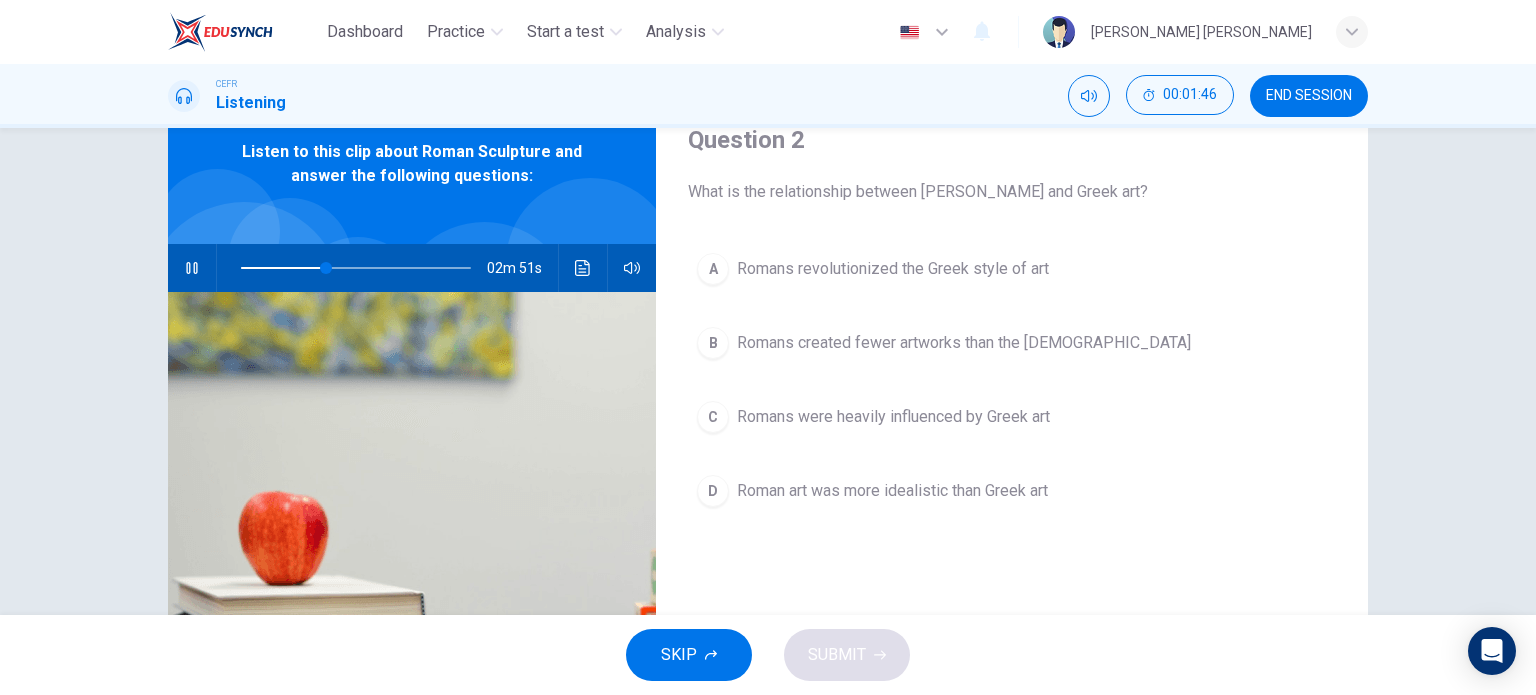 scroll, scrollTop: 83, scrollLeft: 0, axis: vertical 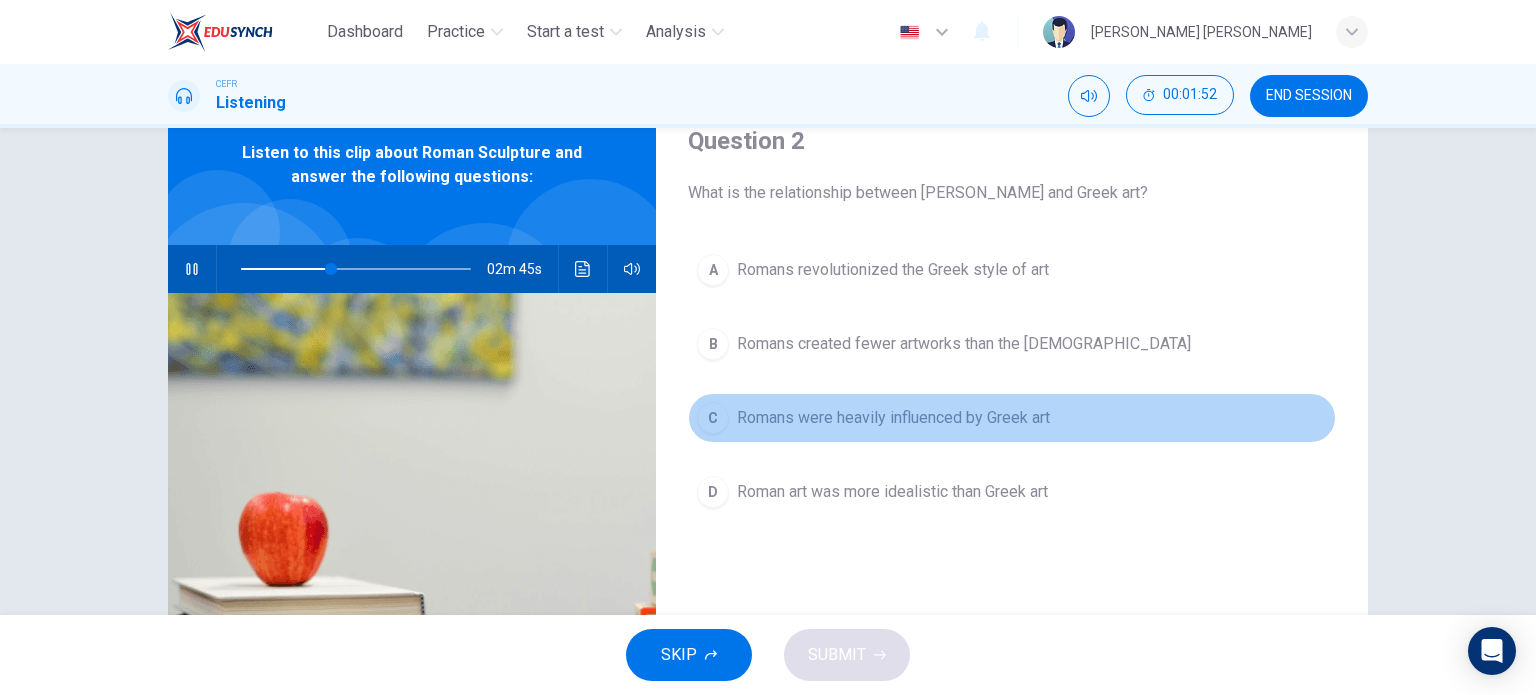 click on "Romans were heavily influenced by Greek art" at bounding box center [893, 418] 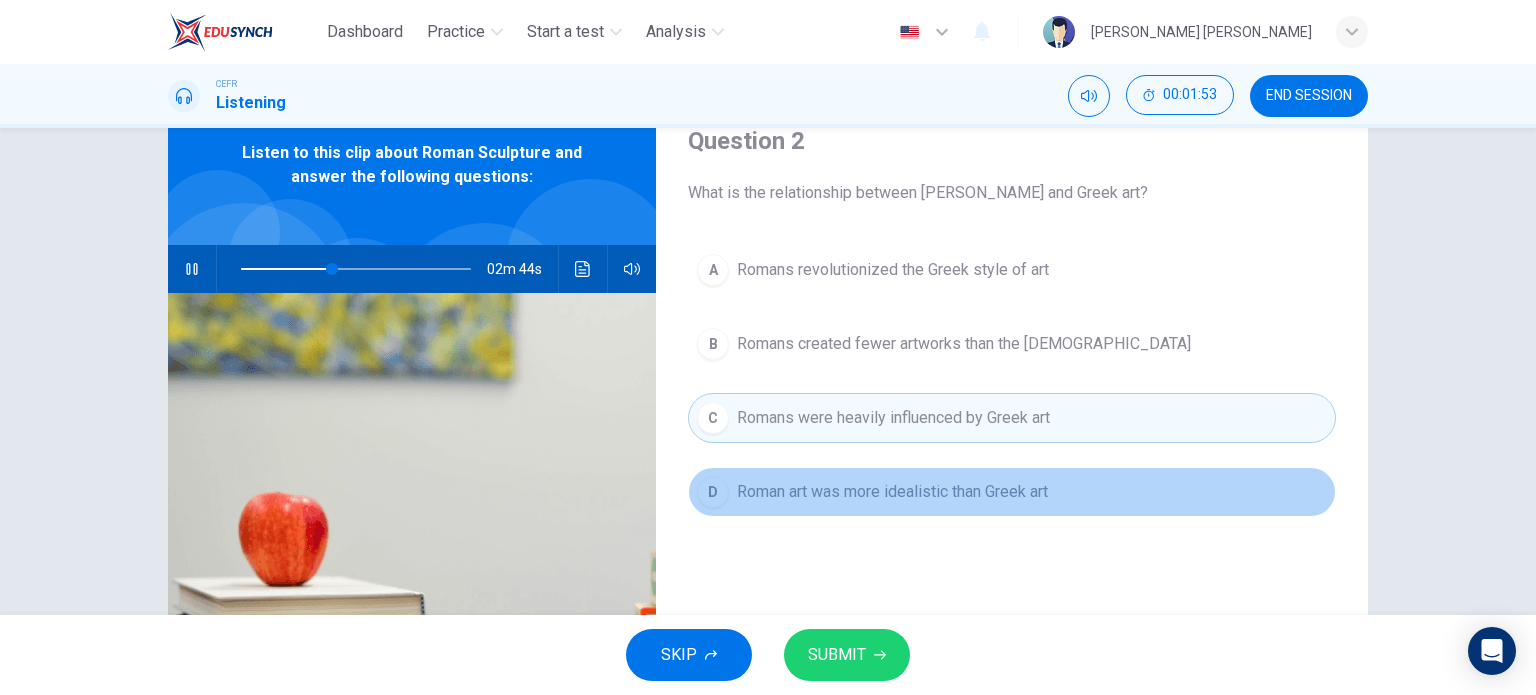 click on "D Roman art was more idealistic than Greek art" at bounding box center (1012, 492) 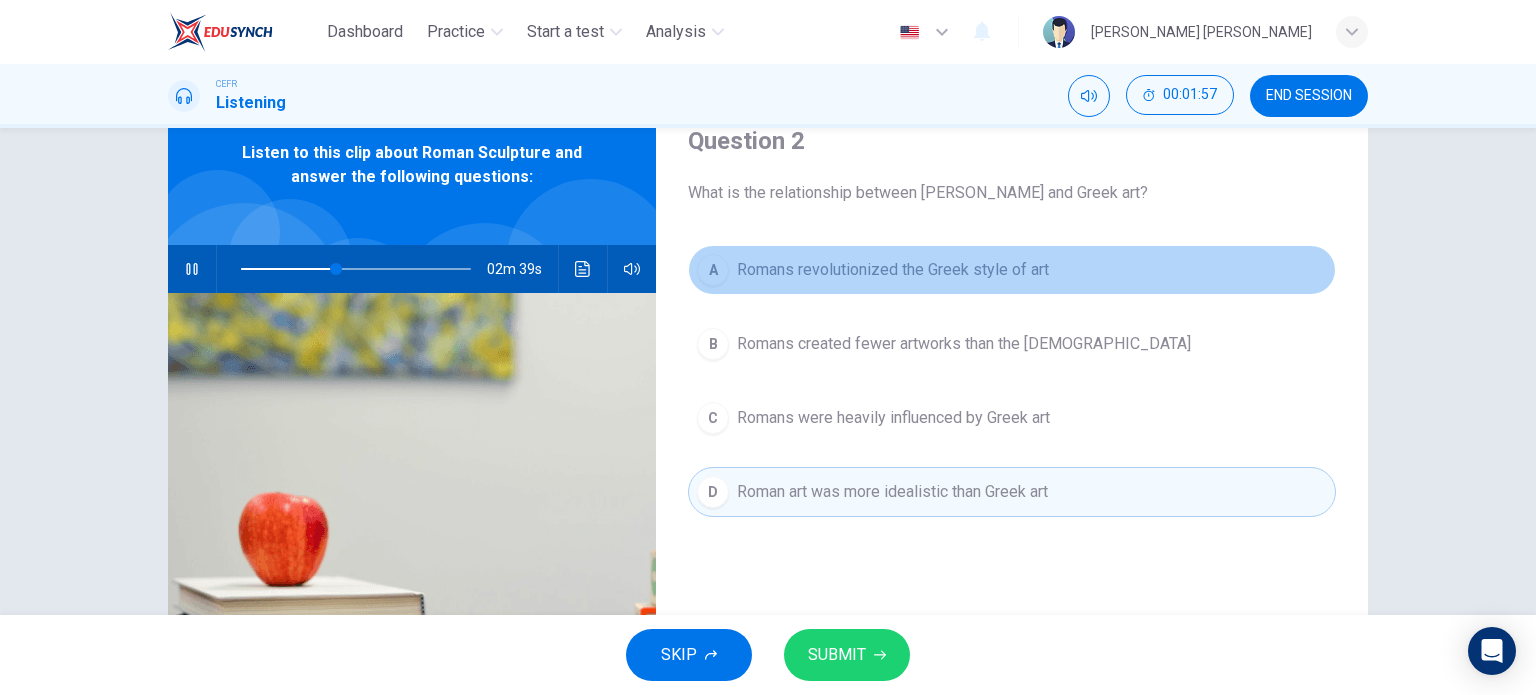 click on "Romans revolutionized the Greek style of art" at bounding box center (893, 270) 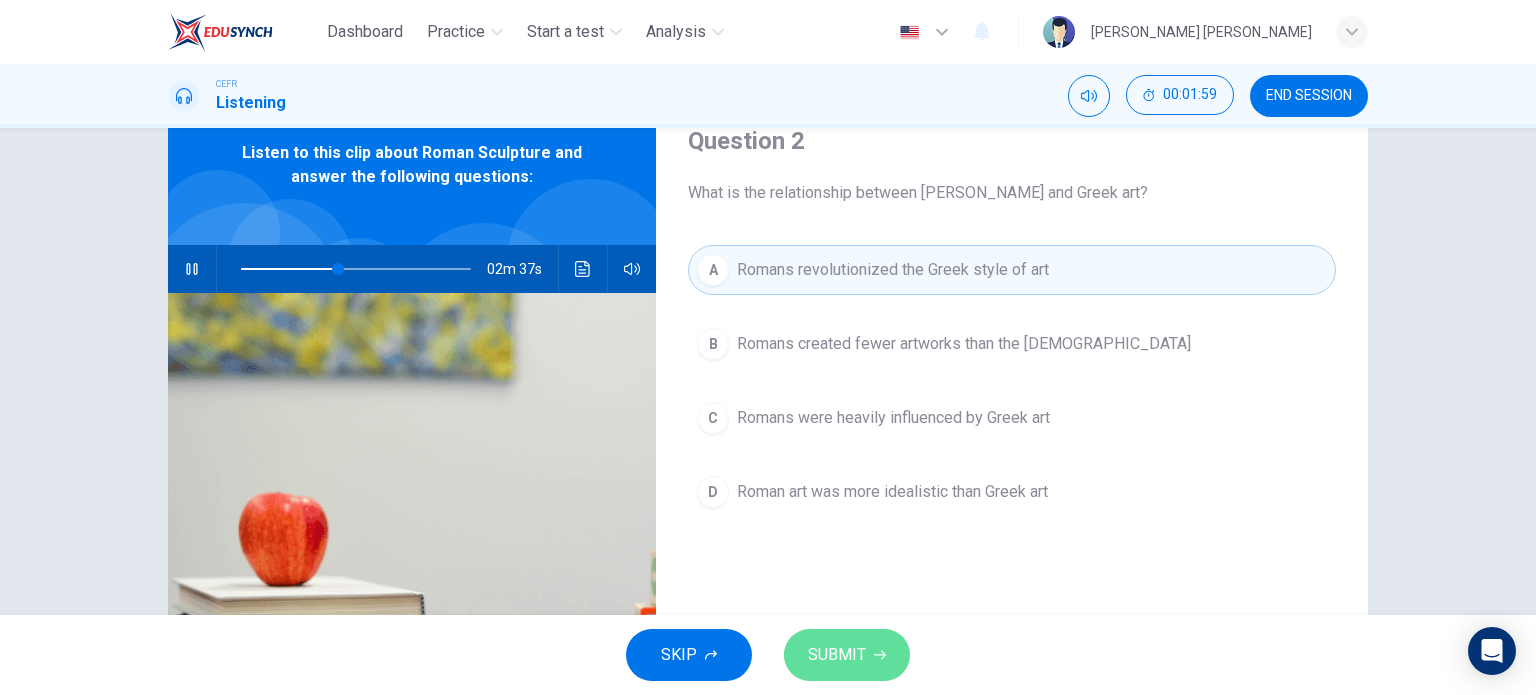 click on "SUBMIT" at bounding box center [837, 655] 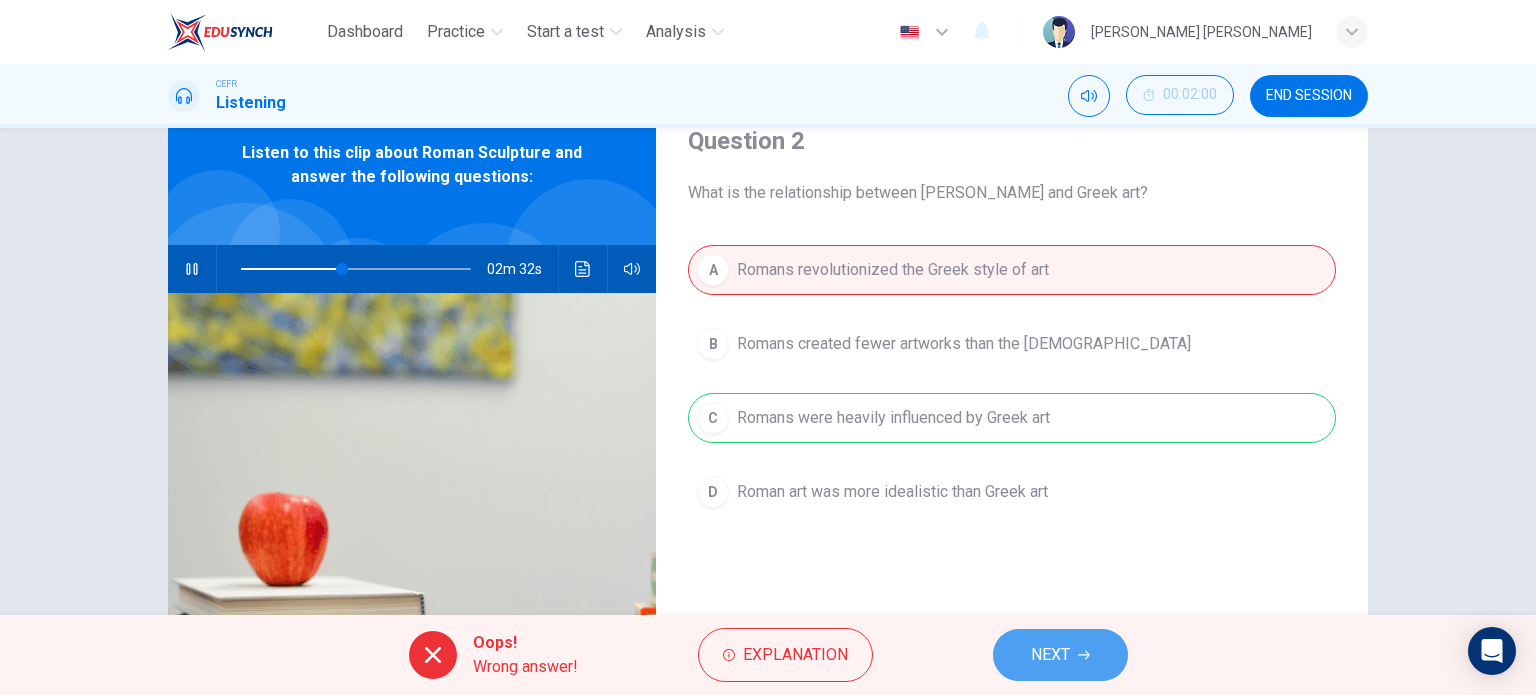 click on "NEXT" at bounding box center (1060, 655) 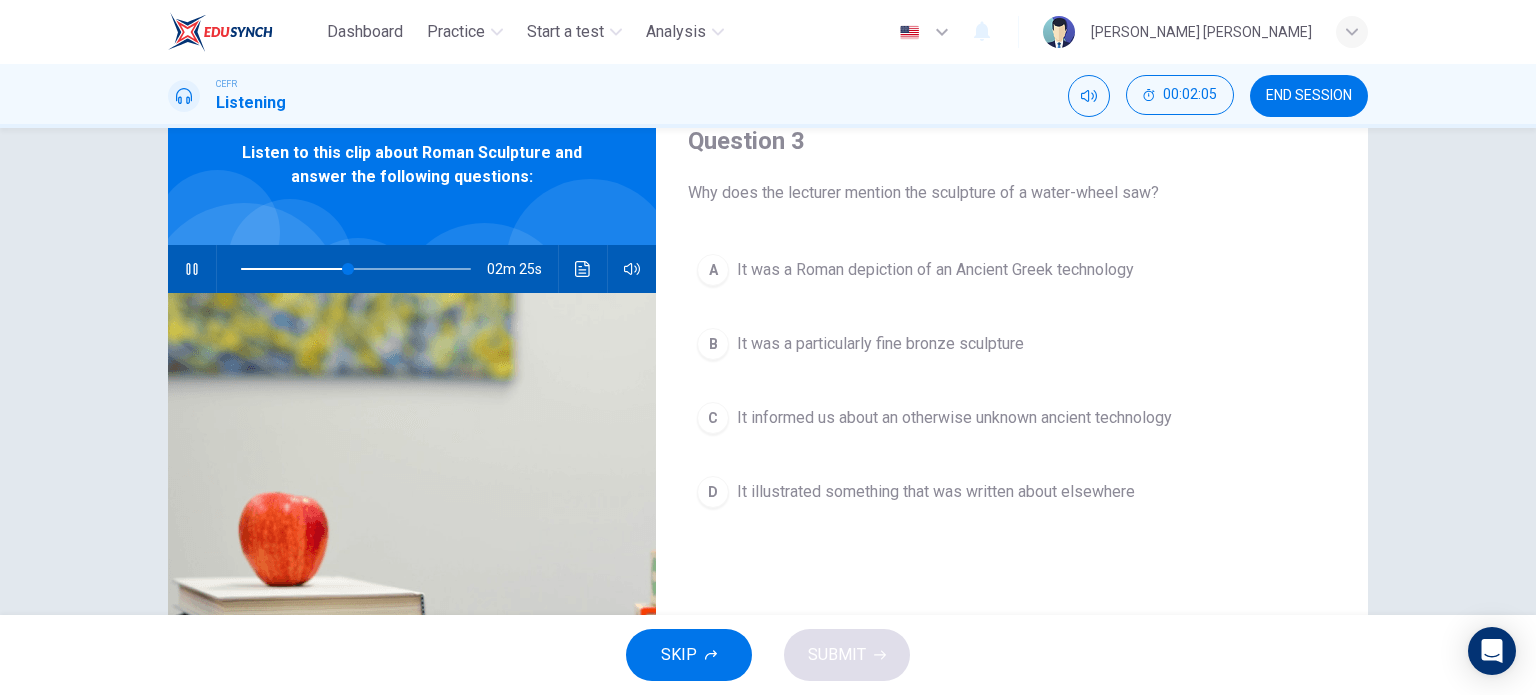 type on "47" 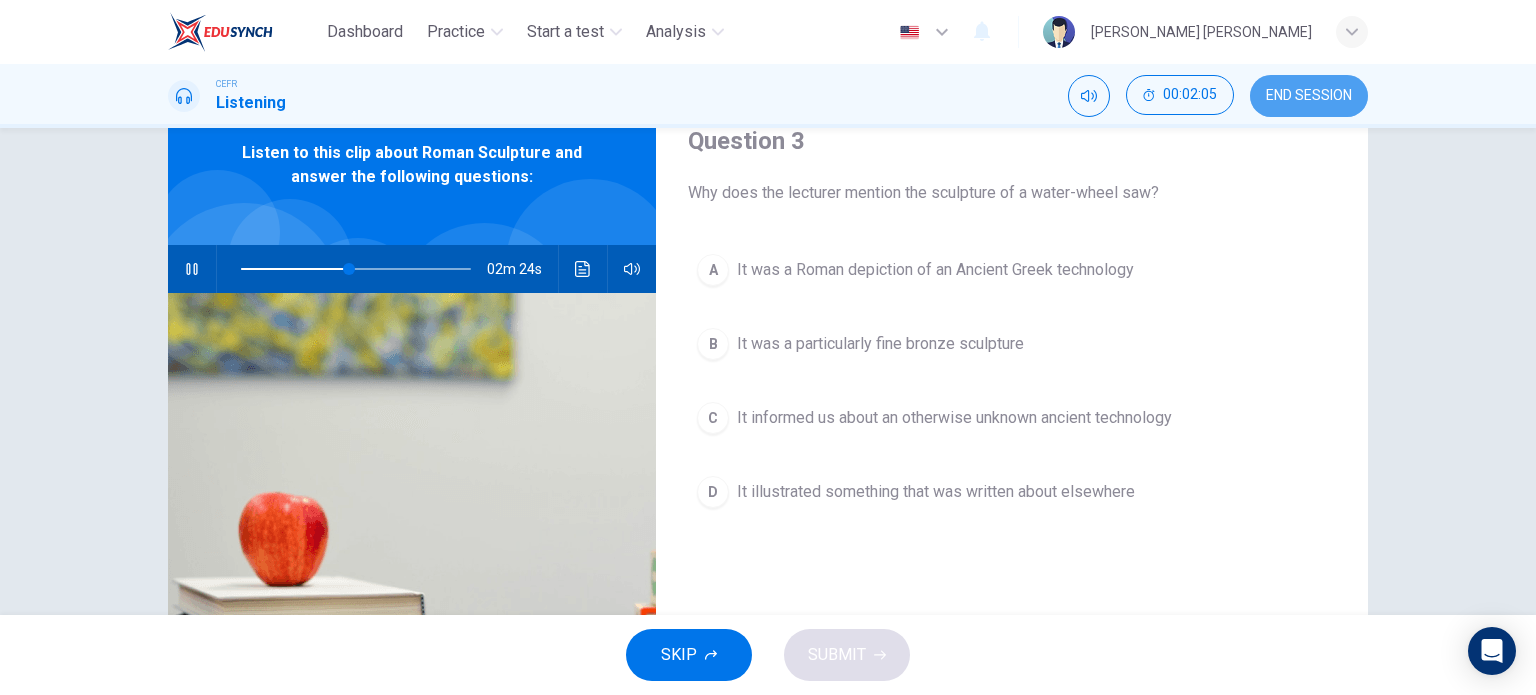 click on "END SESSION" at bounding box center (1309, 96) 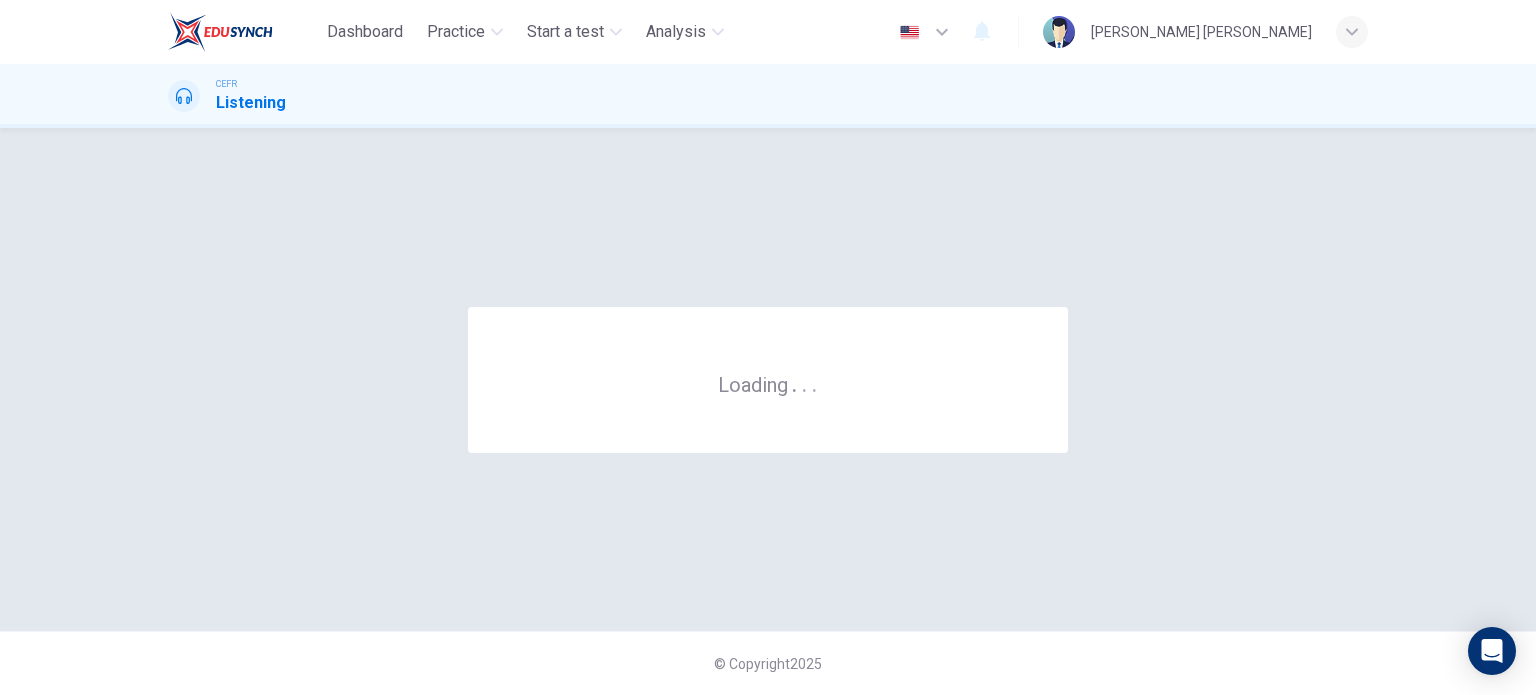 scroll, scrollTop: 0, scrollLeft: 0, axis: both 